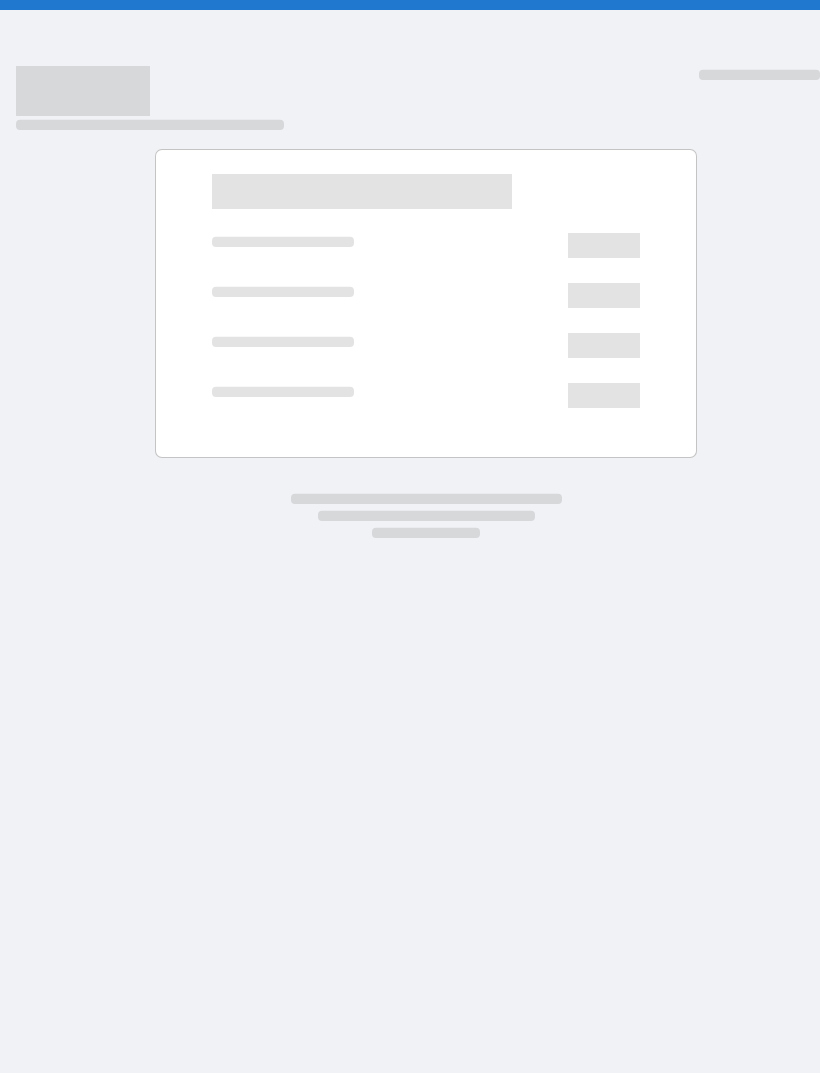 scroll, scrollTop: 0, scrollLeft: 0, axis: both 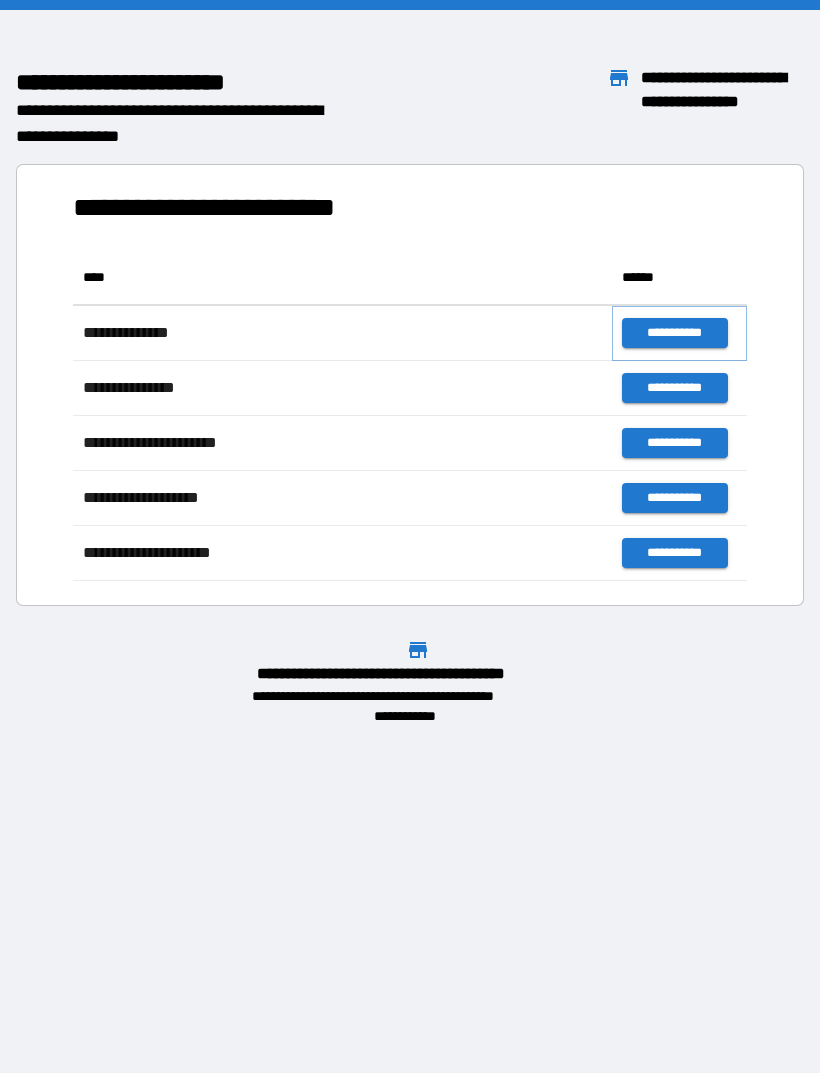 click on "**********" at bounding box center [674, 333] 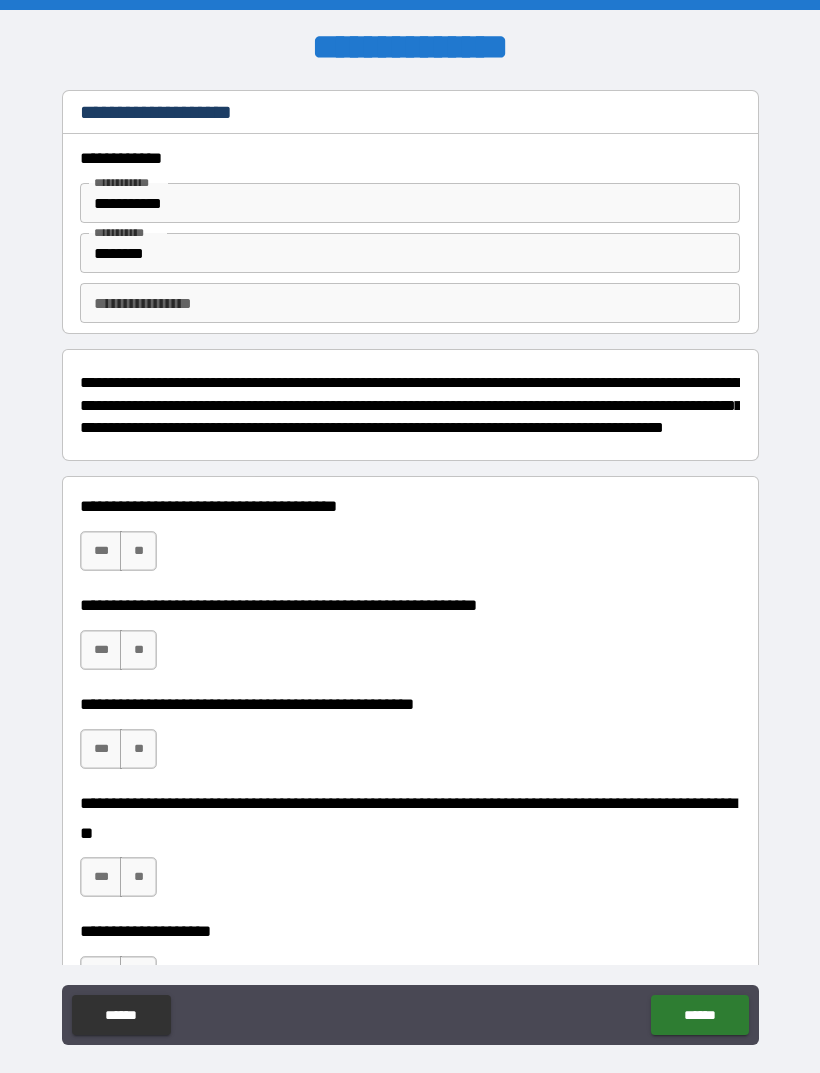 click on "**********" at bounding box center (410, 303) 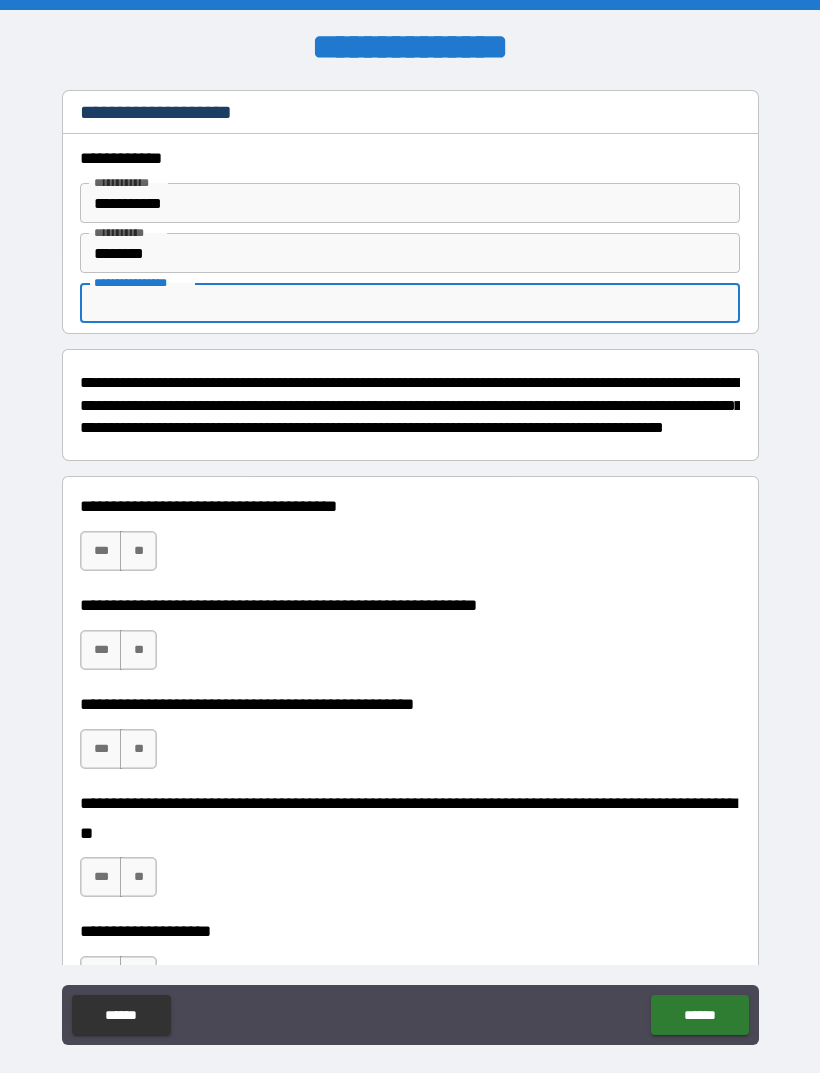 scroll, scrollTop: 0, scrollLeft: 0, axis: both 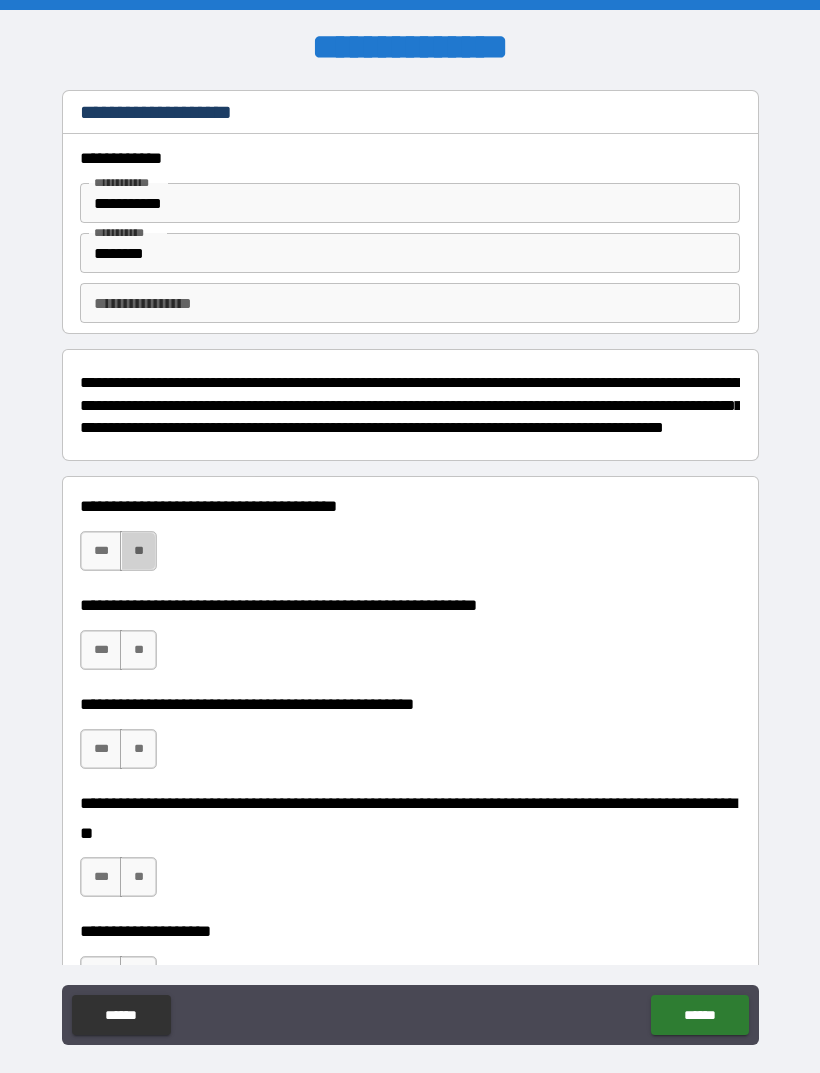 click on "**" at bounding box center (138, 551) 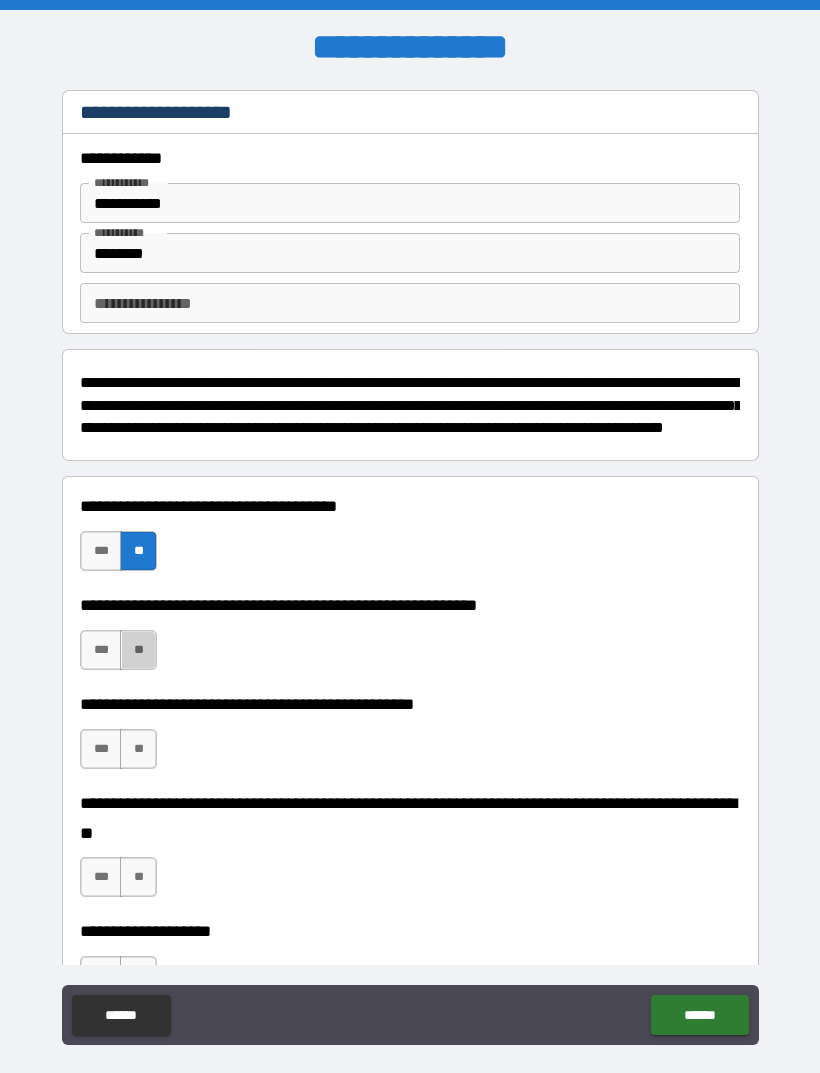 click on "**" at bounding box center [138, 650] 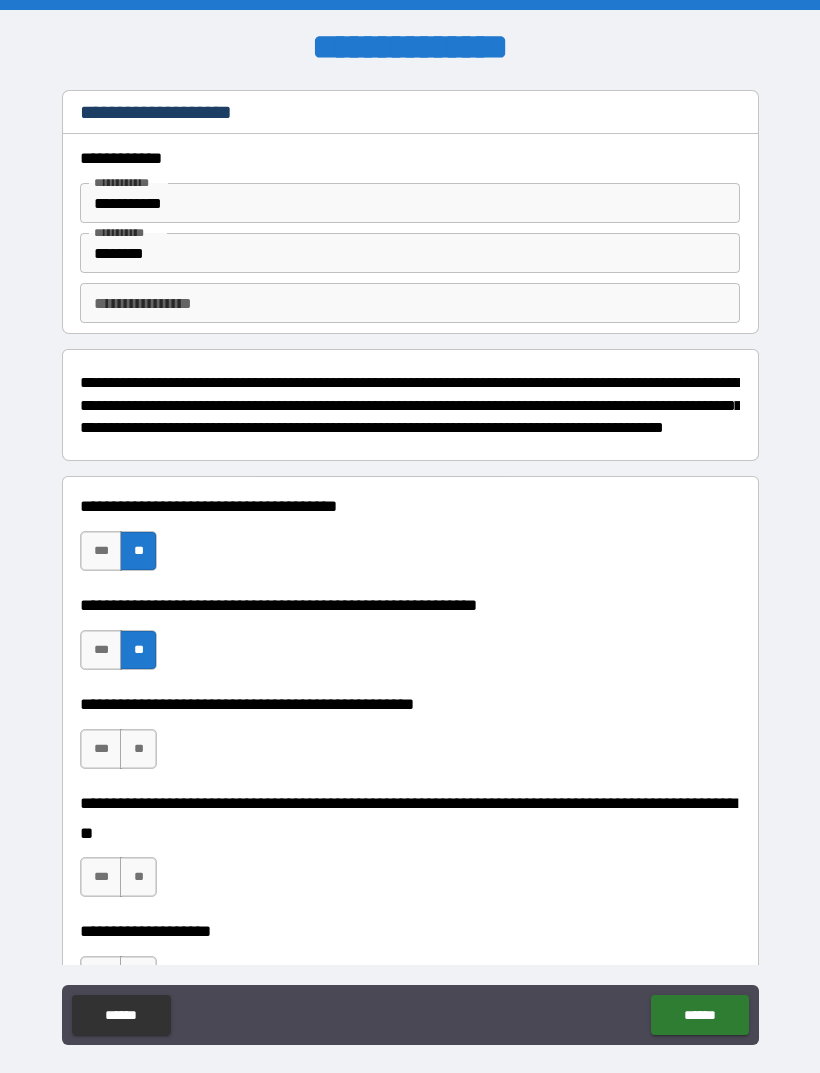 click on "**" at bounding box center (138, 749) 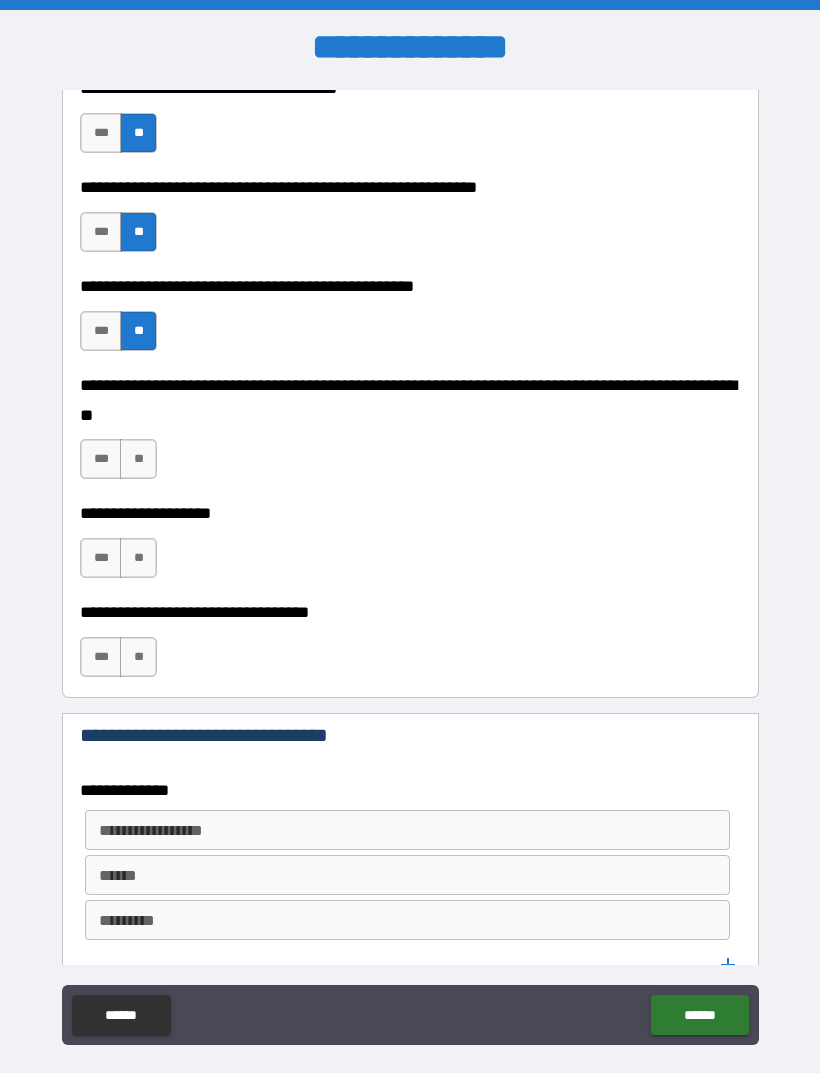 scroll, scrollTop: 423, scrollLeft: 0, axis: vertical 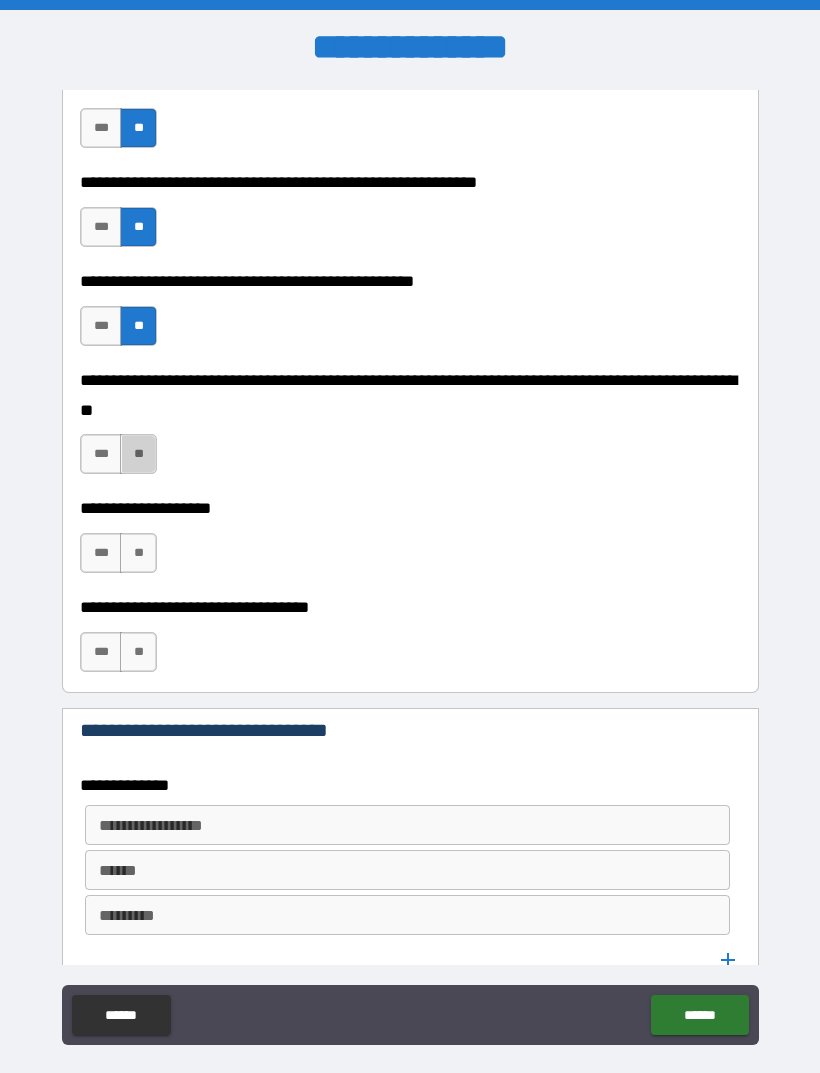 click on "**" at bounding box center [138, 454] 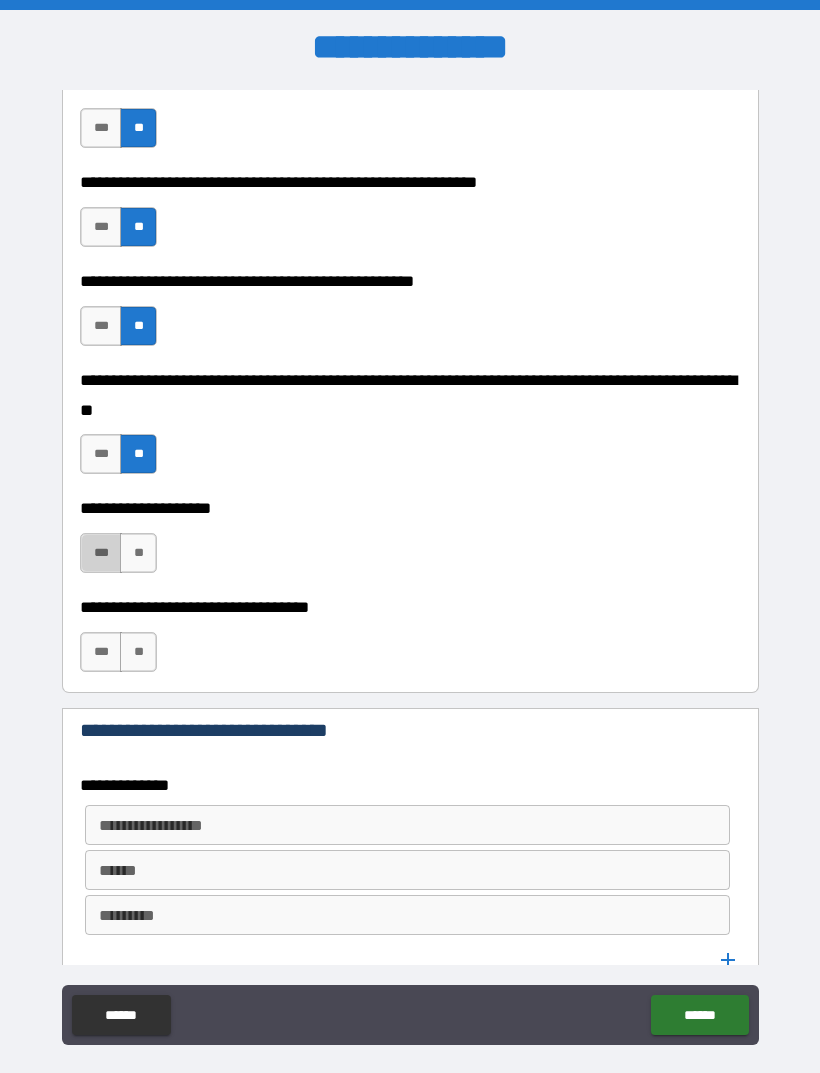 click on "***" at bounding box center [101, 553] 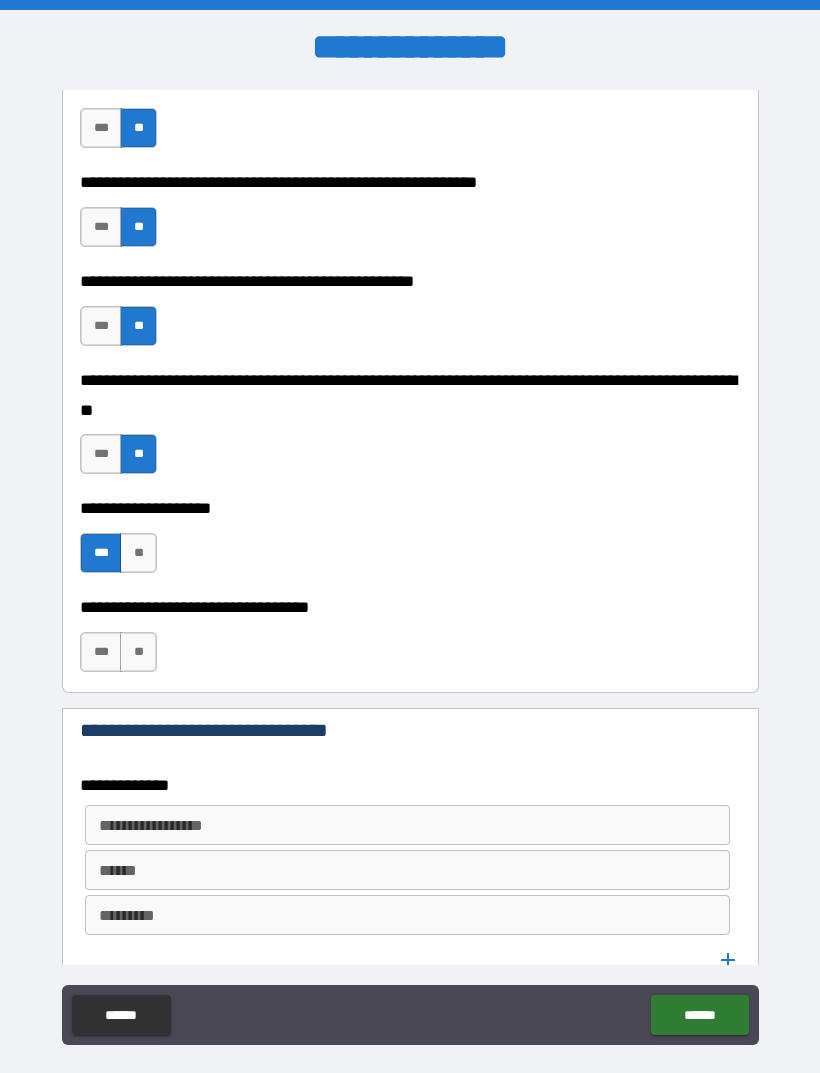 click on "**" at bounding box center (138, 652) 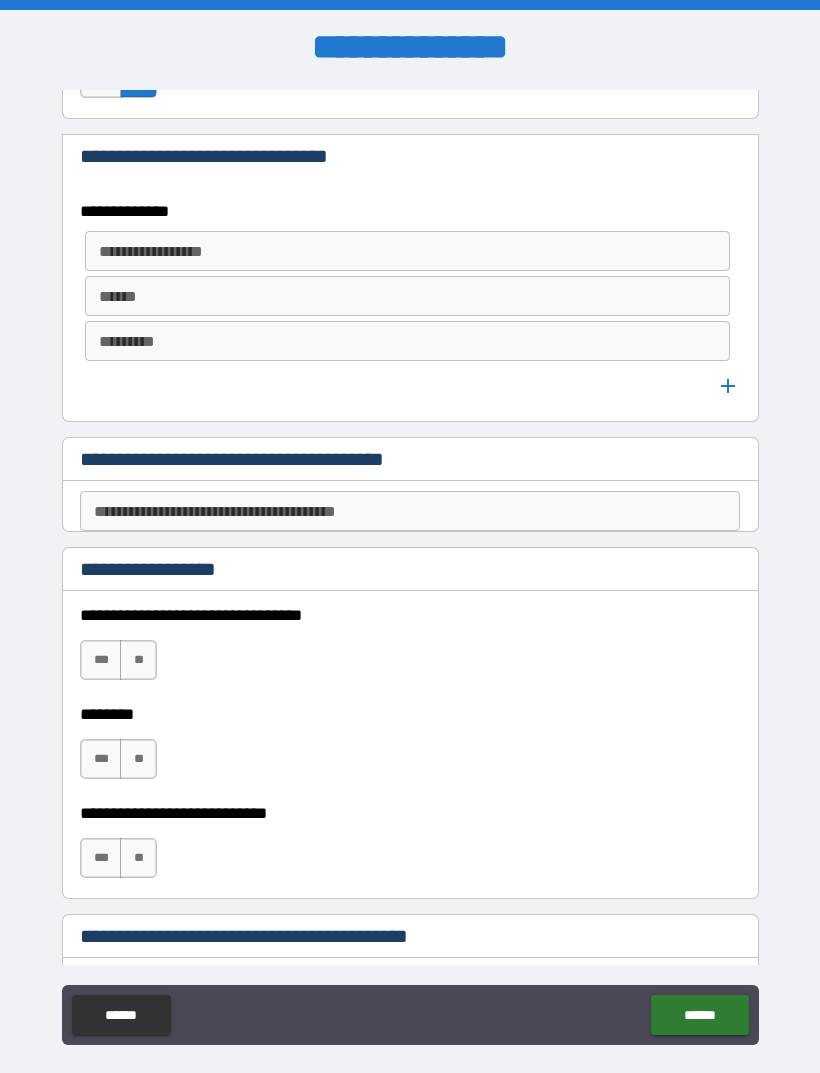 scroll, scrollTop: 998, scrollLeft: 0, axis: vertical 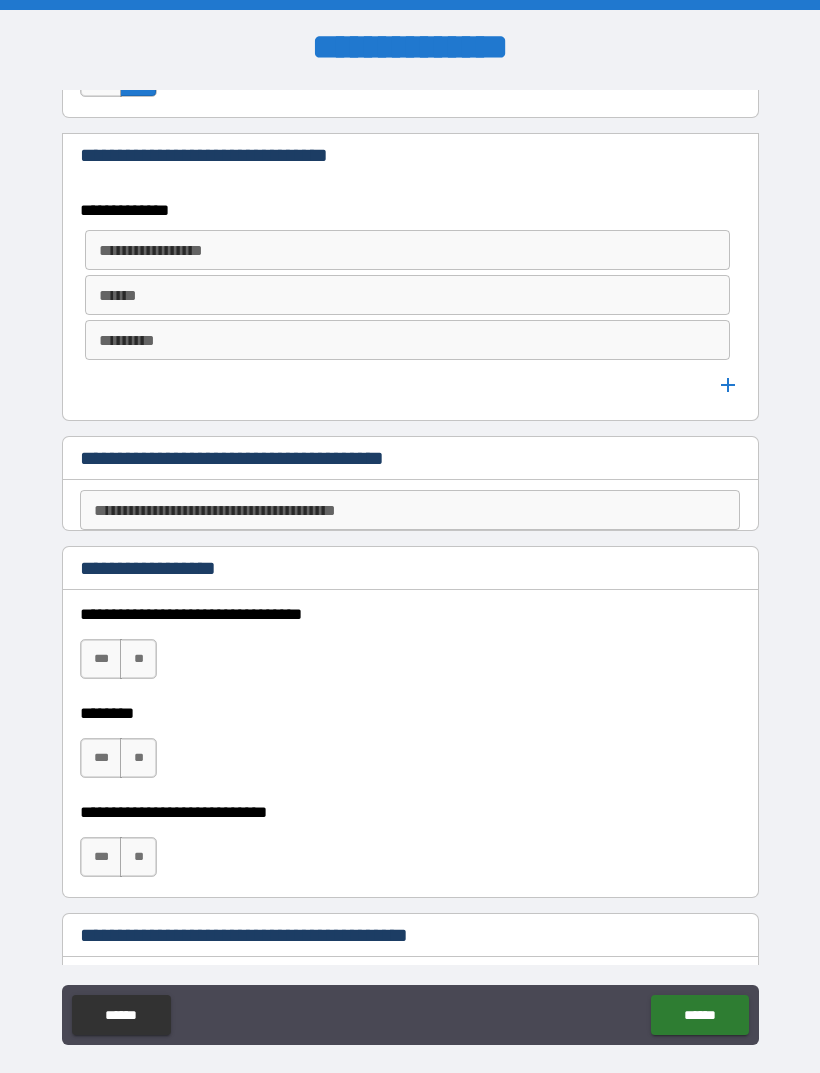 click on "**********" at bounding box center [406, 250] 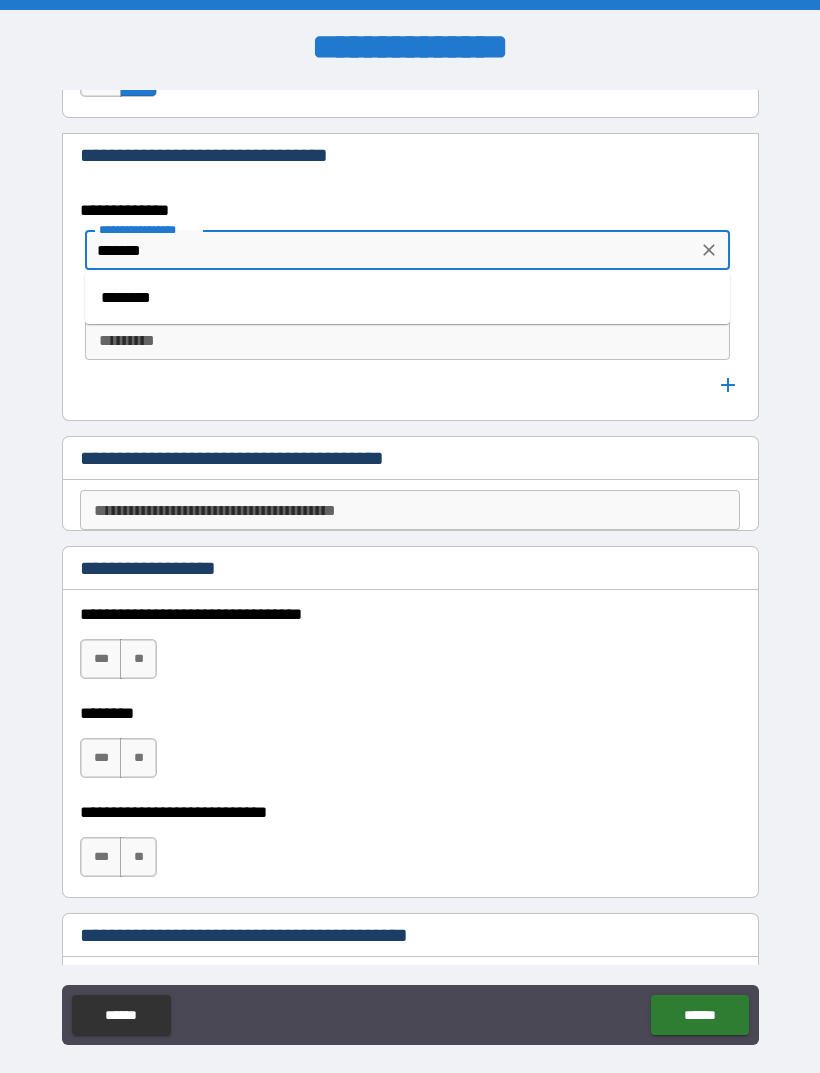 type on "*******" 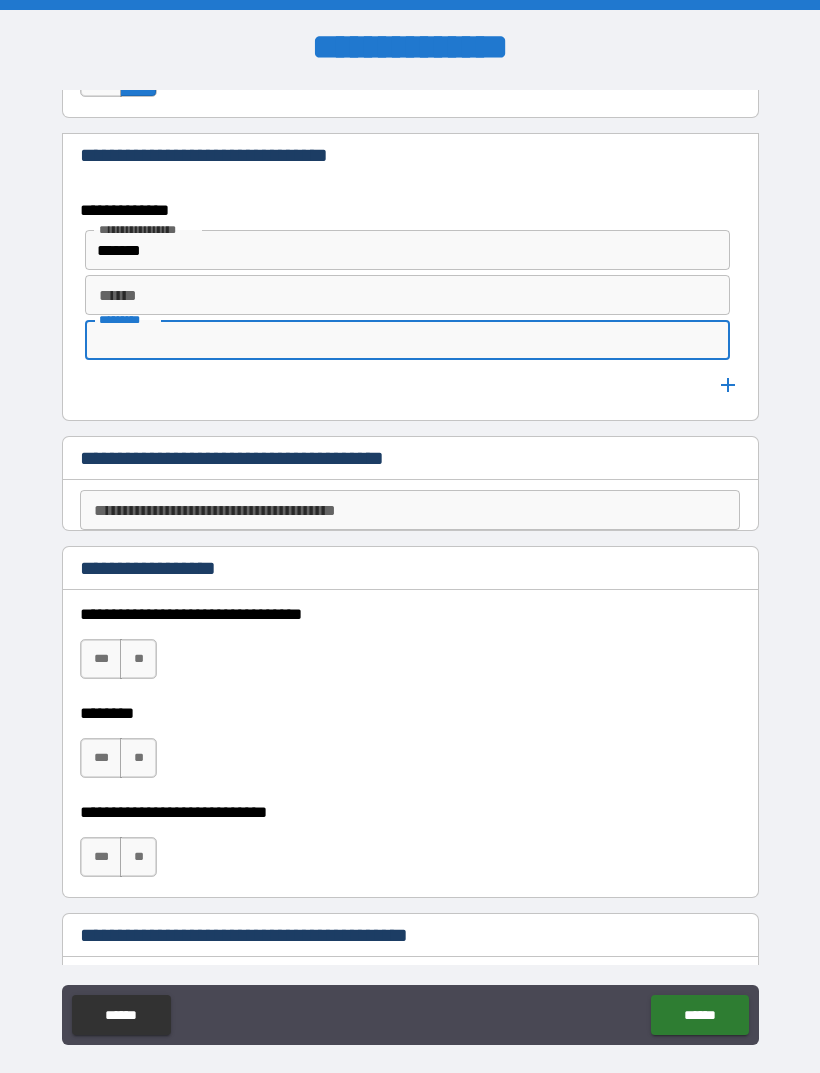 type on "*" 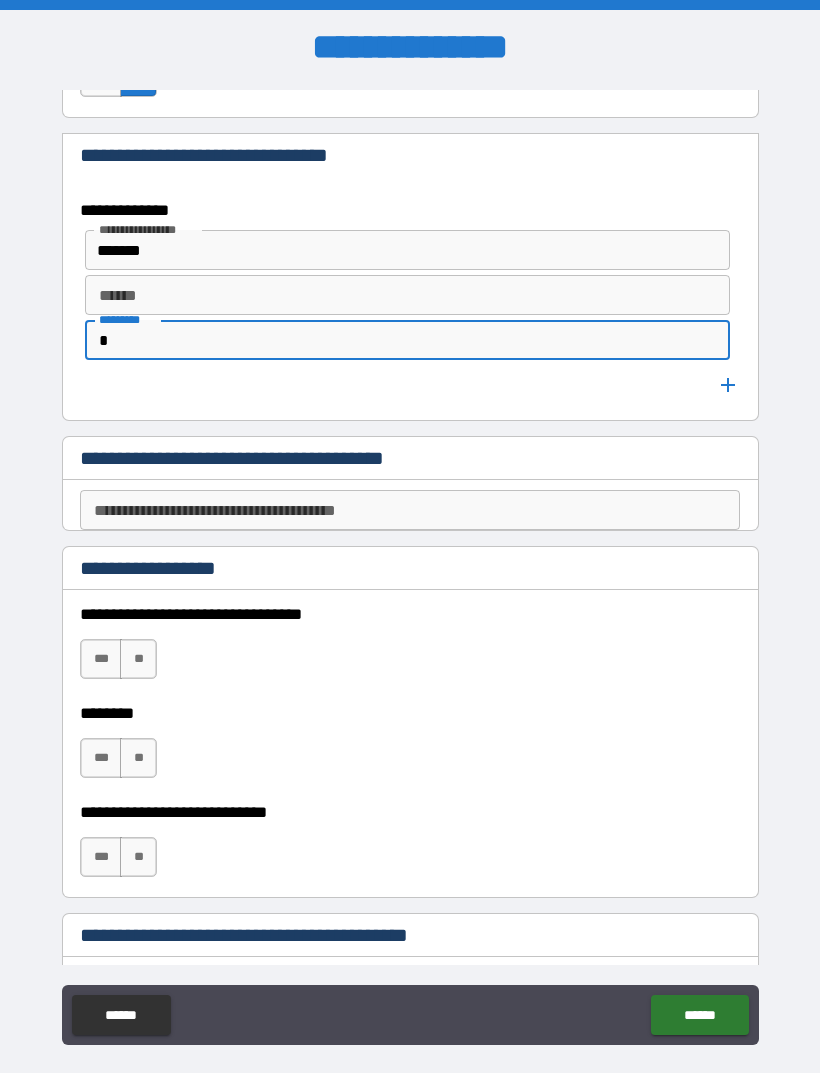 type 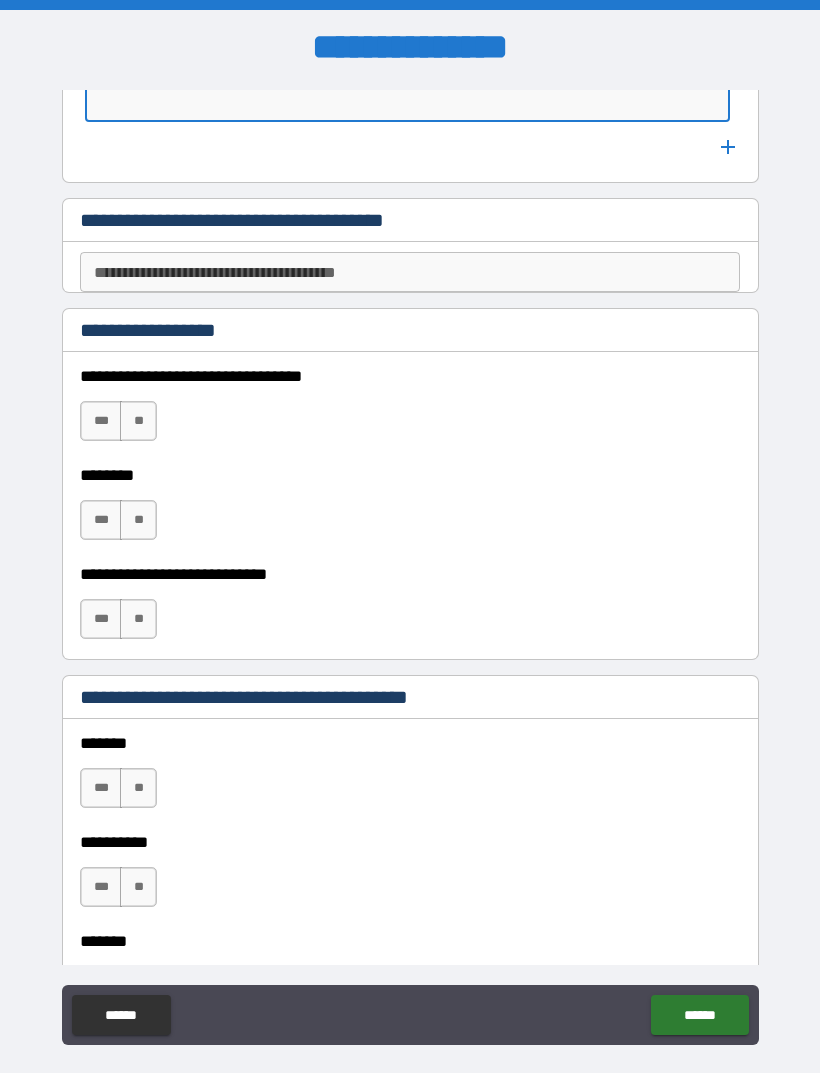scroll, scrollTop: 1234, scrollLeft: 0, axis: vertical 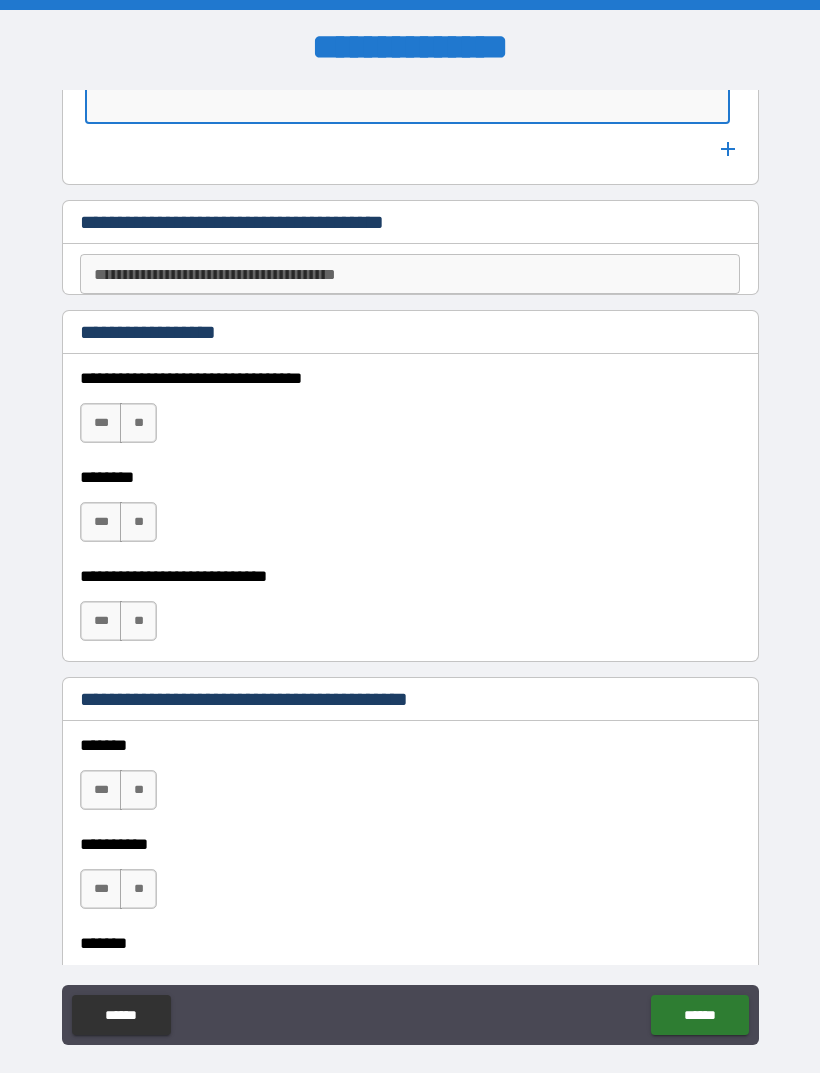 click on "**" at bounding box center (138, 423) 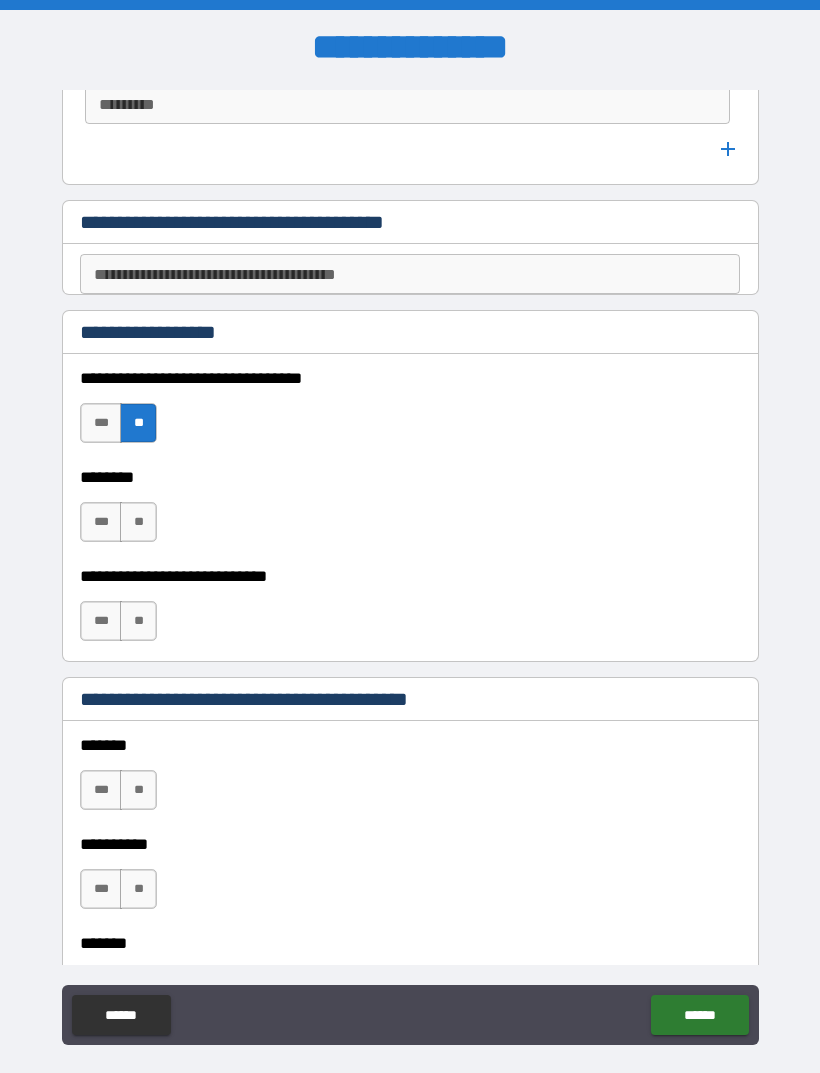 click on "**" at bounding box center (138, 522) 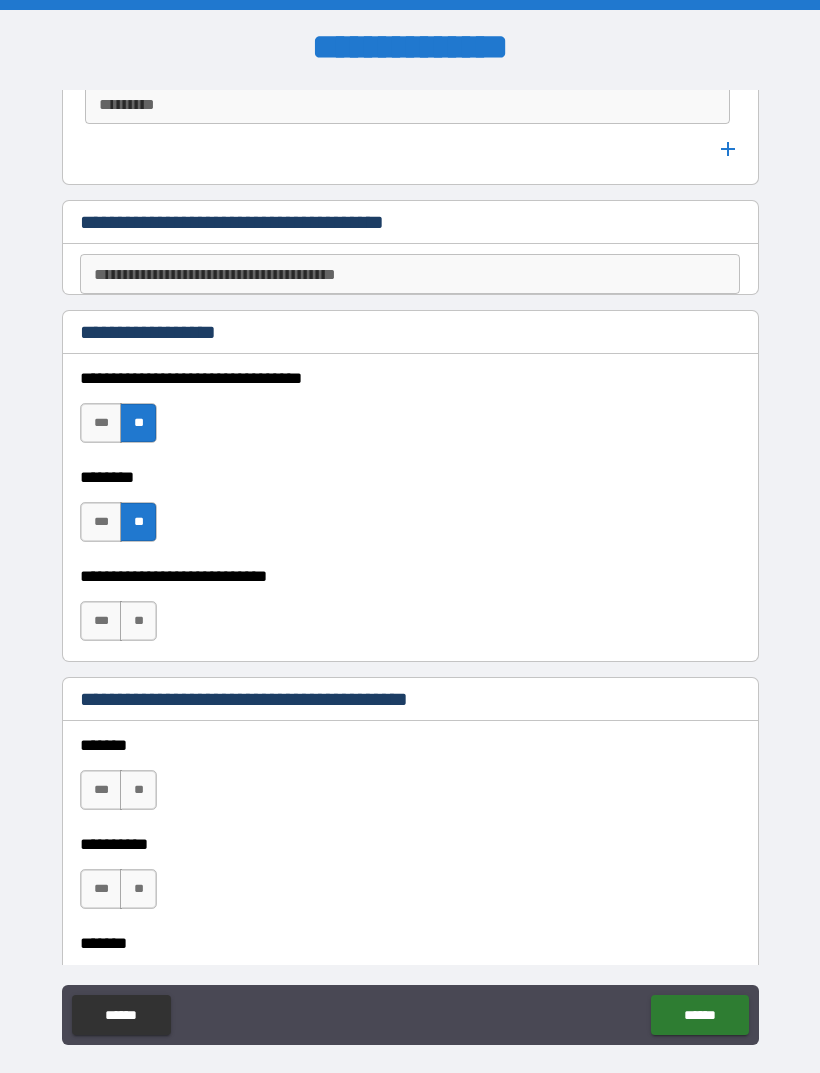 click on "**" at bounding box center (138, 621) 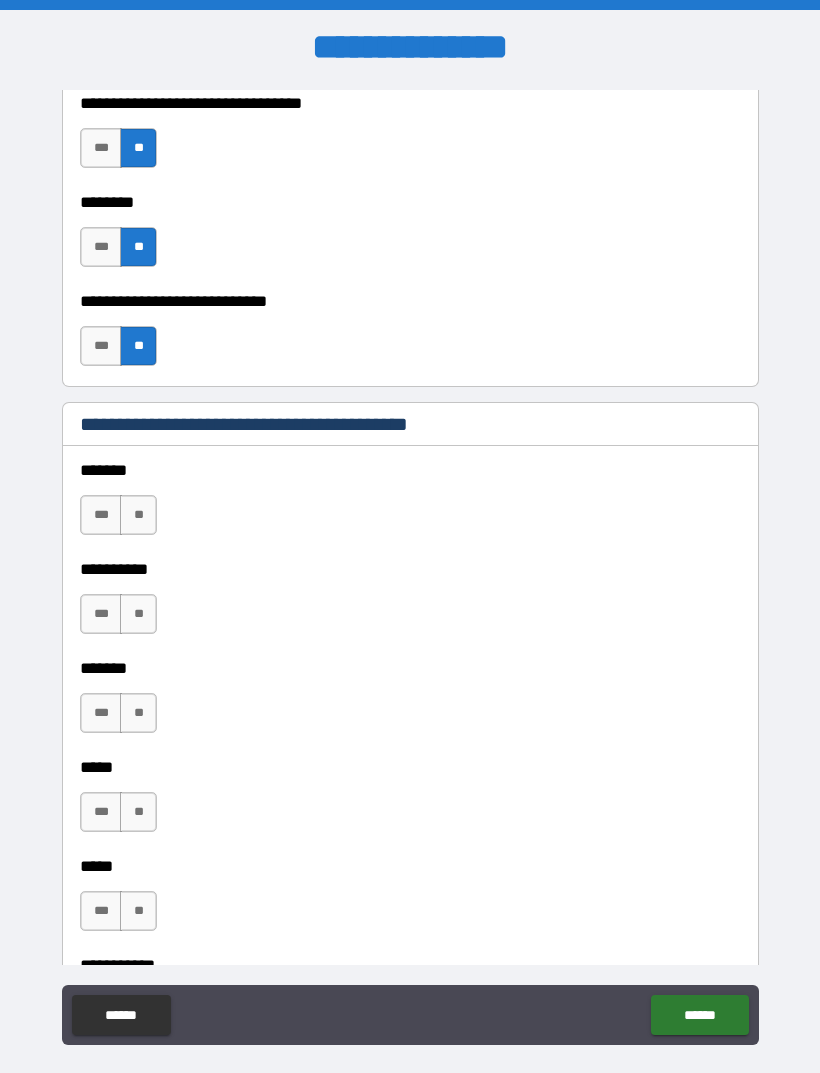 scroll, scrollTop: 1529, scrollLeft: 0, axis: vertical 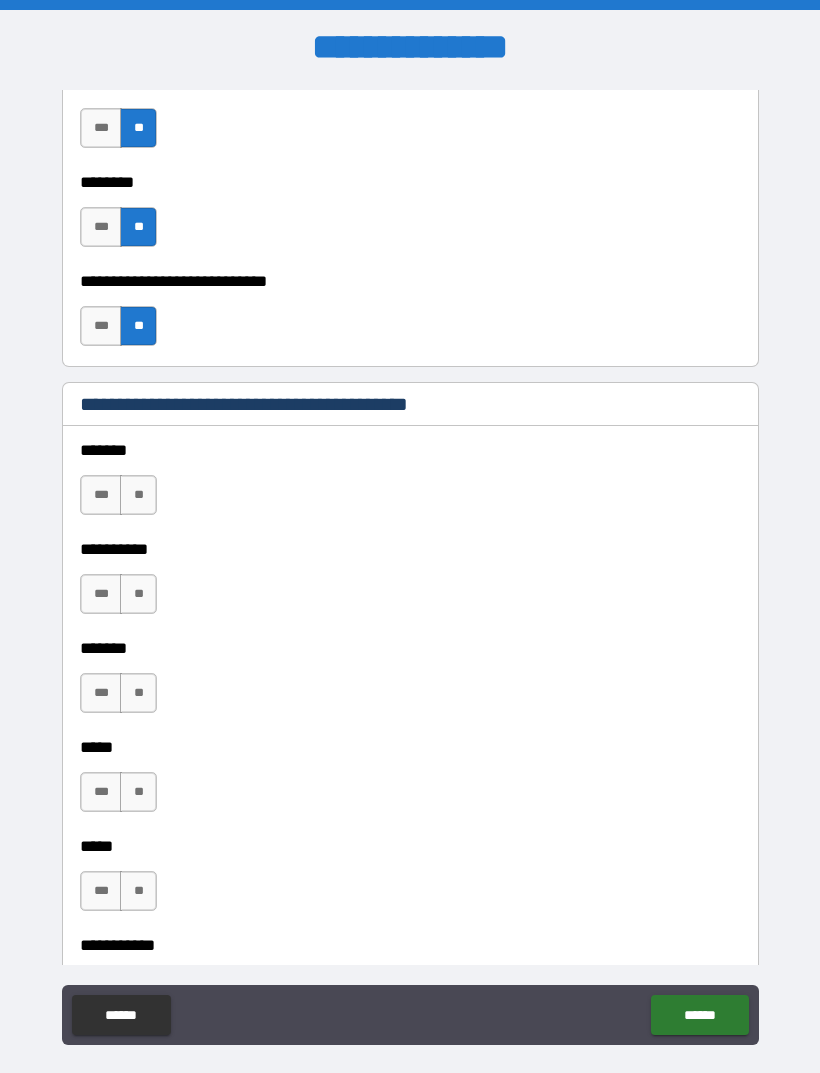 click on "**" at bounding box center [138, 495] 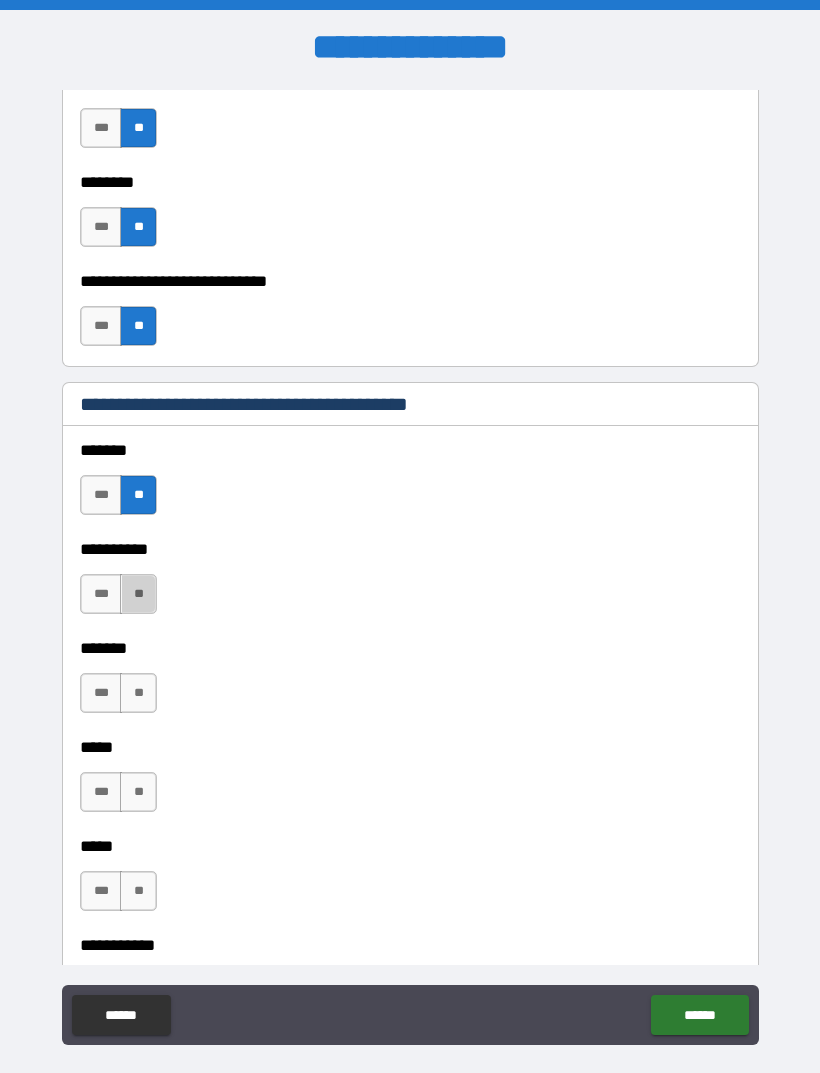 click on "**" at bounding box center [138, 594] 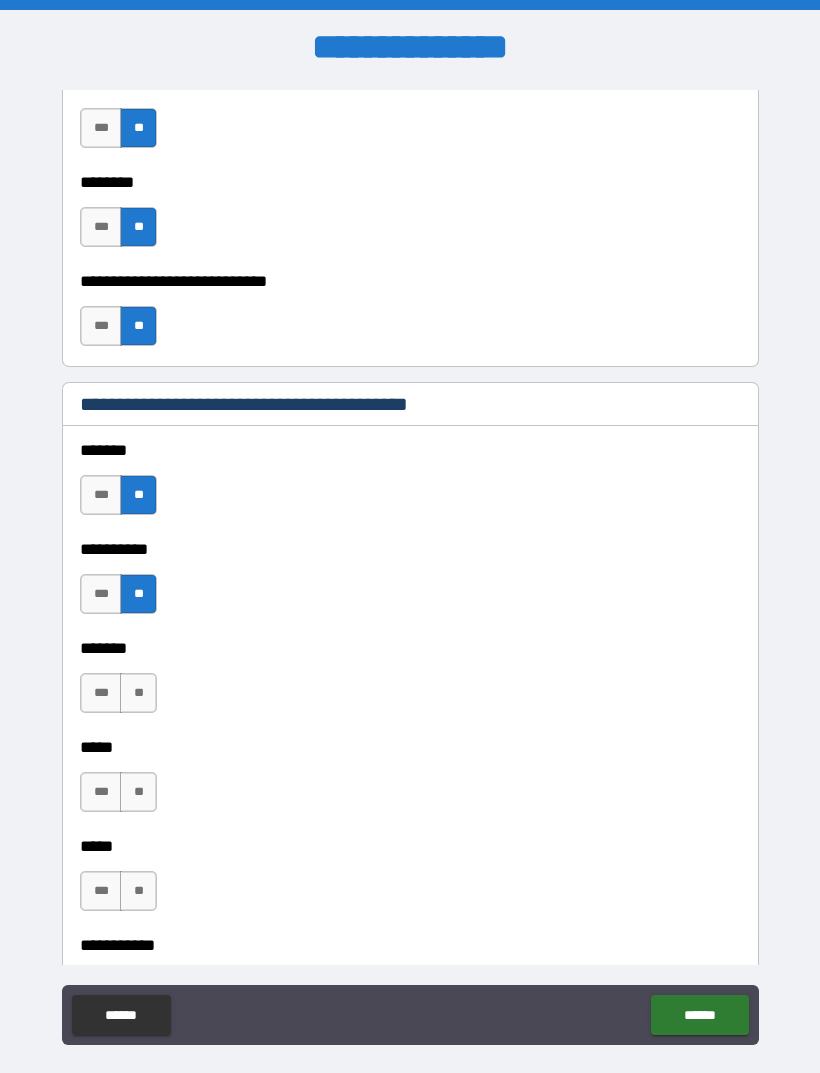 click on "******* *** **" at bounding box center (410, 683) 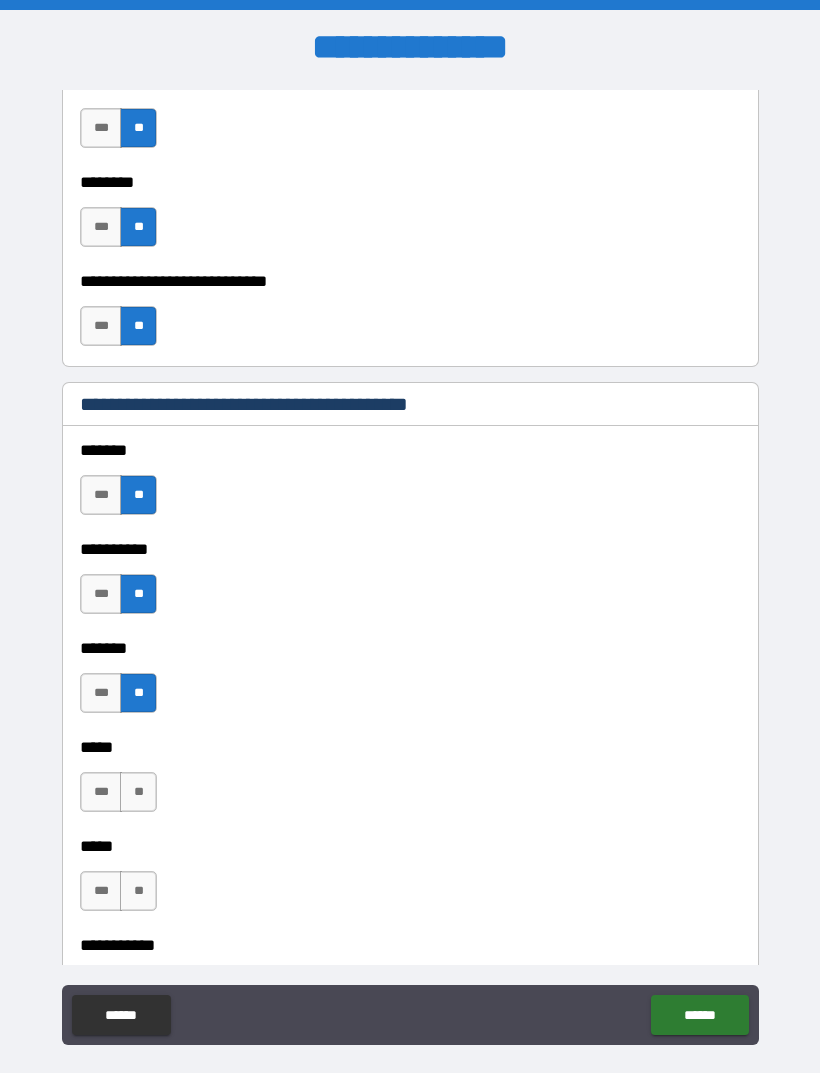 click on "**" at bounding box center [138, 792] 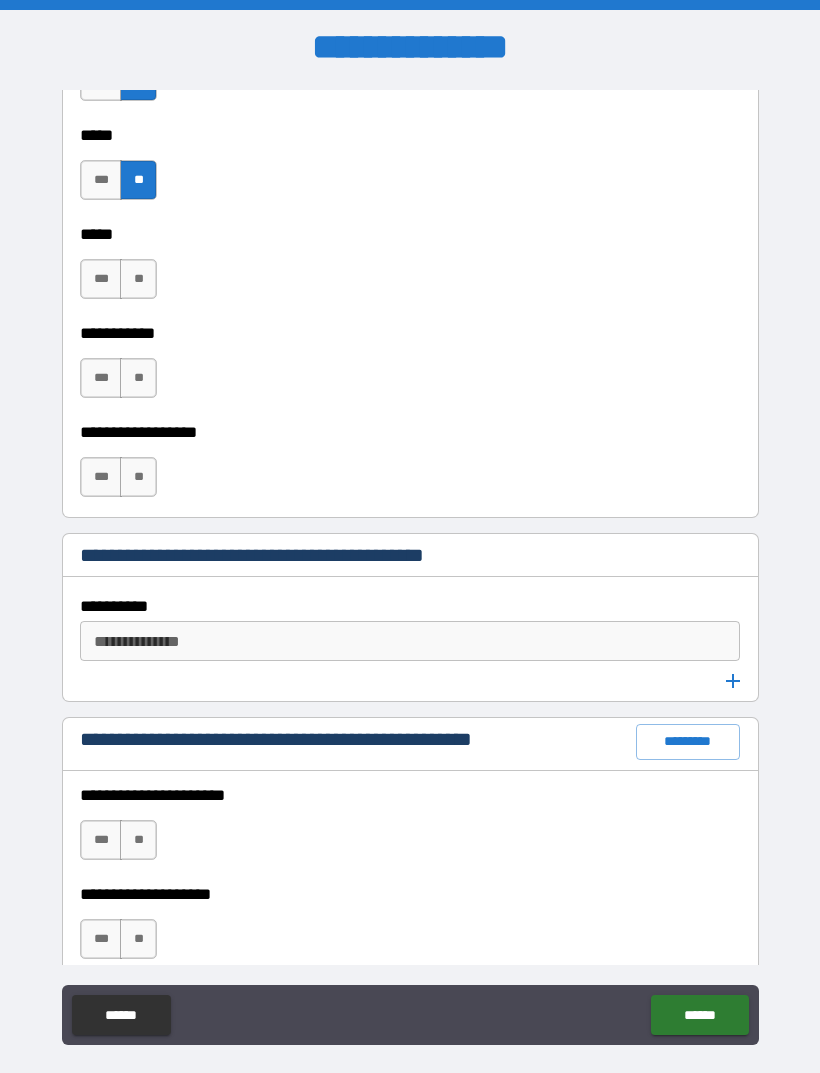 scroll, scrollTop: 2142, scrollLeft: 0, axis: vertical 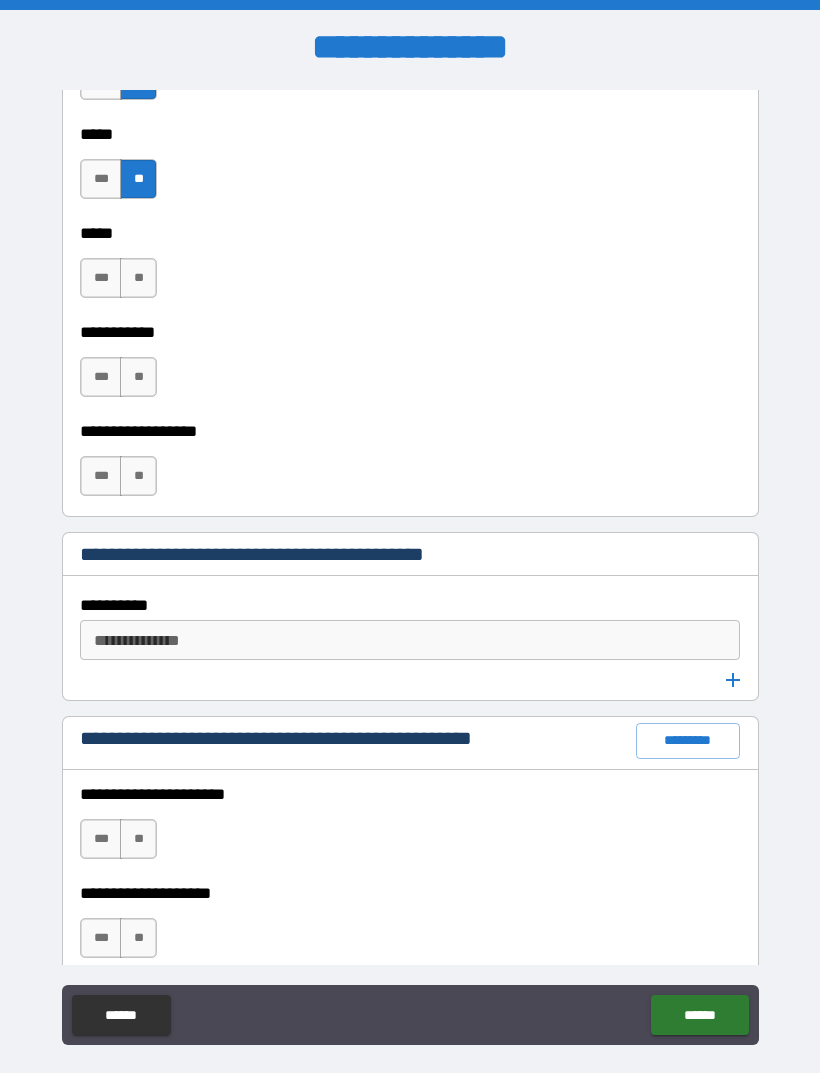 click on "**" at bounding box center (138, 377) 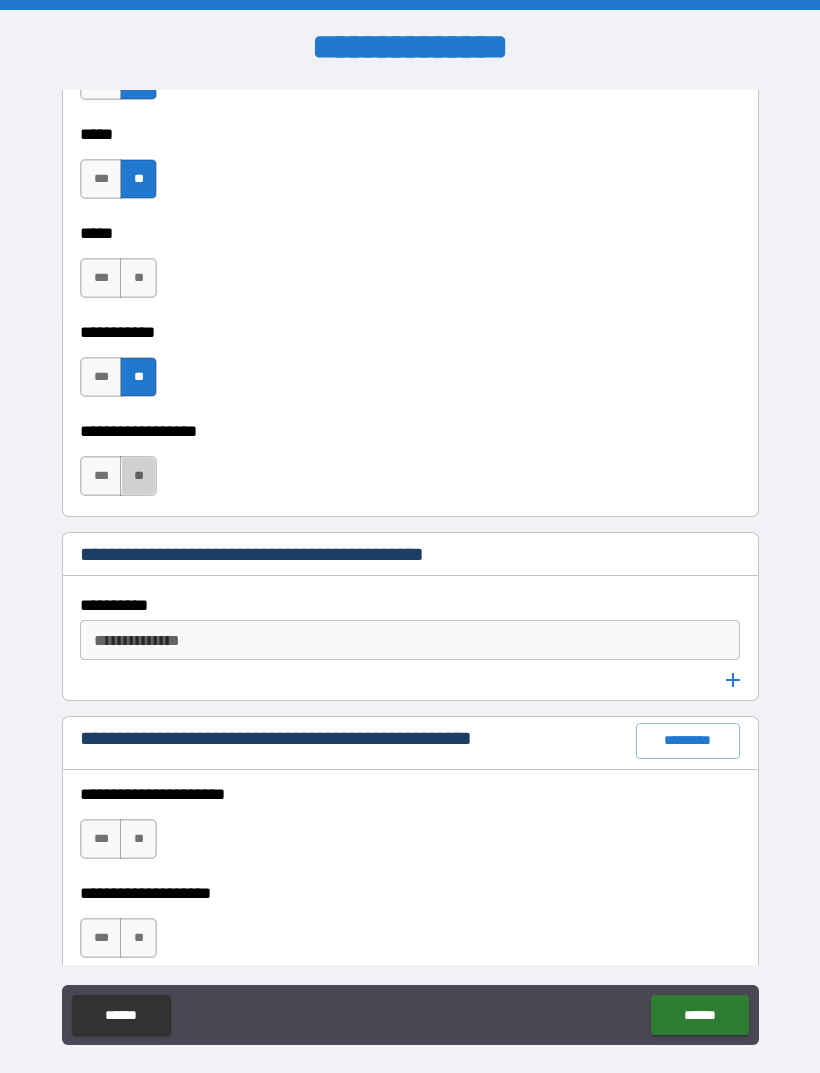 click on "**" at bounding box center [138, 476] 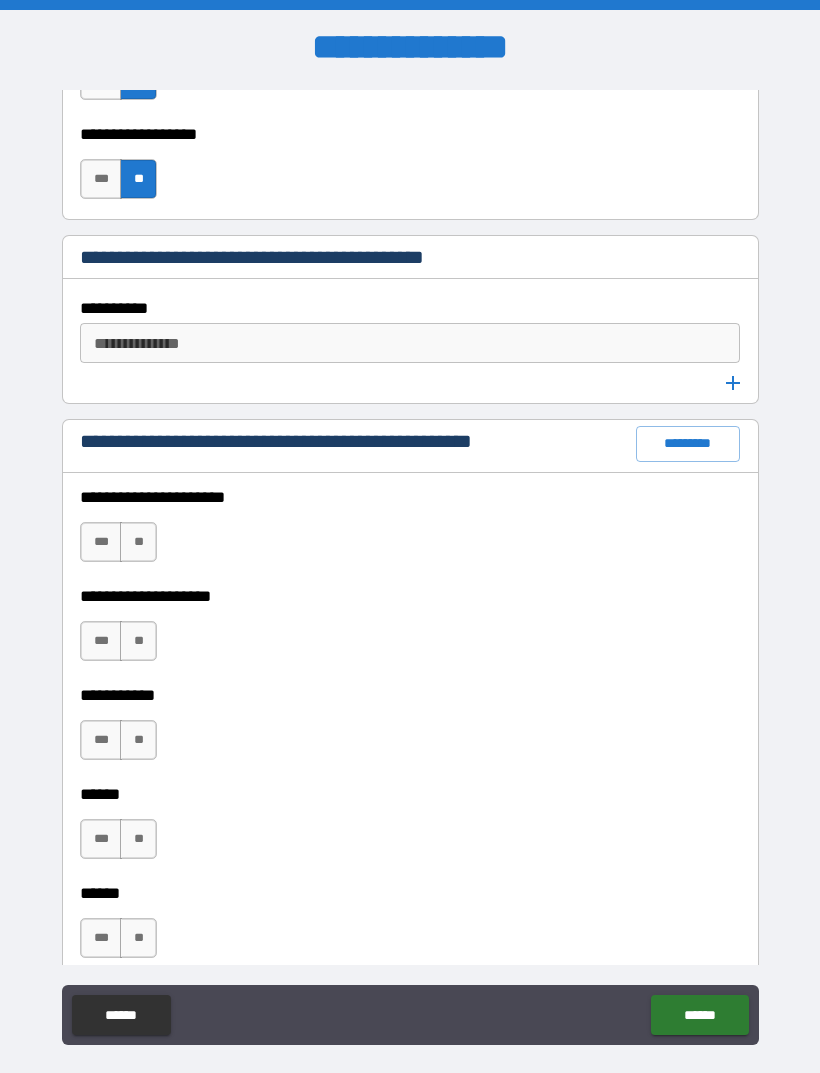 scroll, scrollTop: 2461, scrollLeft: 0, axis: vertical 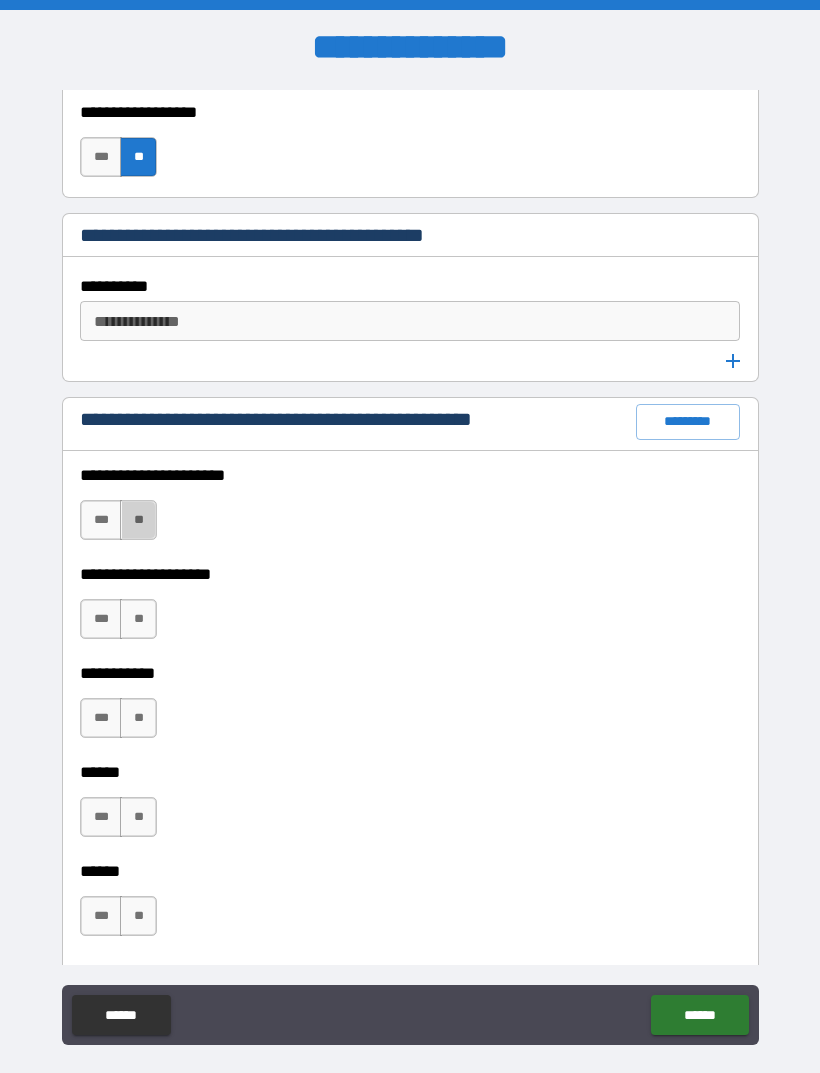 click on "**" at bounding box center (138, 520) 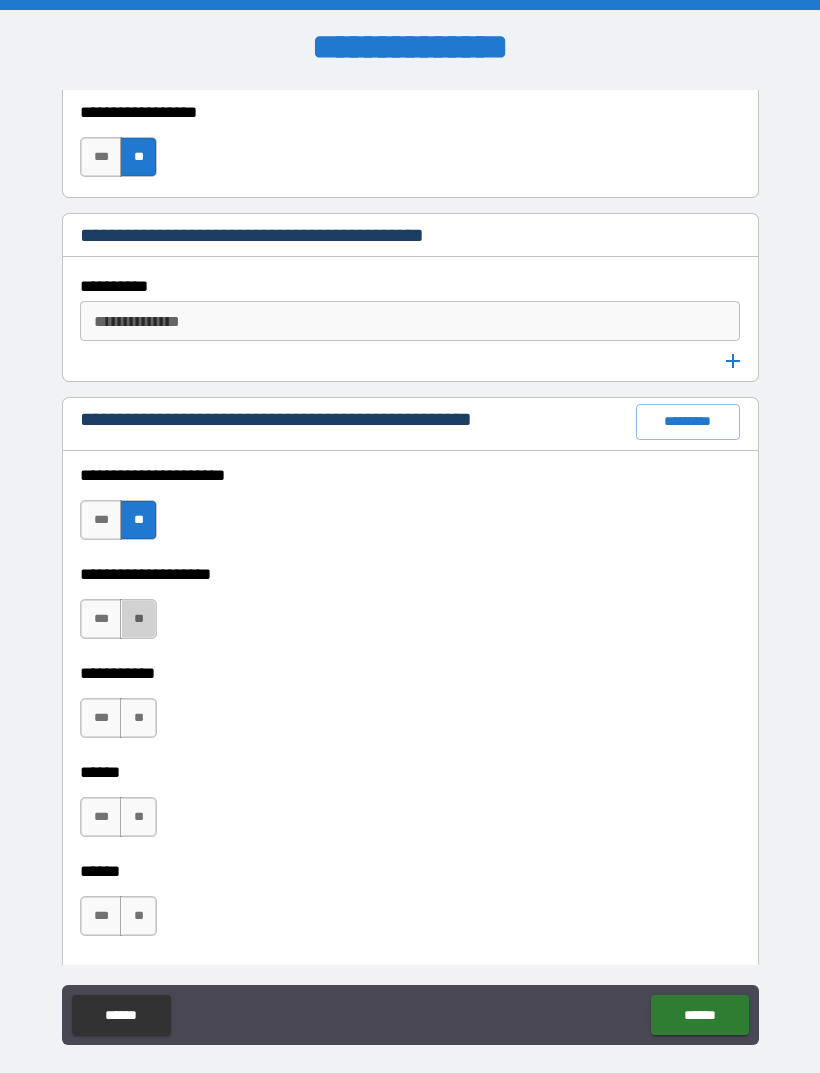 click on "**" at bounding box center [138, 619] 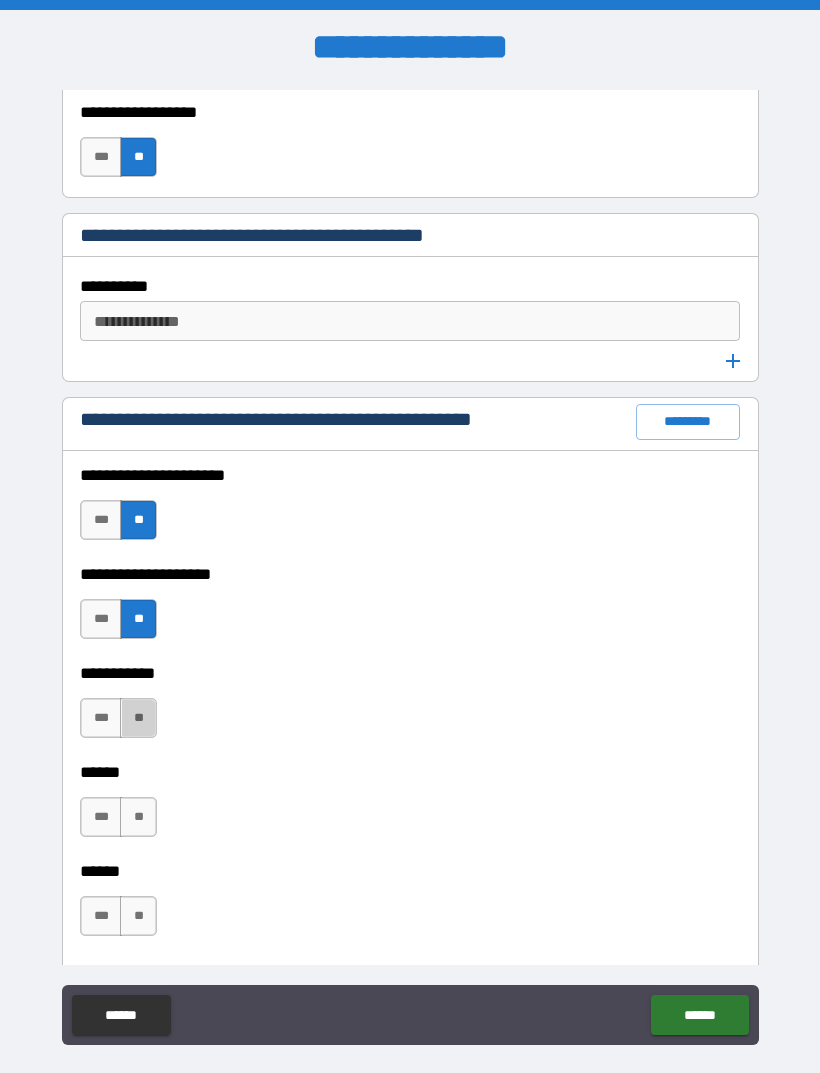 click on "**" at bounding box center [138, 718] 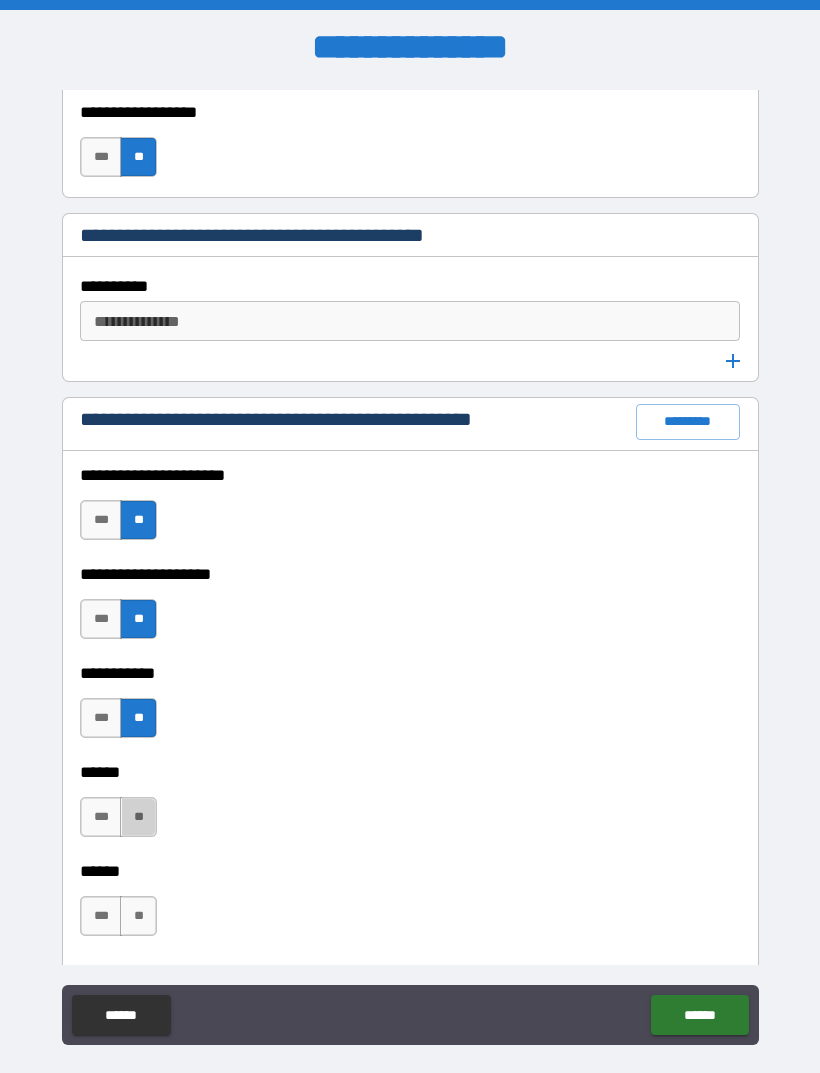 click on "**" at bounding box center (138, 817) 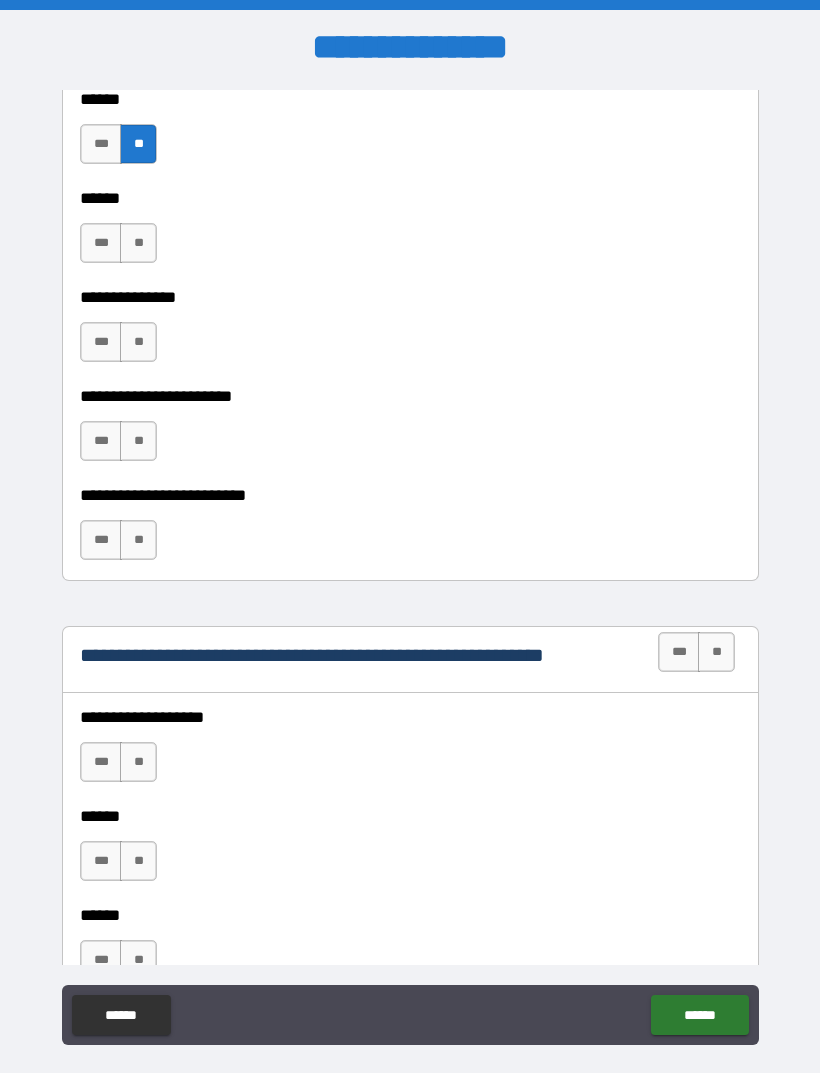 scroll, scrollTop: 3146, scrollLeft: 0, axis: vertical 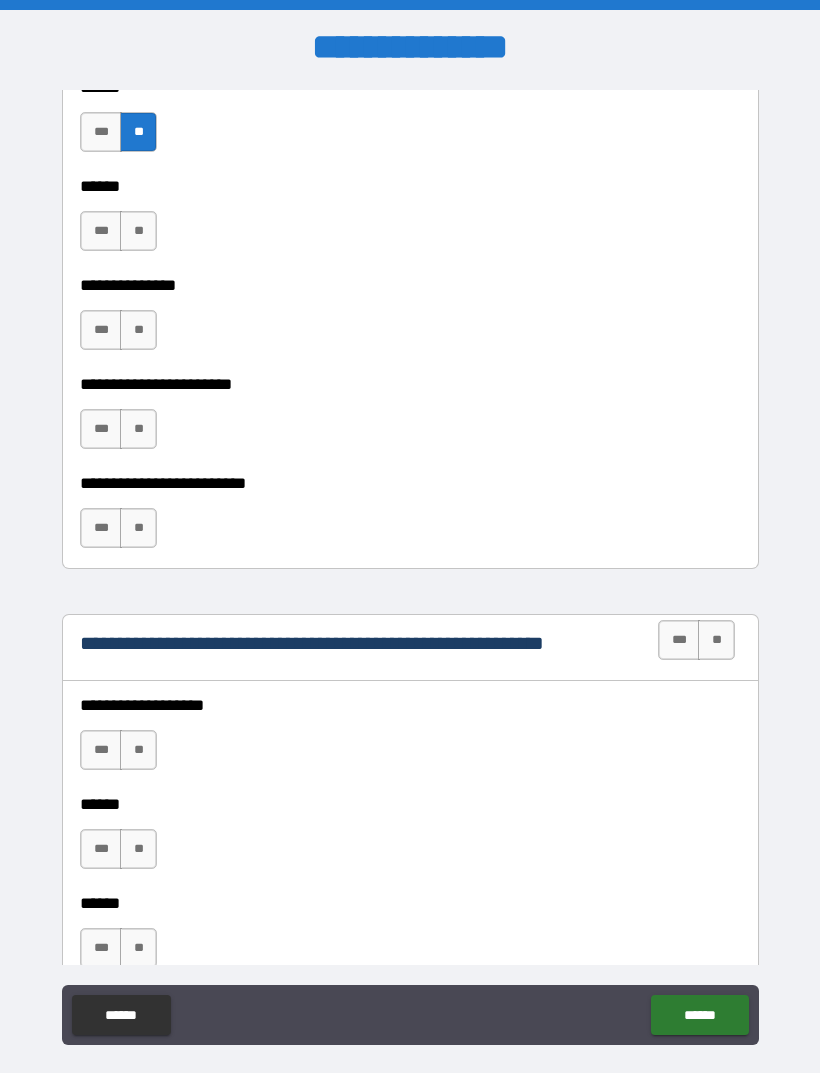 click on "**" at bounding box center [138, 231] 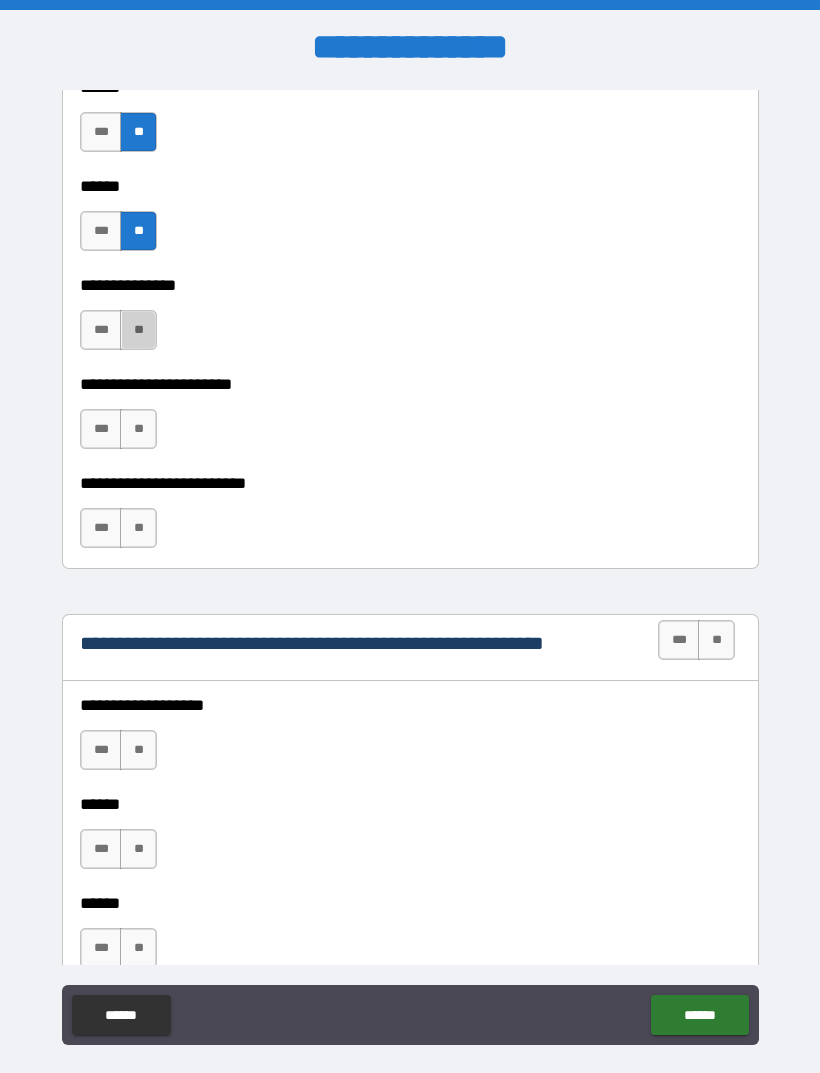 click on "**" at bounding box center [138, 330] 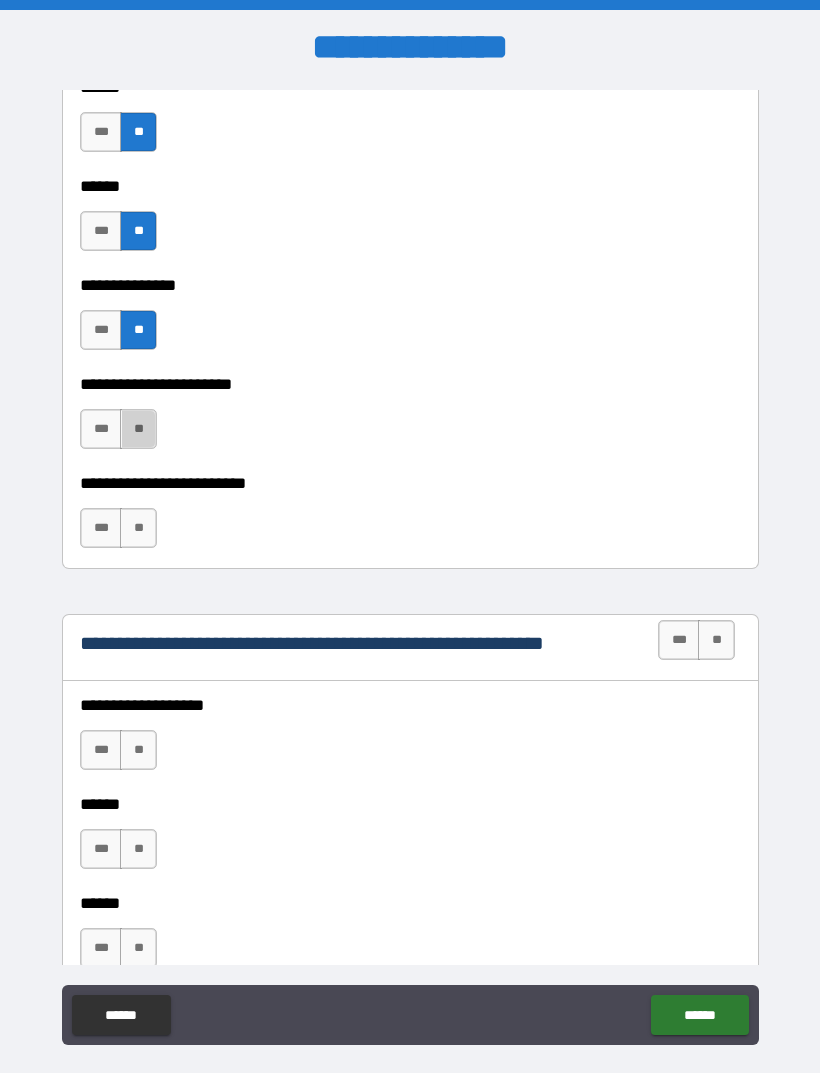 click on "**" at bounding box center (138, 429) 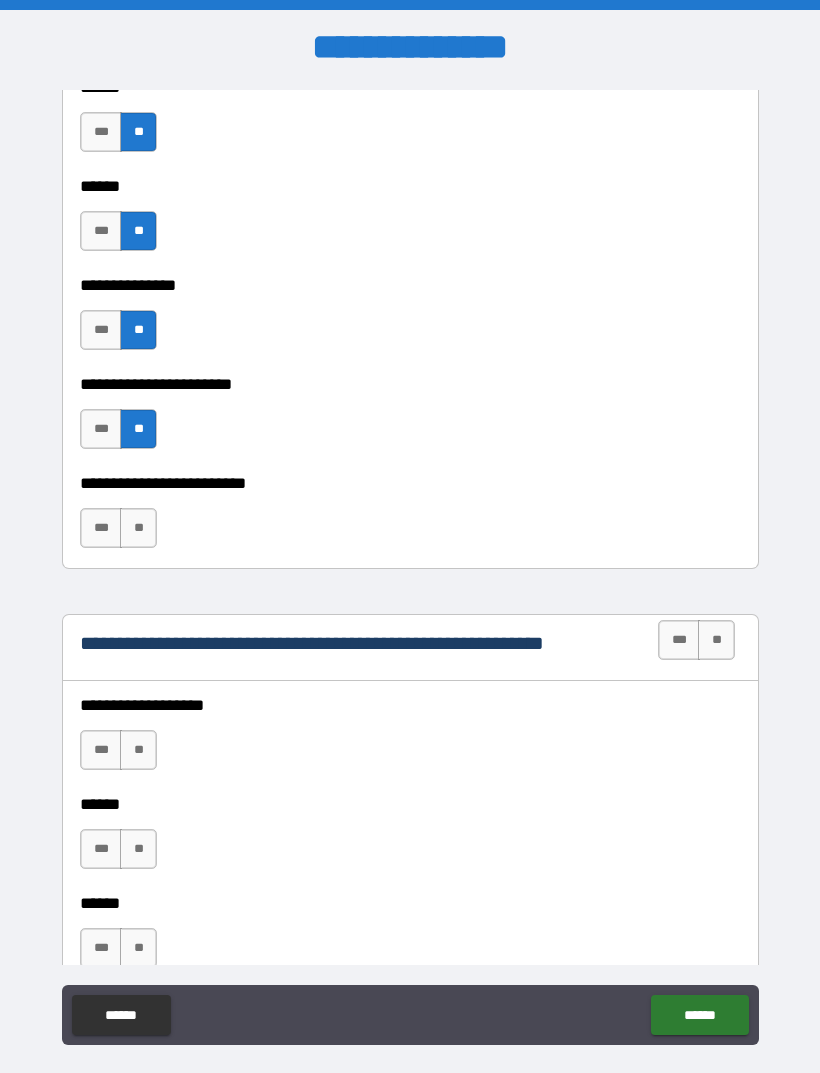 click on "**" at bounding box center [138, 528] 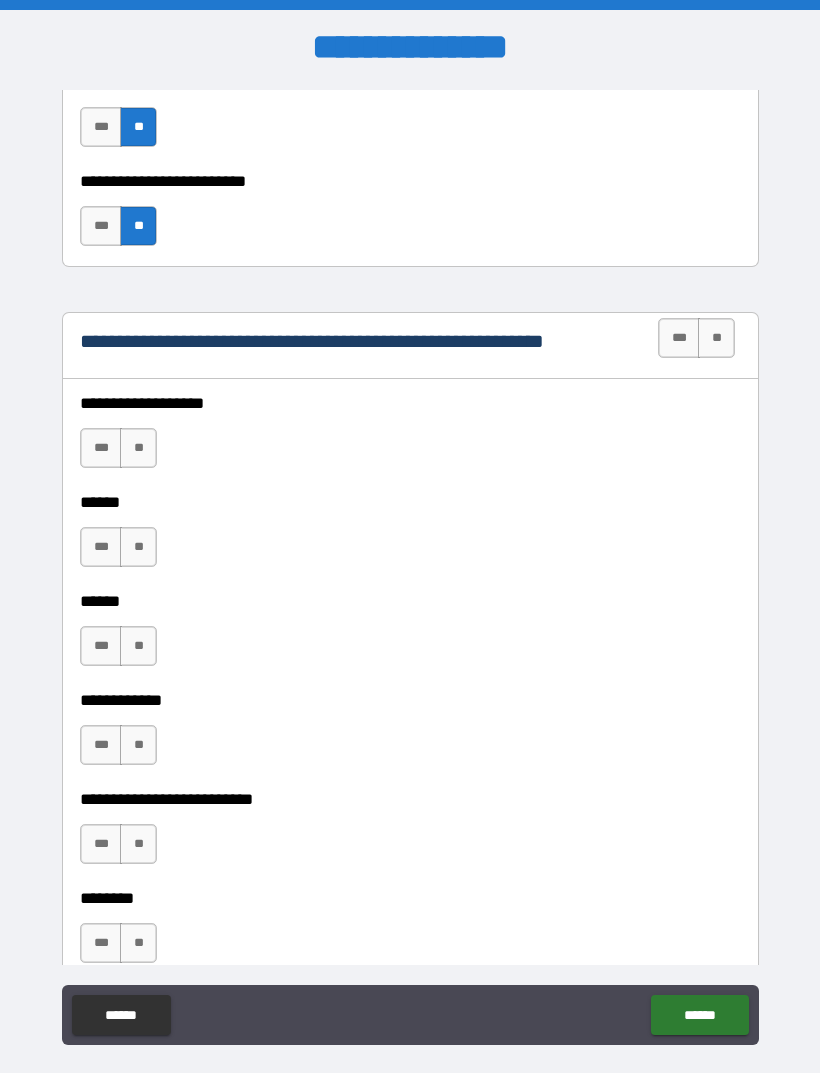 scroll, scrollTop: 3460, scrollLeft: 0, axis: vertical 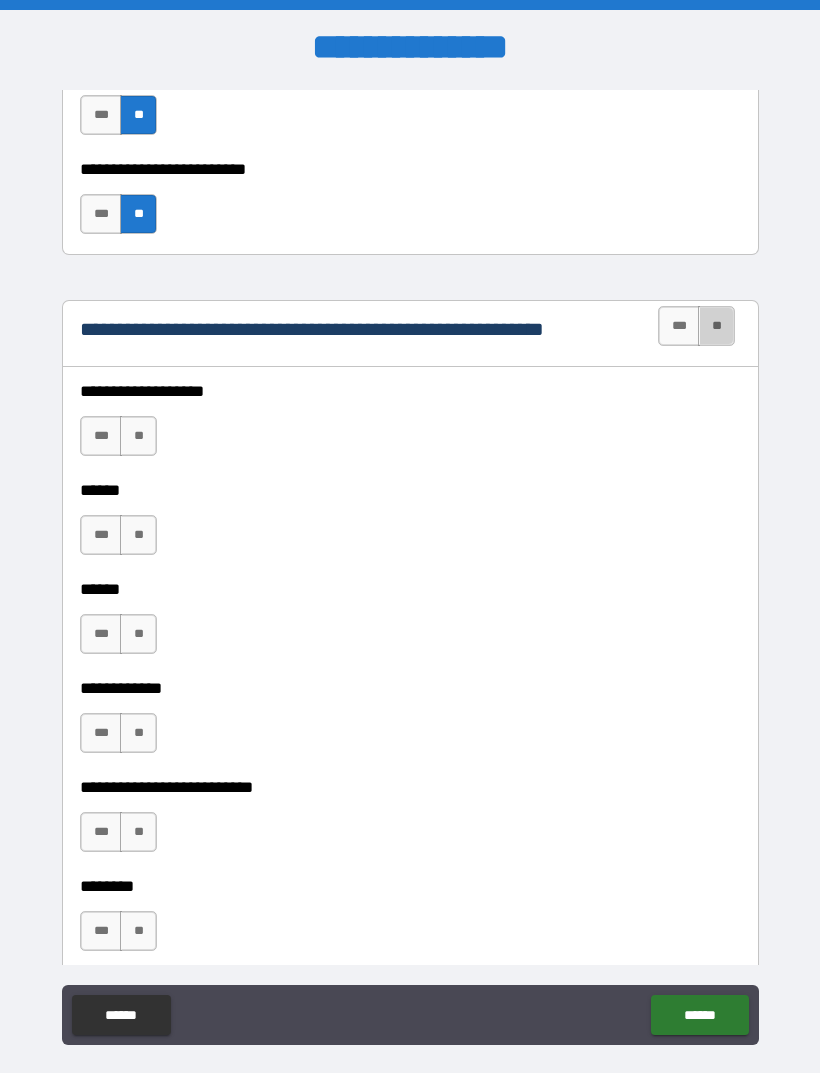 click on "**" at bounding box center [716, 326] 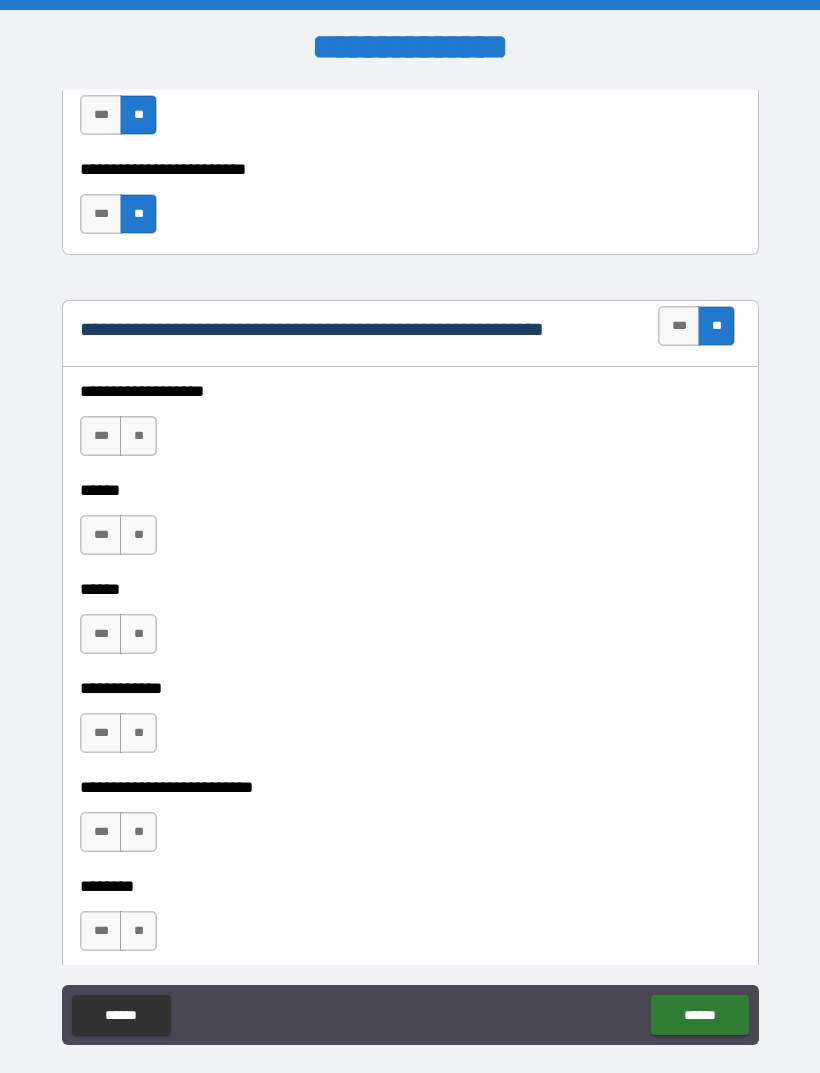 click on "**" at bounding box center [138, 436] 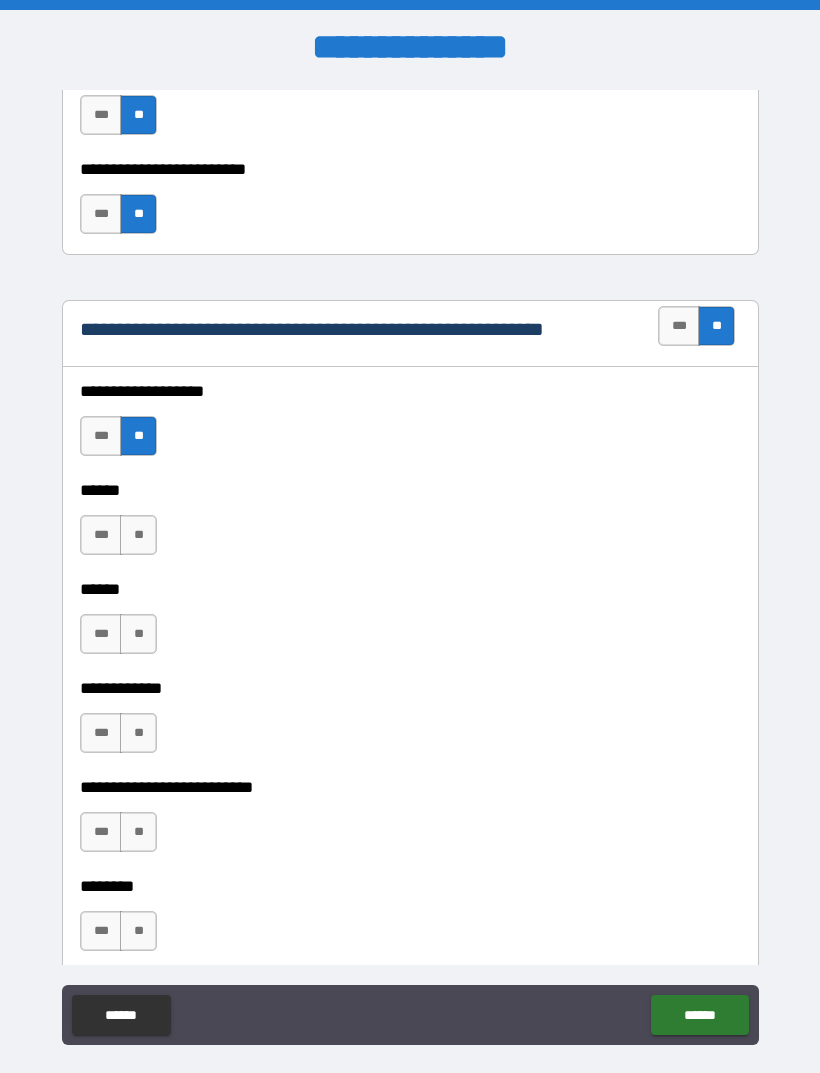 click on "**" at bounding box center (138, 535) 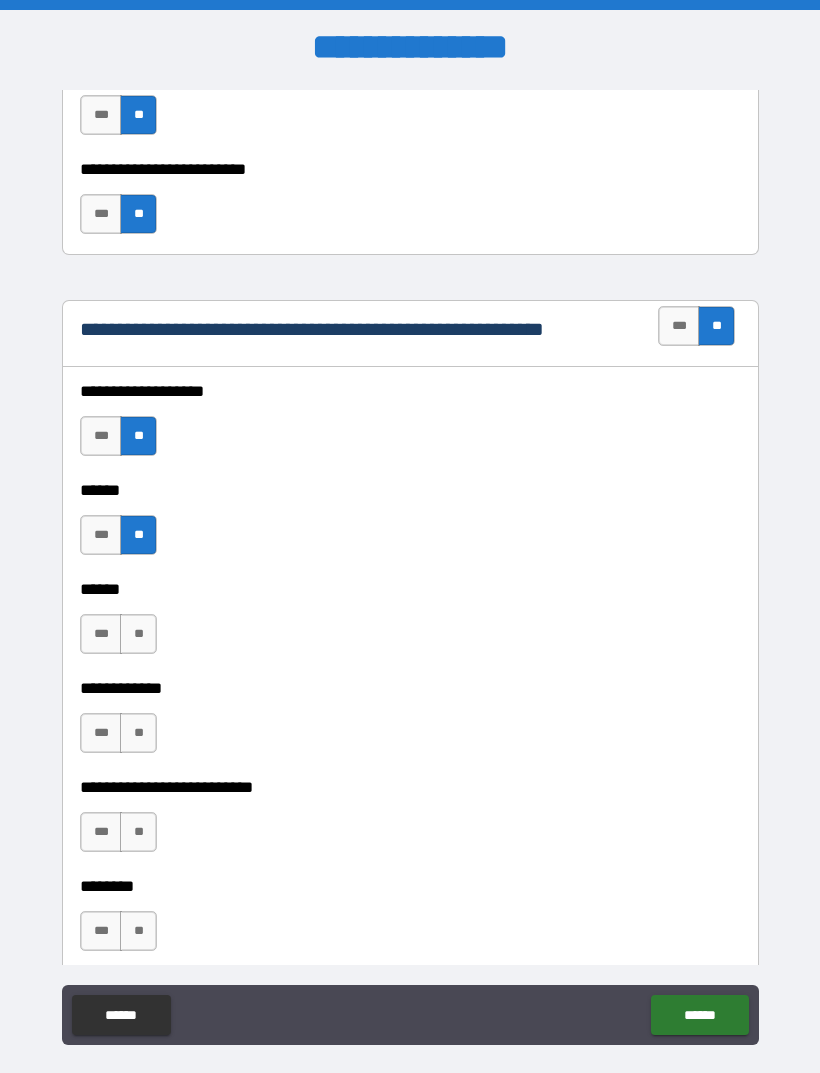click on "**" at bounding box center [138, 634] 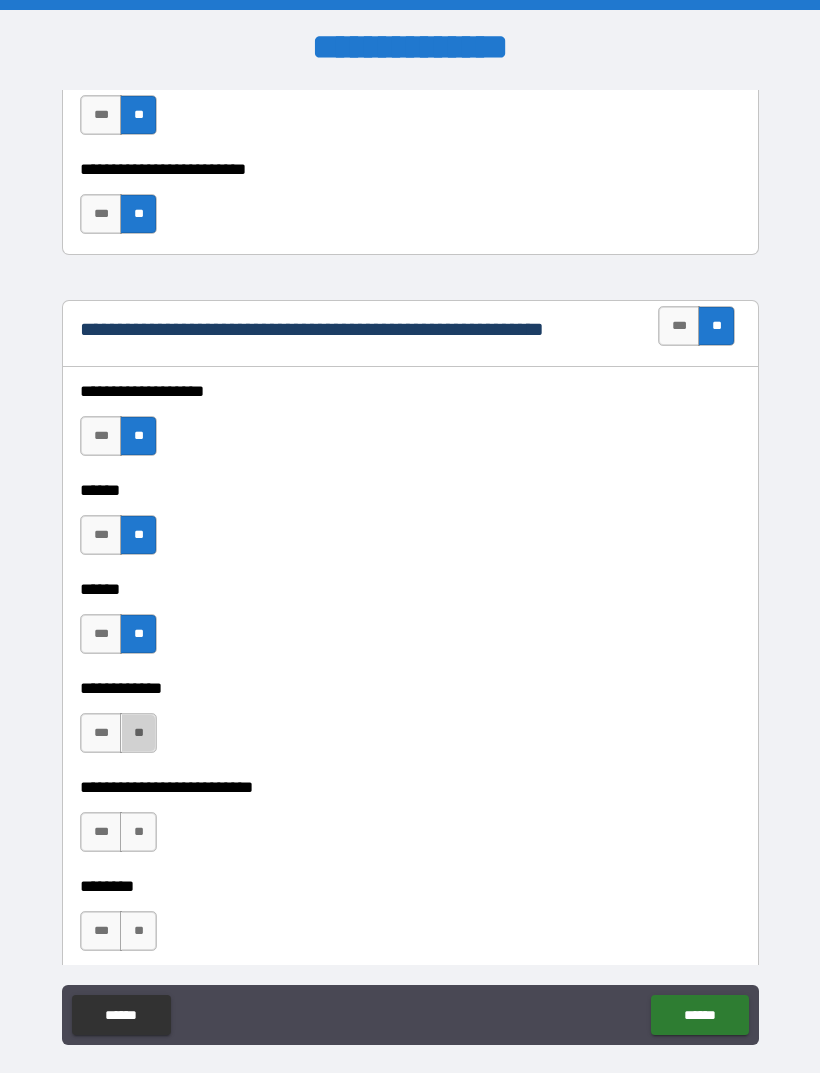 click on "**" at bounding box center (138, 733) 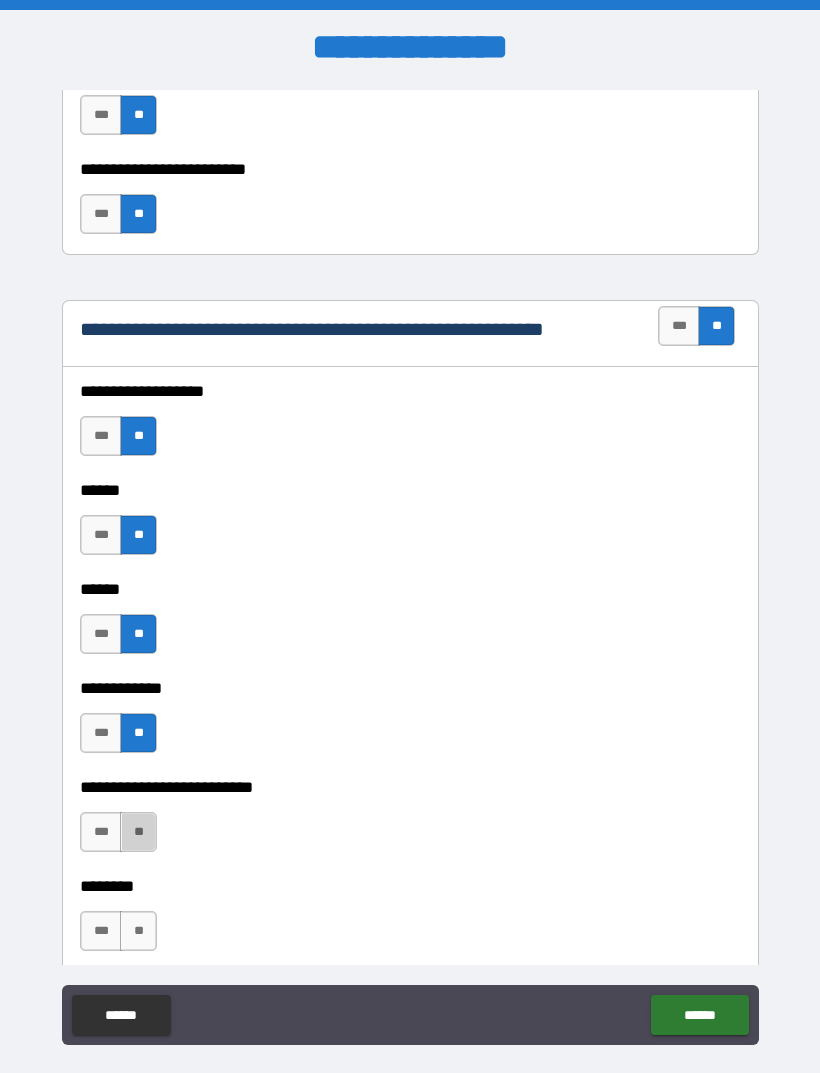 click on "**" at bounding box center (138, 832) 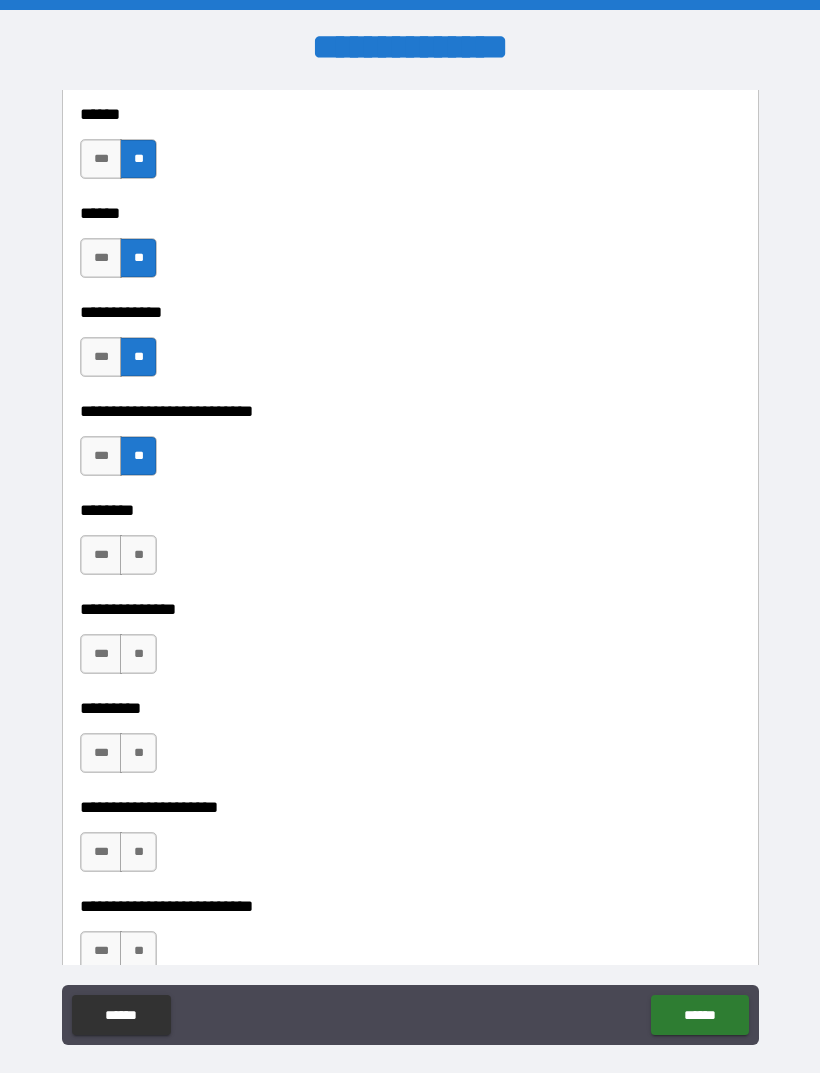scroll, scrollTop: 3835, scrollLeft: 0, axis: vertical 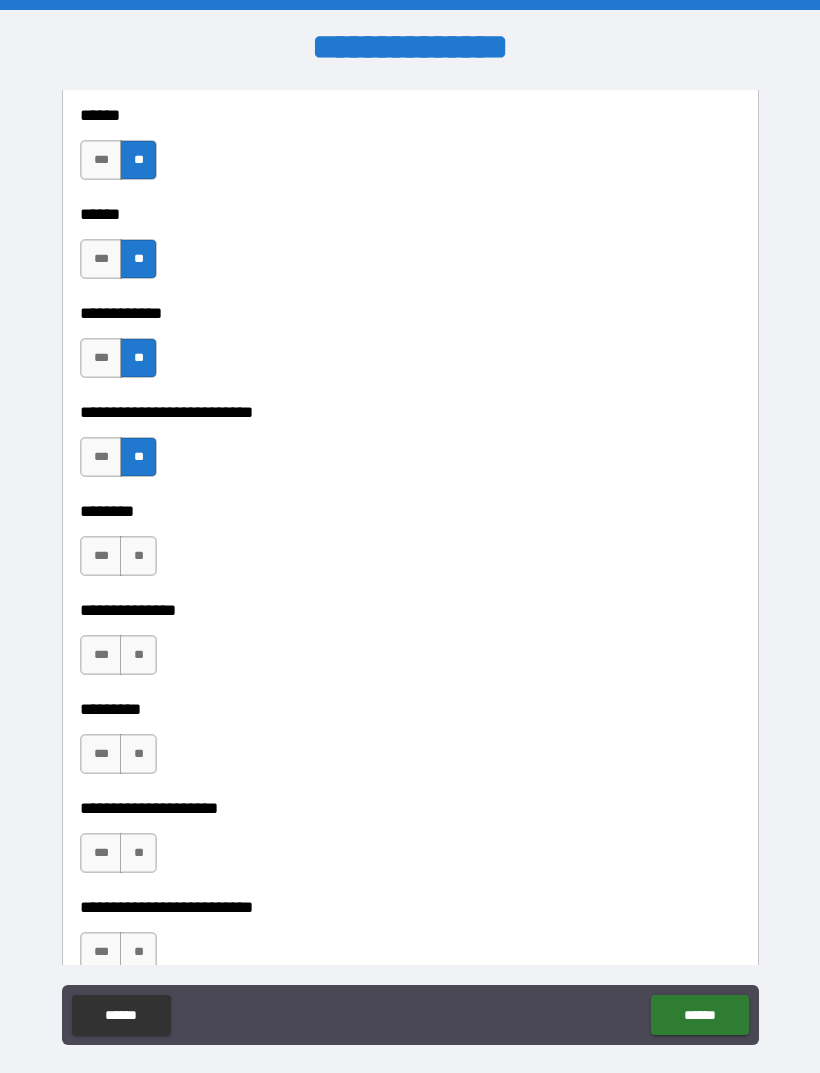 click on "**" at bounding box center (138, 556) 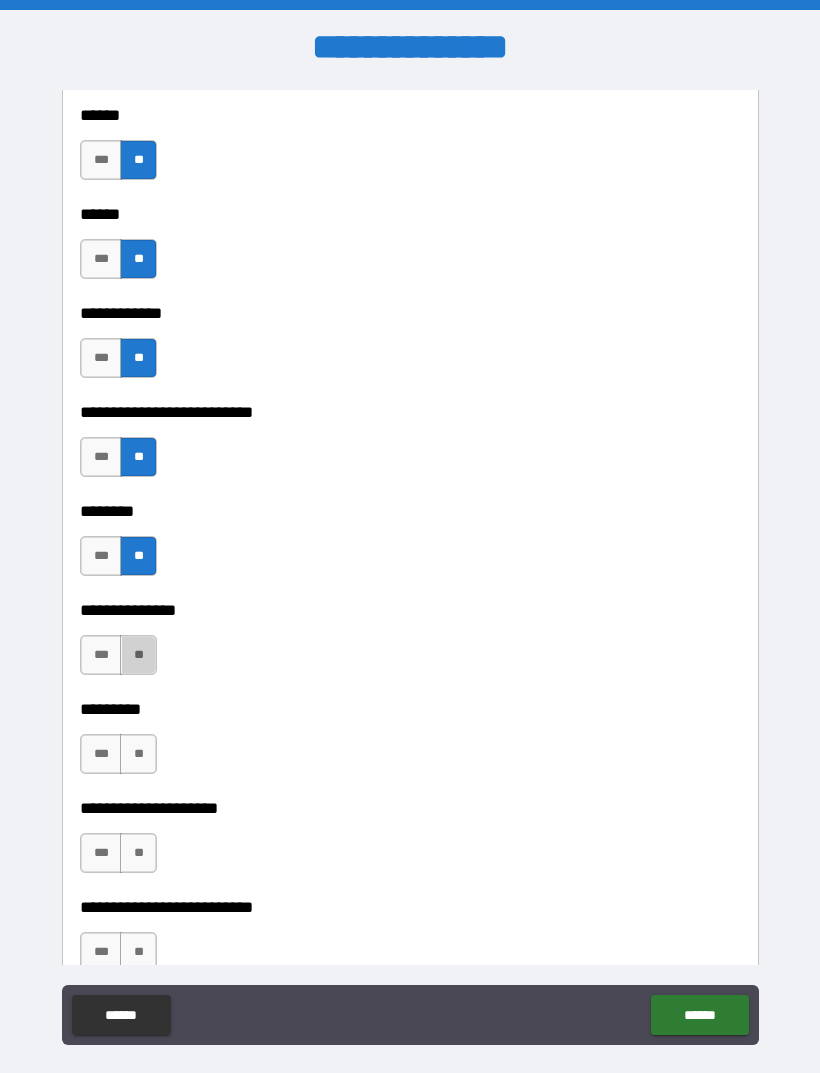 click on "**" at bounding box center (138, 655) 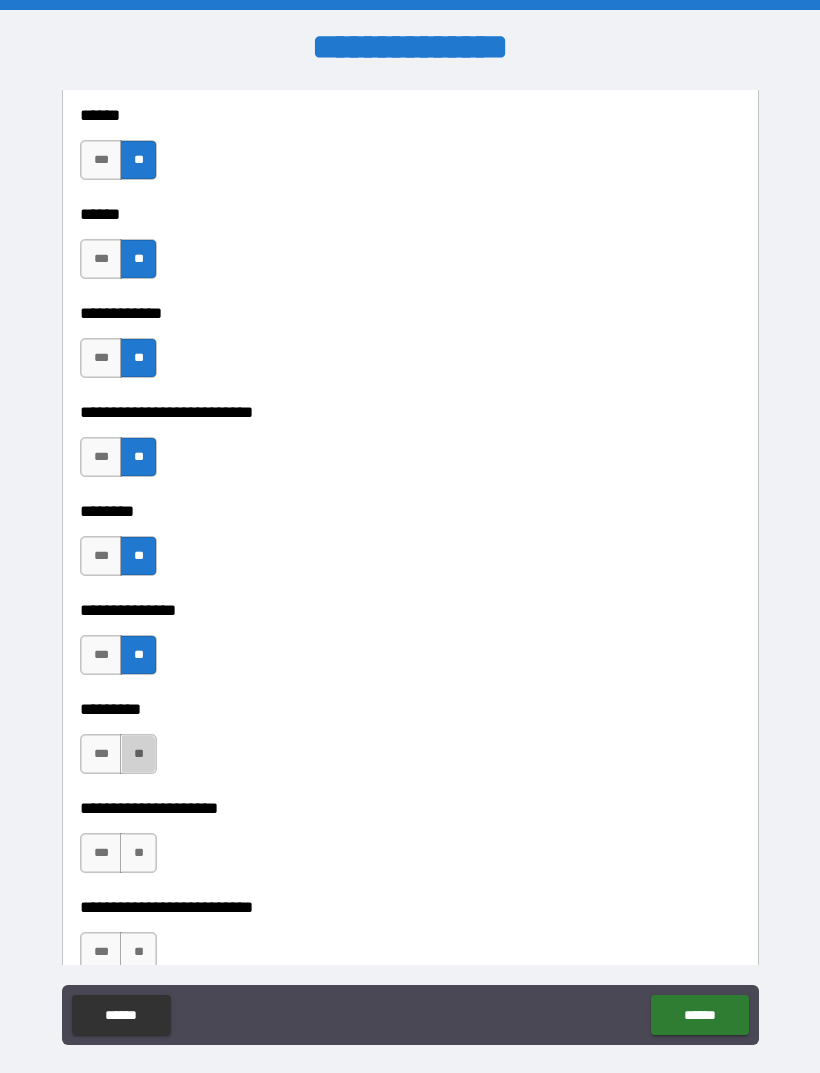 click on "**" at bounding box center [138, 754] 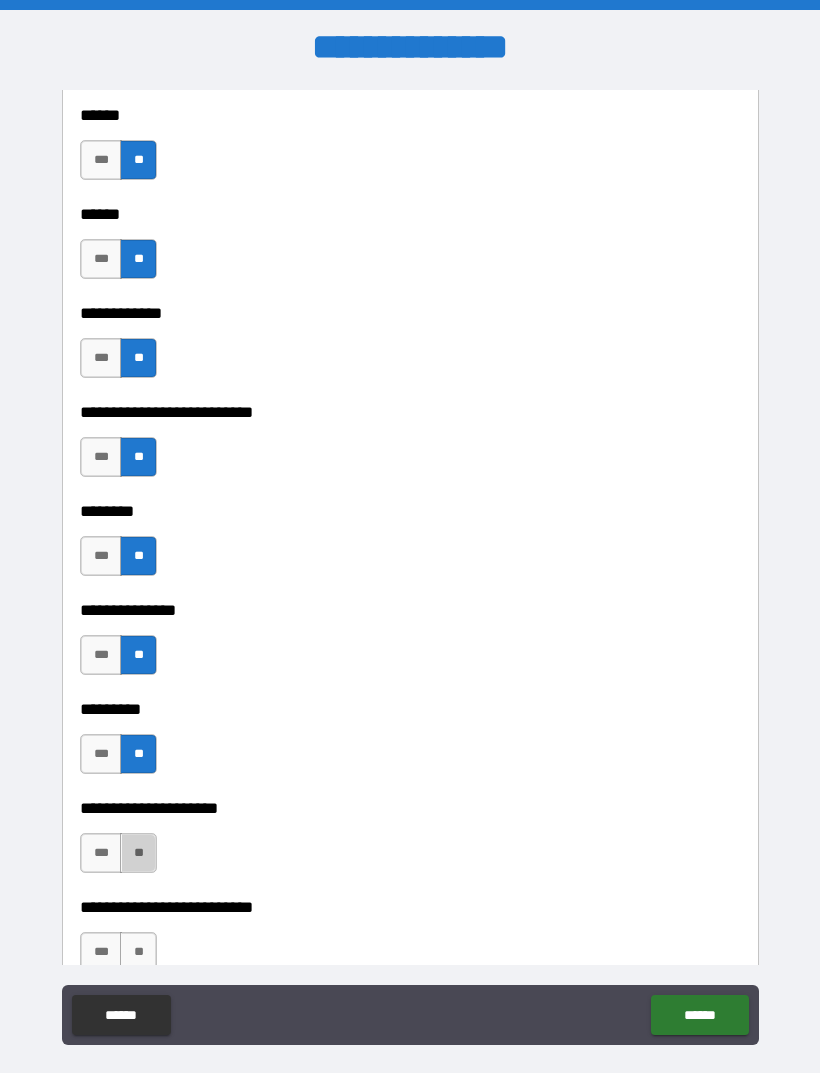 click on "**" at bounding box center [138, 853] 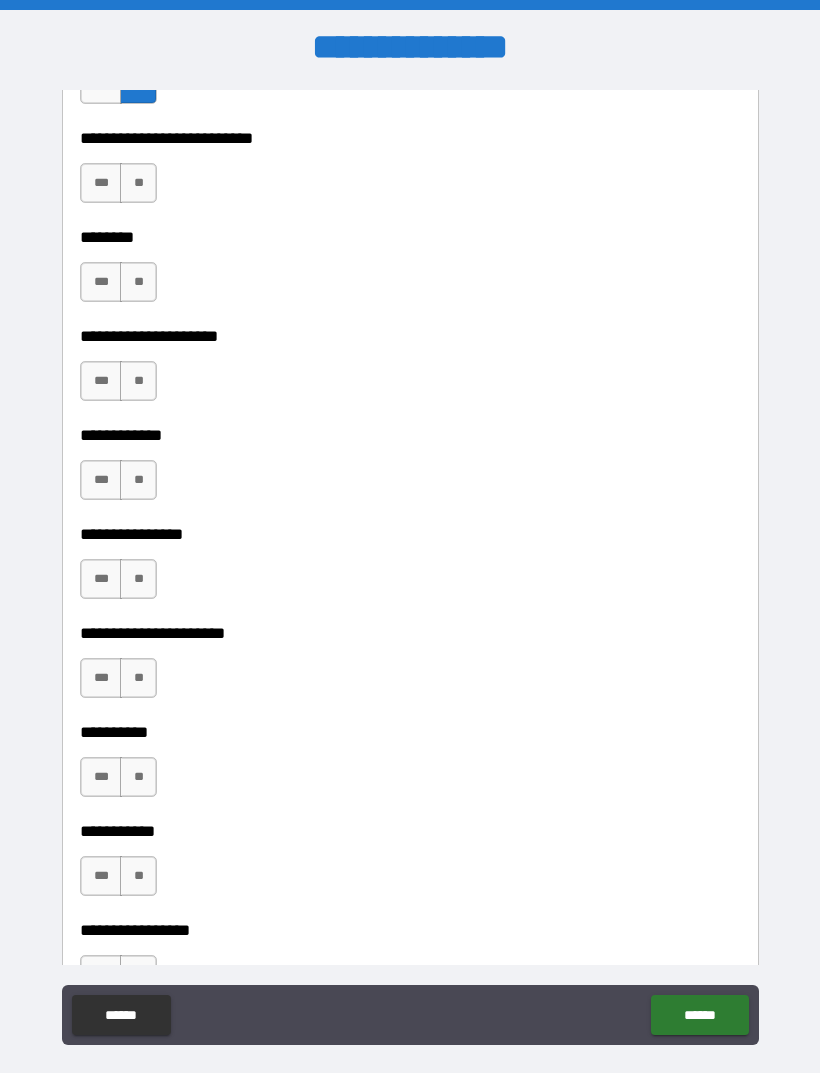 scroll, scrollTop: 4608, scrollLeft: 0, axis: vertical 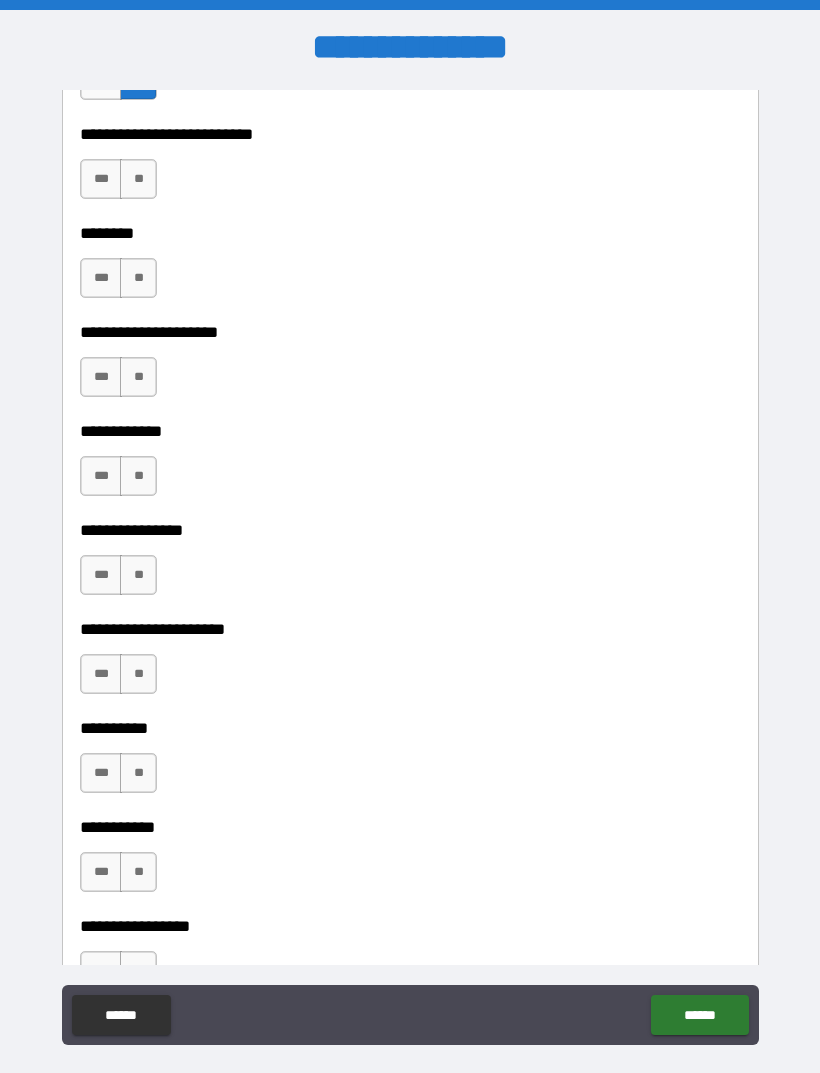 click on "**********" at bounding box center (410, 120) 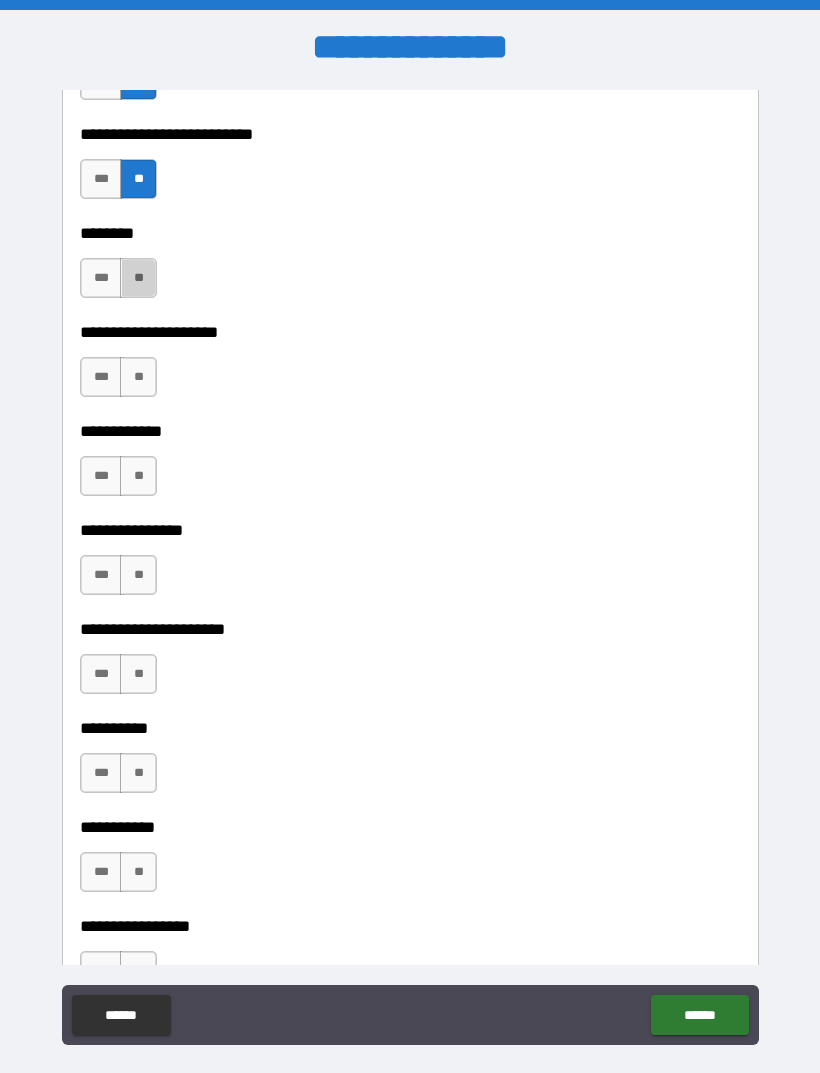 click on "**" at bounding box center (138, 278) 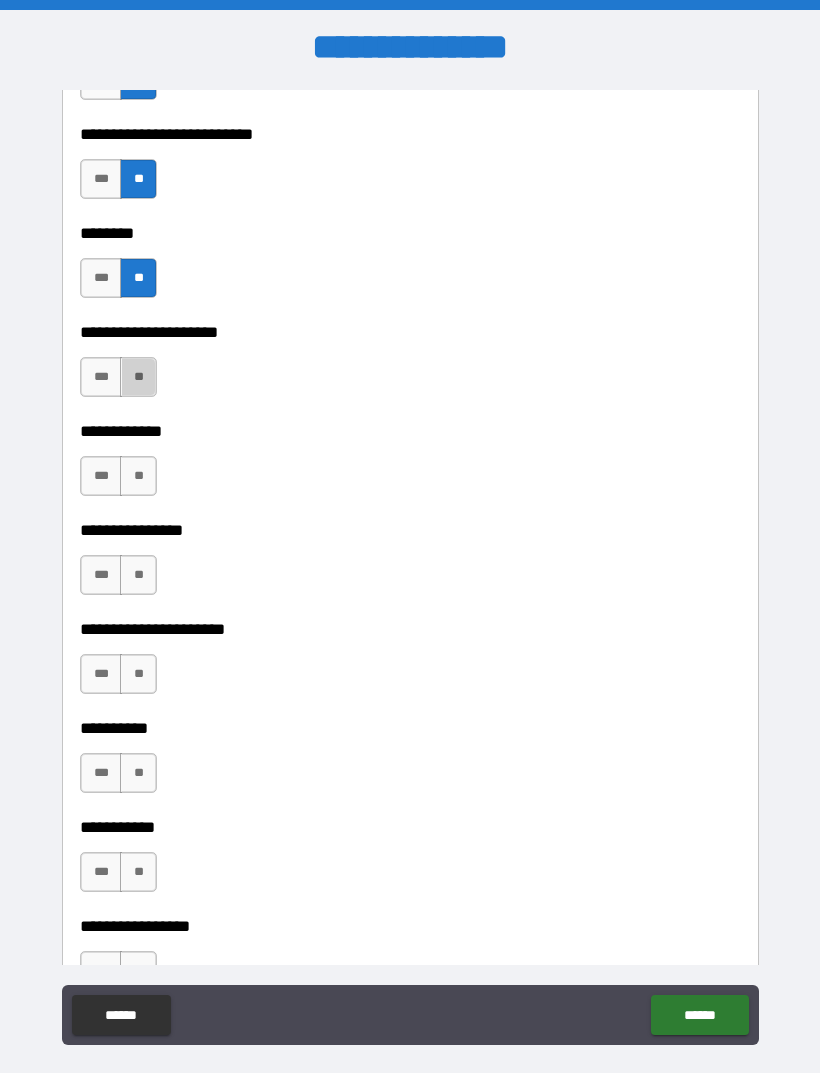 click on "**" at bounding box center (138, 377) 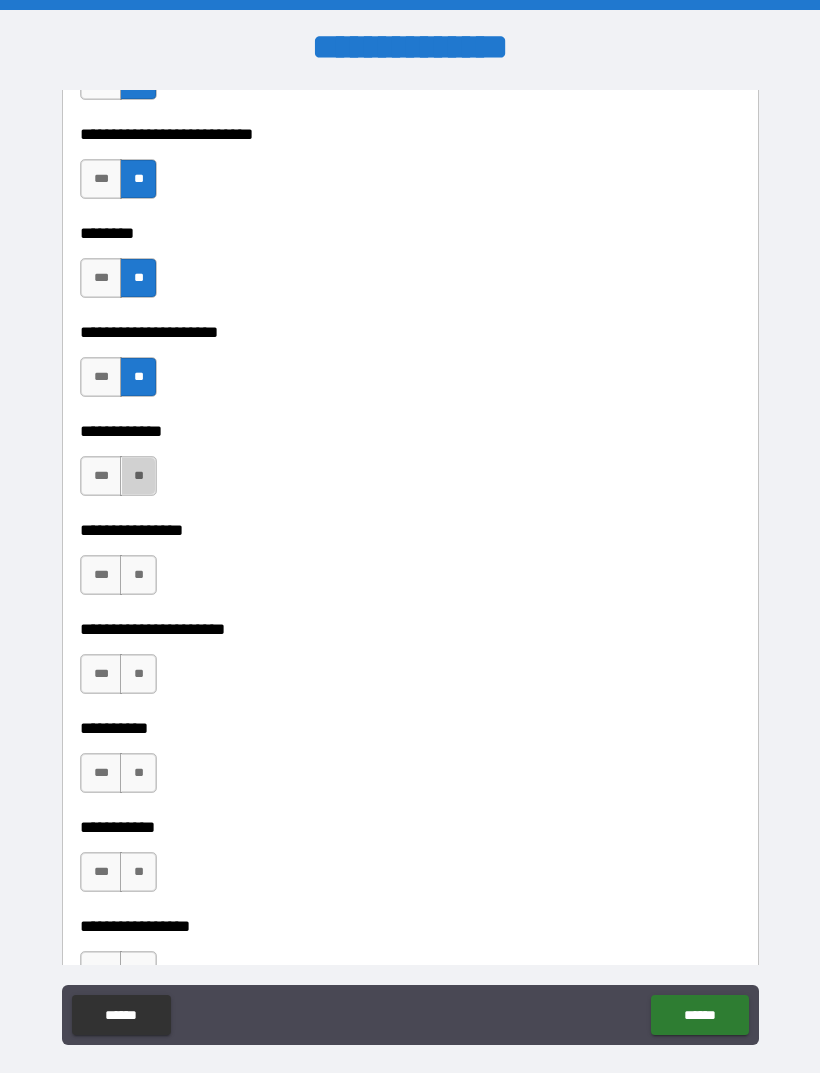 click on "**" at bounding box center (138, 476) 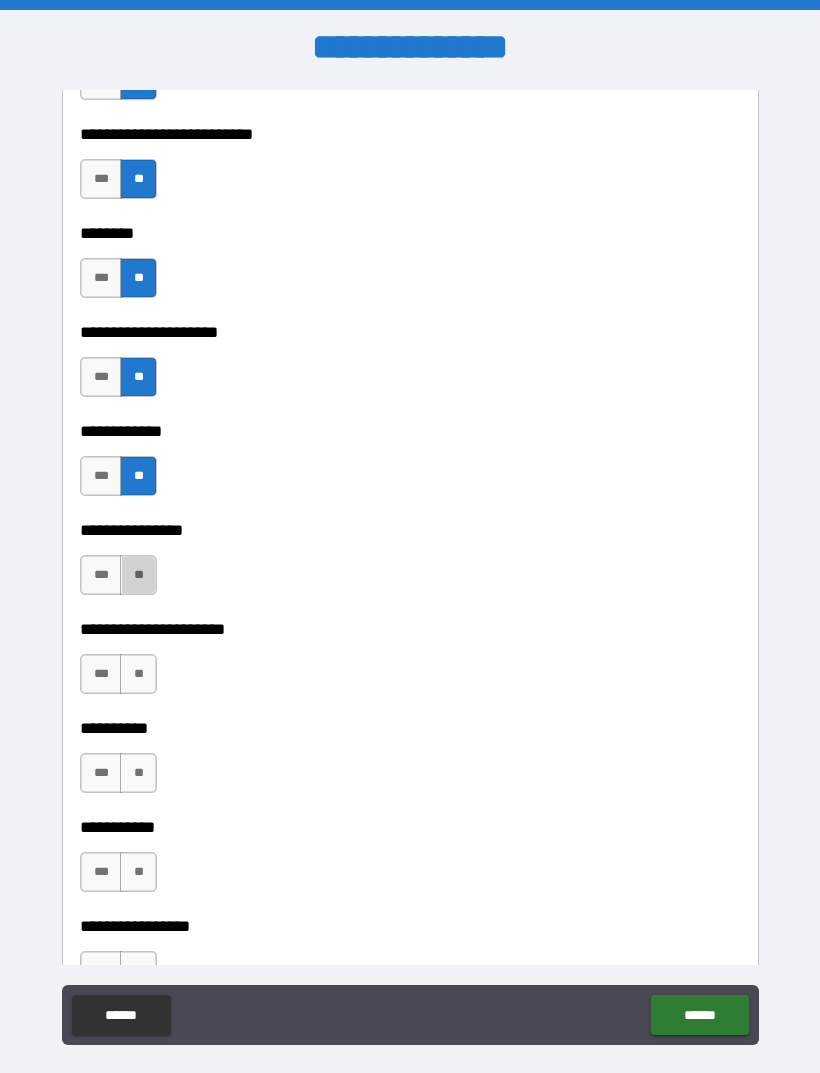 click on "**" at bounding box center (138, 575) 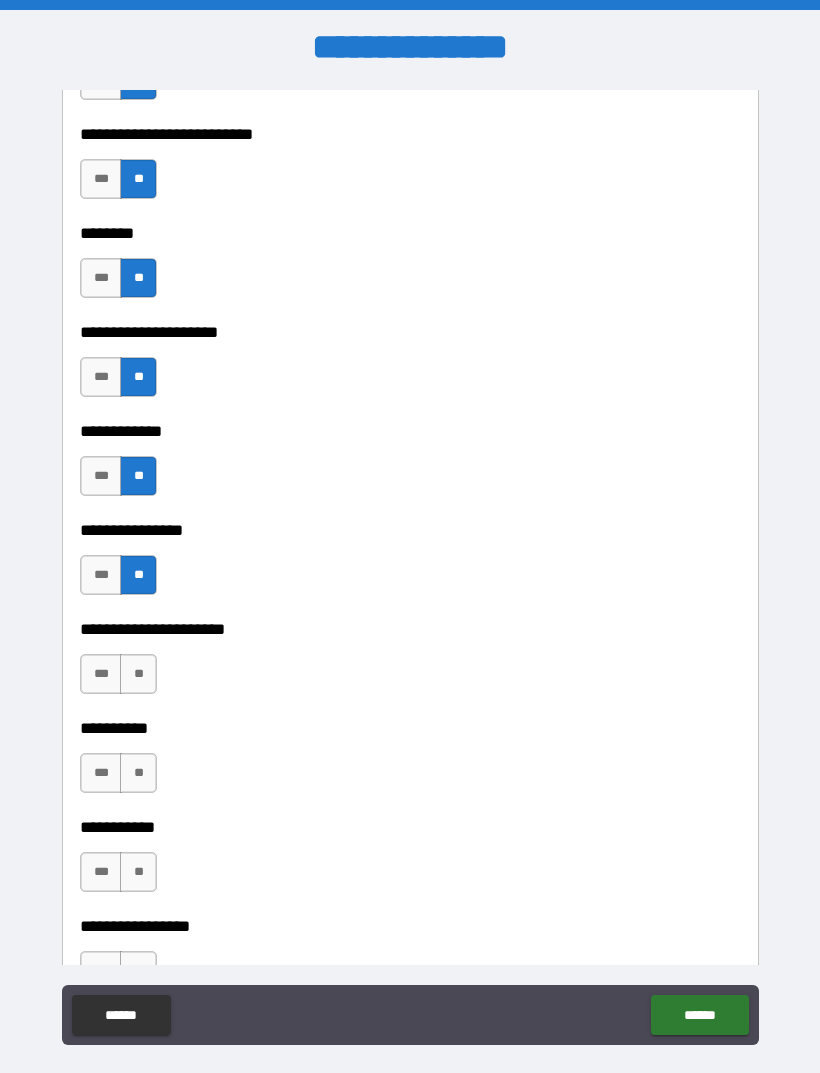 click on "**" at bounding box center (138, 674) 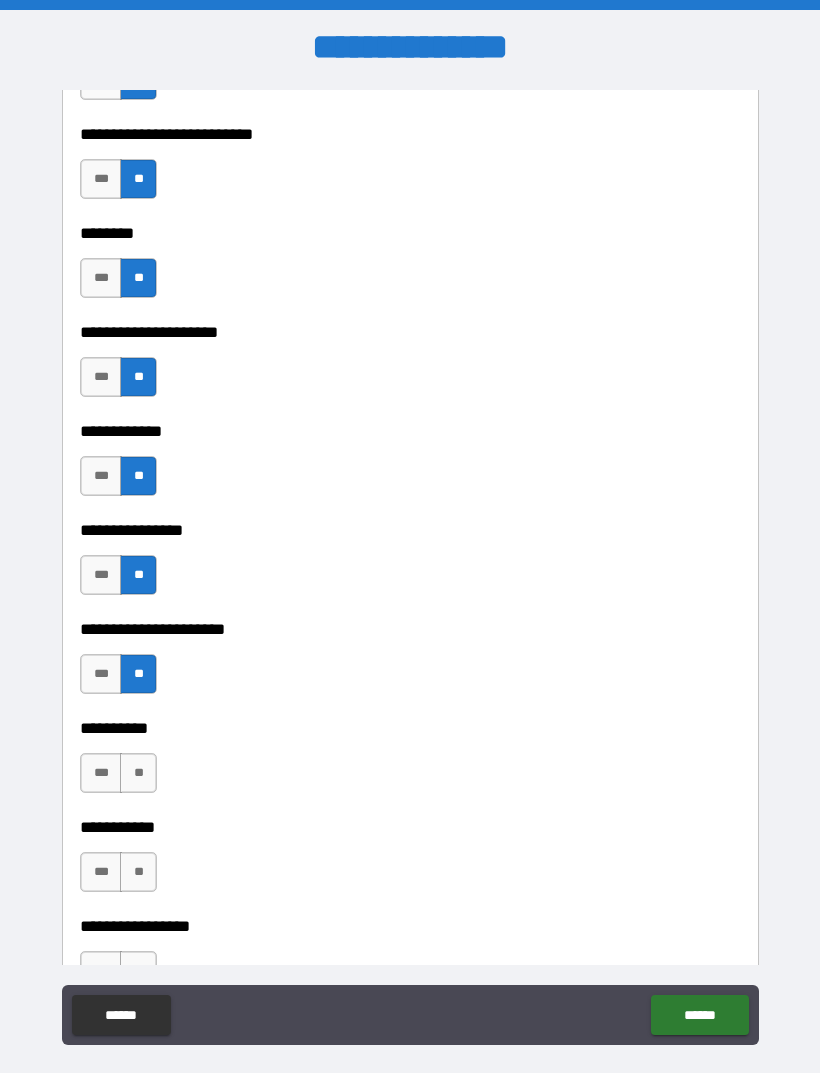 click on "**" at bounding box center (138, 773) 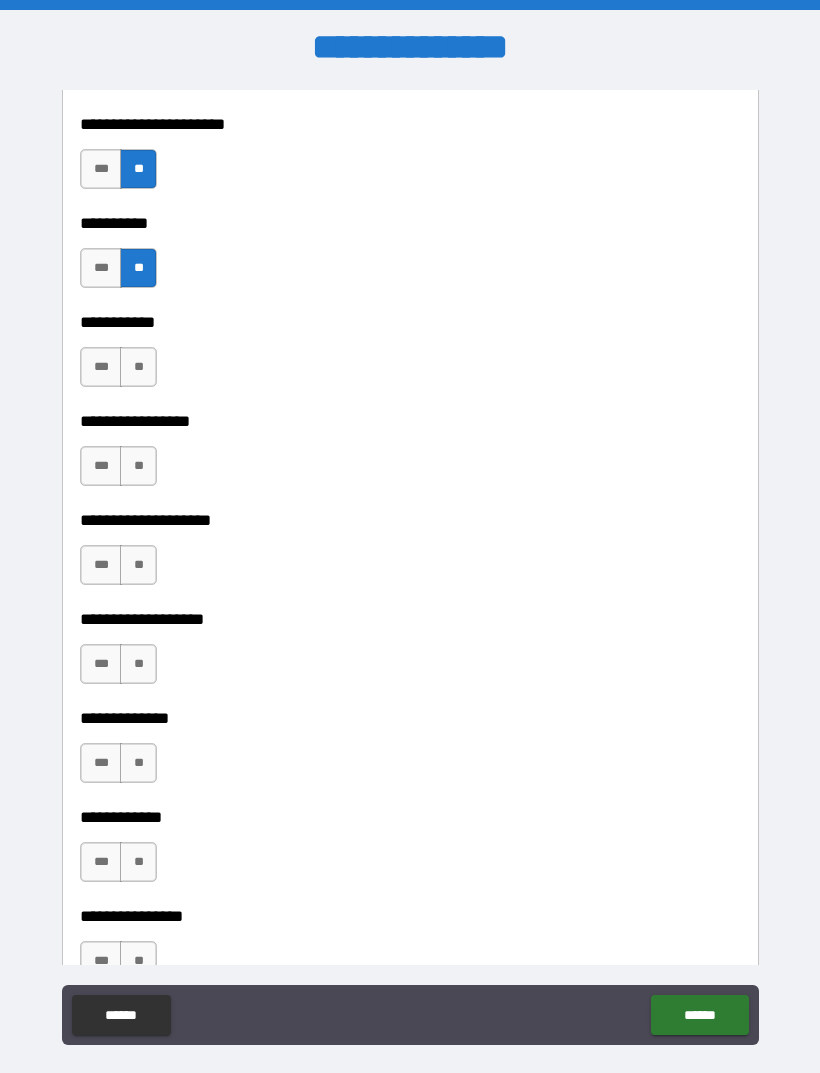 scroll, scrollTop: 5151, scrollLeft: 0, axis: vertical 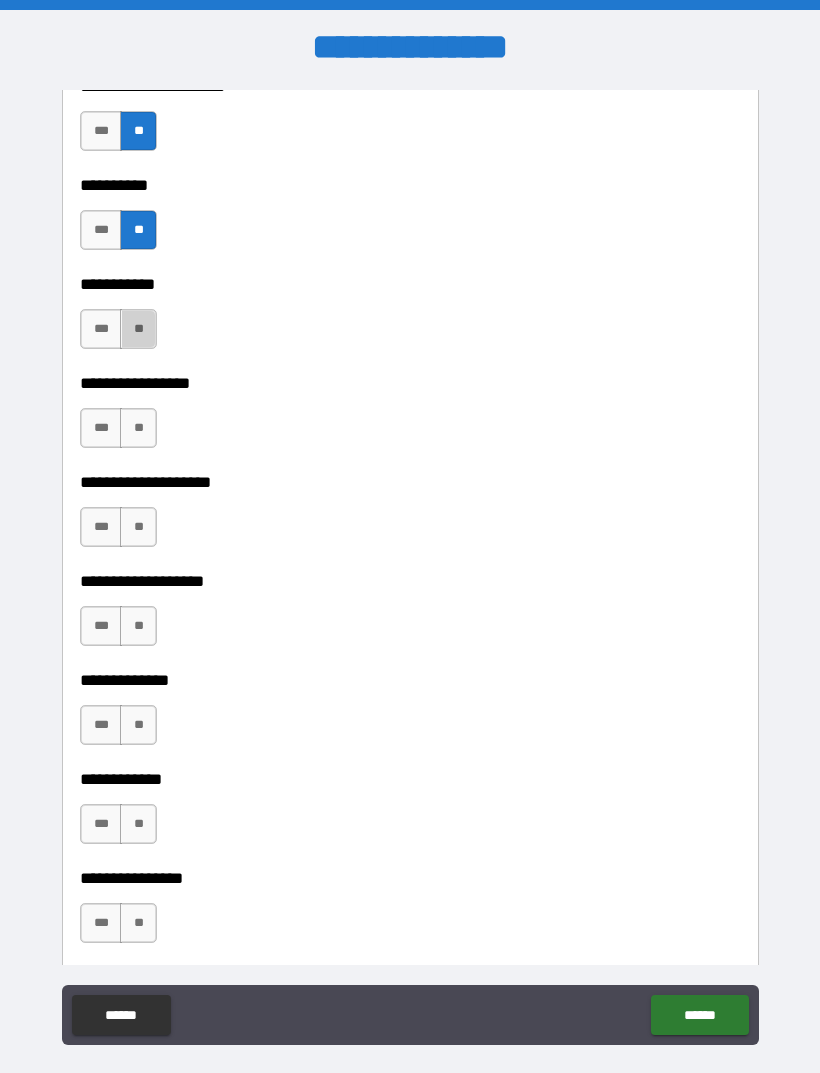 click on "**" at bounding box center [138, 329] 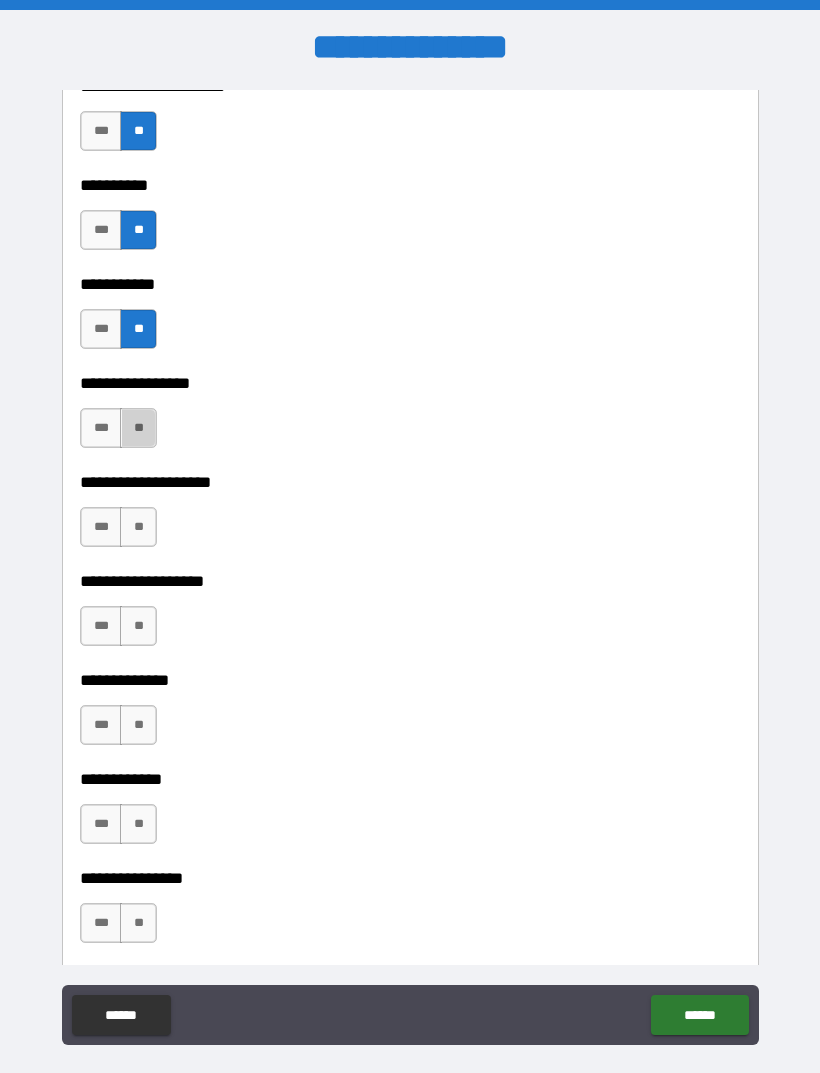 click on "**" at bounding box center (138, 428) 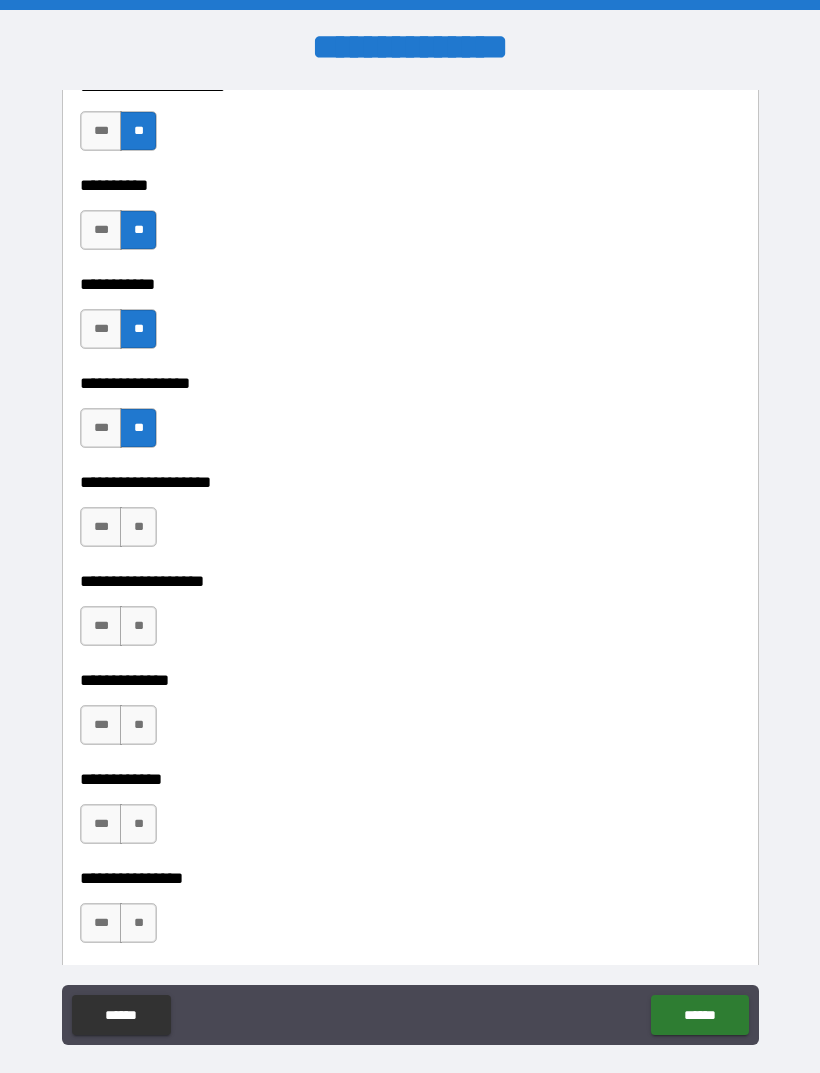 click on "**" at bounding box center (138, 527) 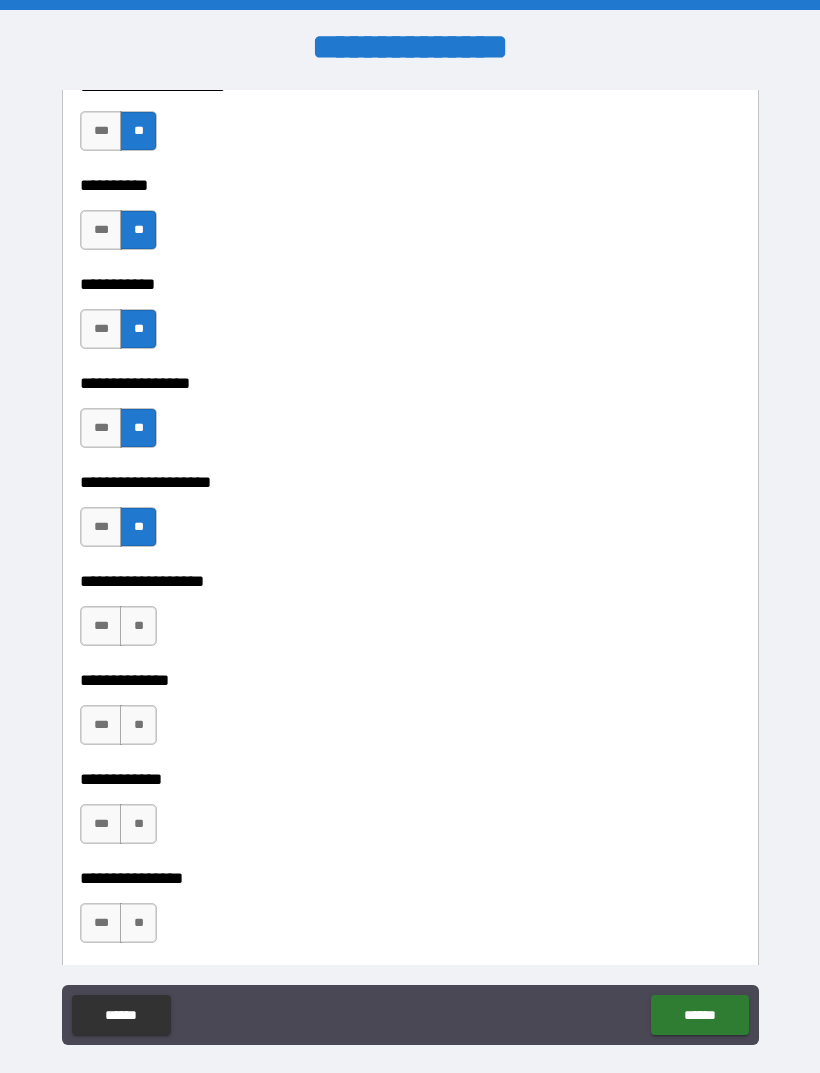 click on "**" at bounding box center [138, 626] 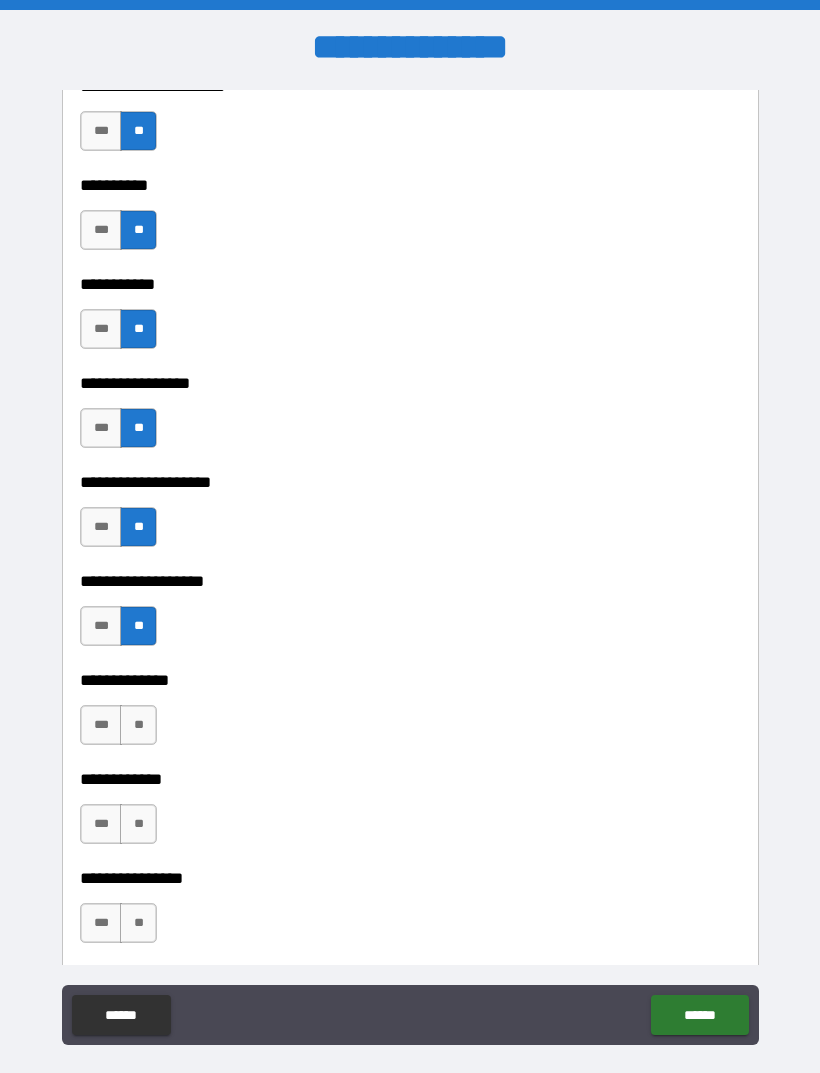 click on "**" at bounding box center (138, 725) 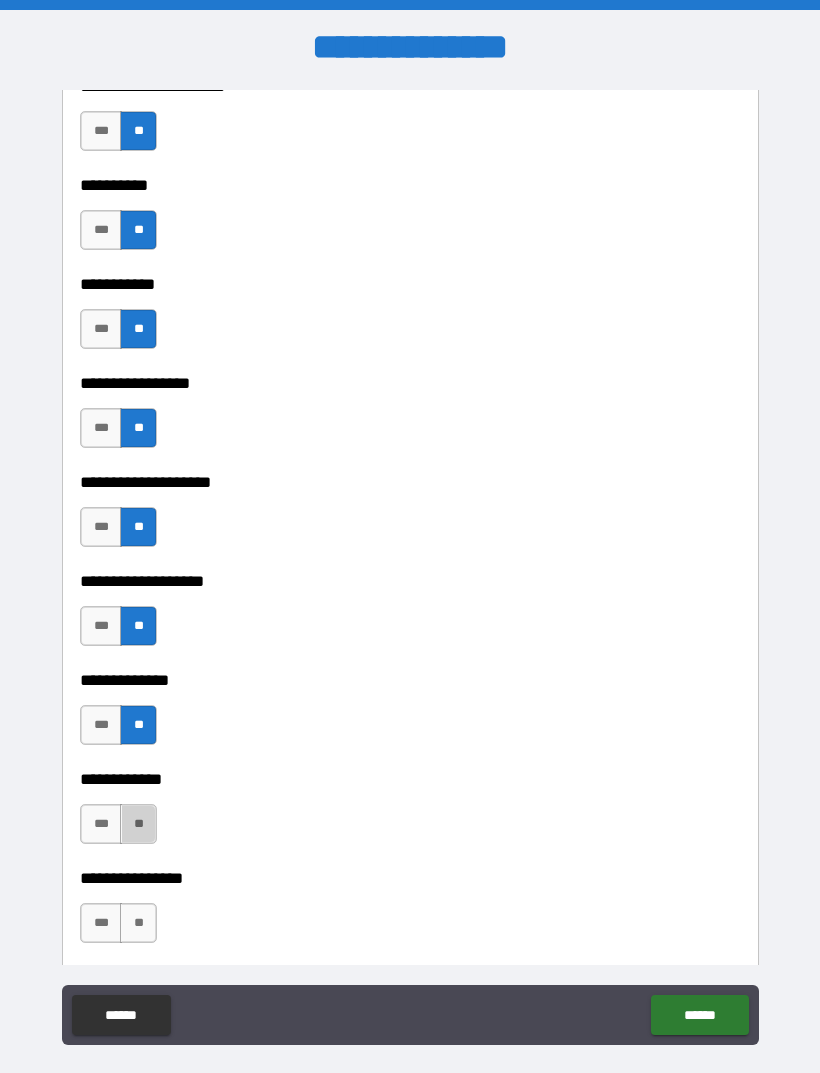 click on "**" at bounding box center [138, 824] 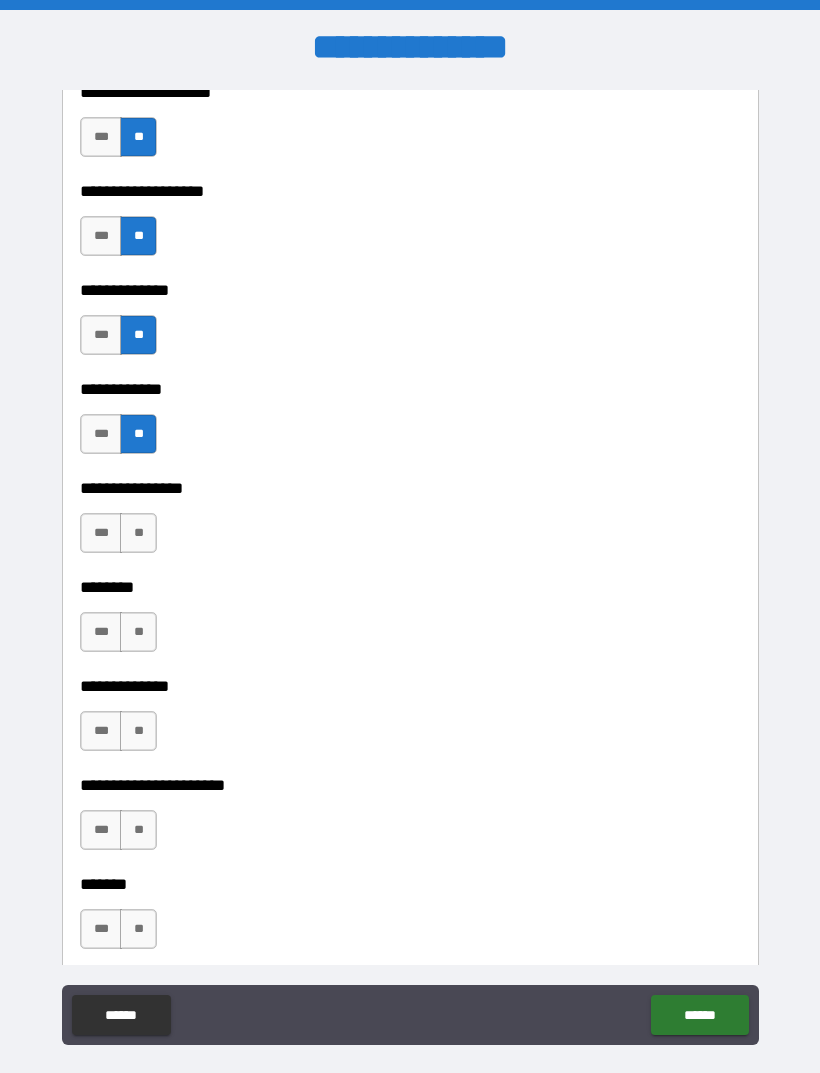 scroll, scrollTop: 5546, scrollLeft: 0, axis: vertical 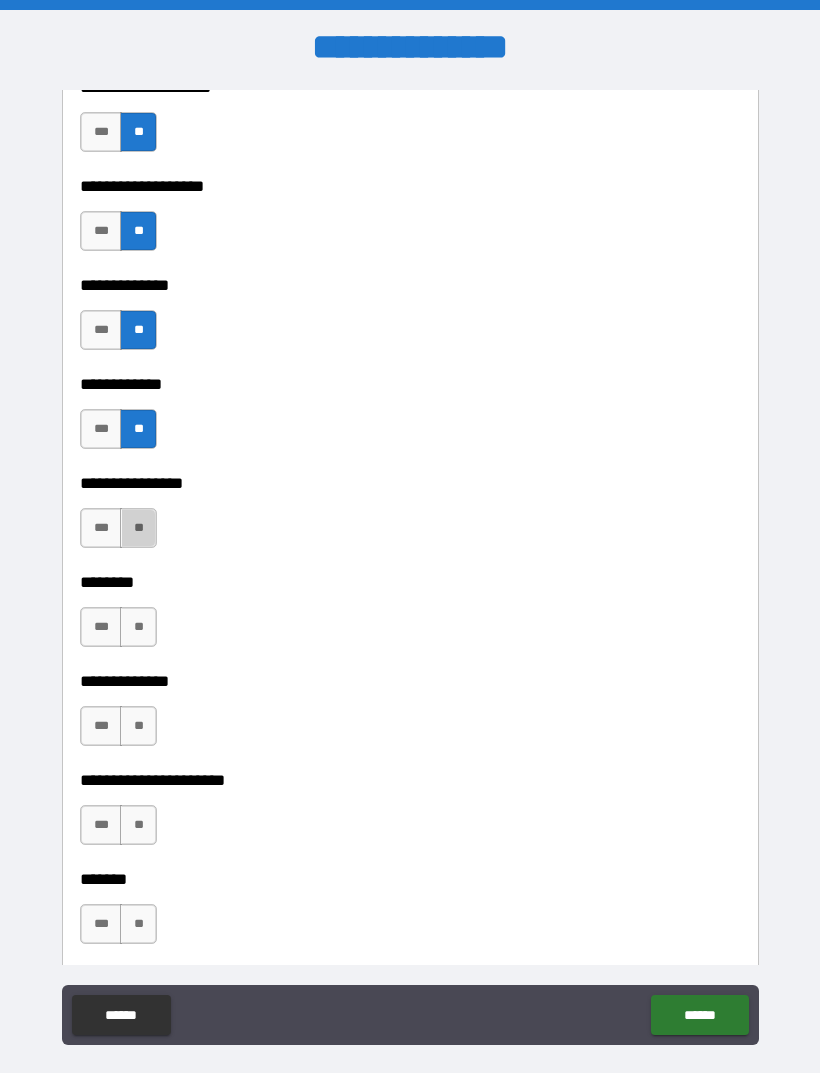 click on "**" at bounding box center [138, 528] 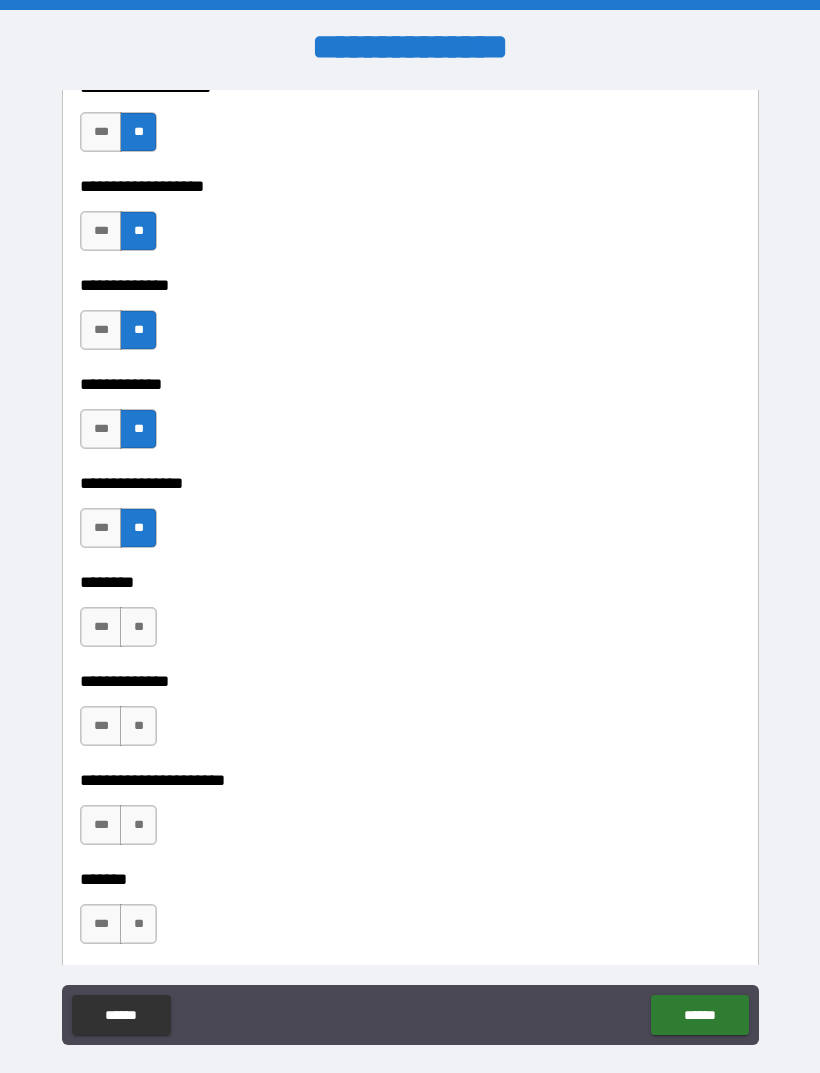 click on "**" at bounding box center [138, 627] 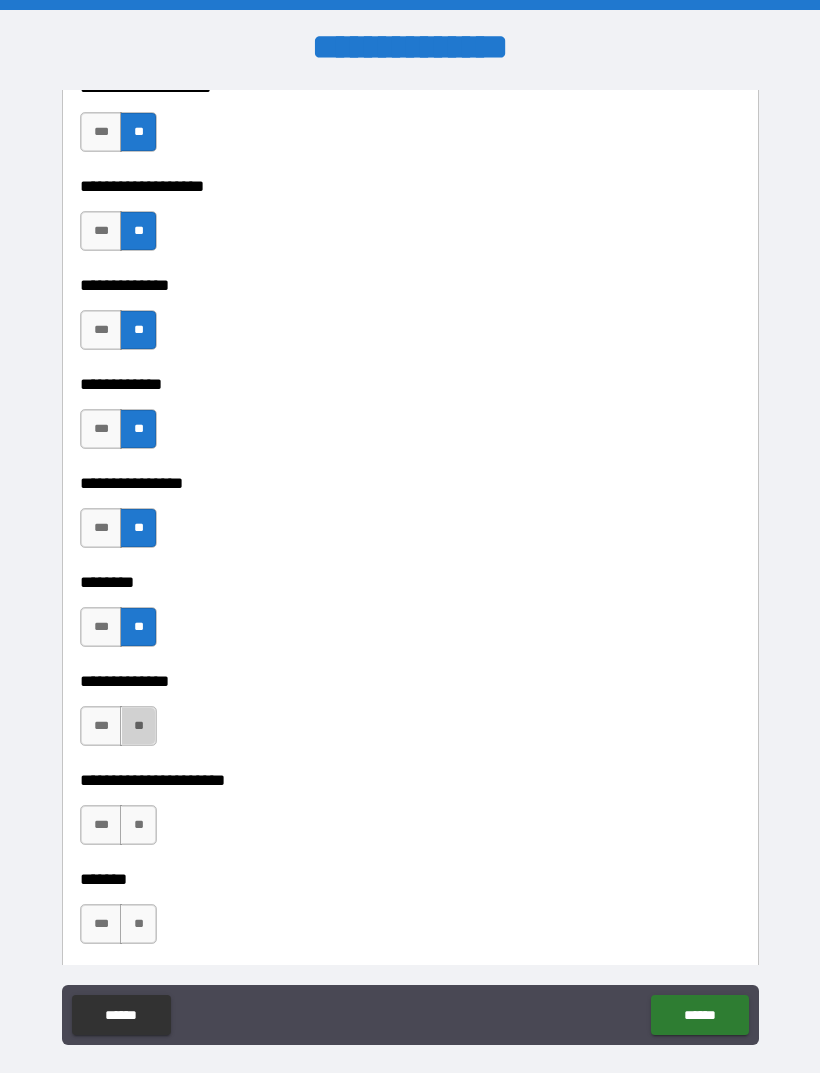 click on "**" at bounding box center (138, 726) 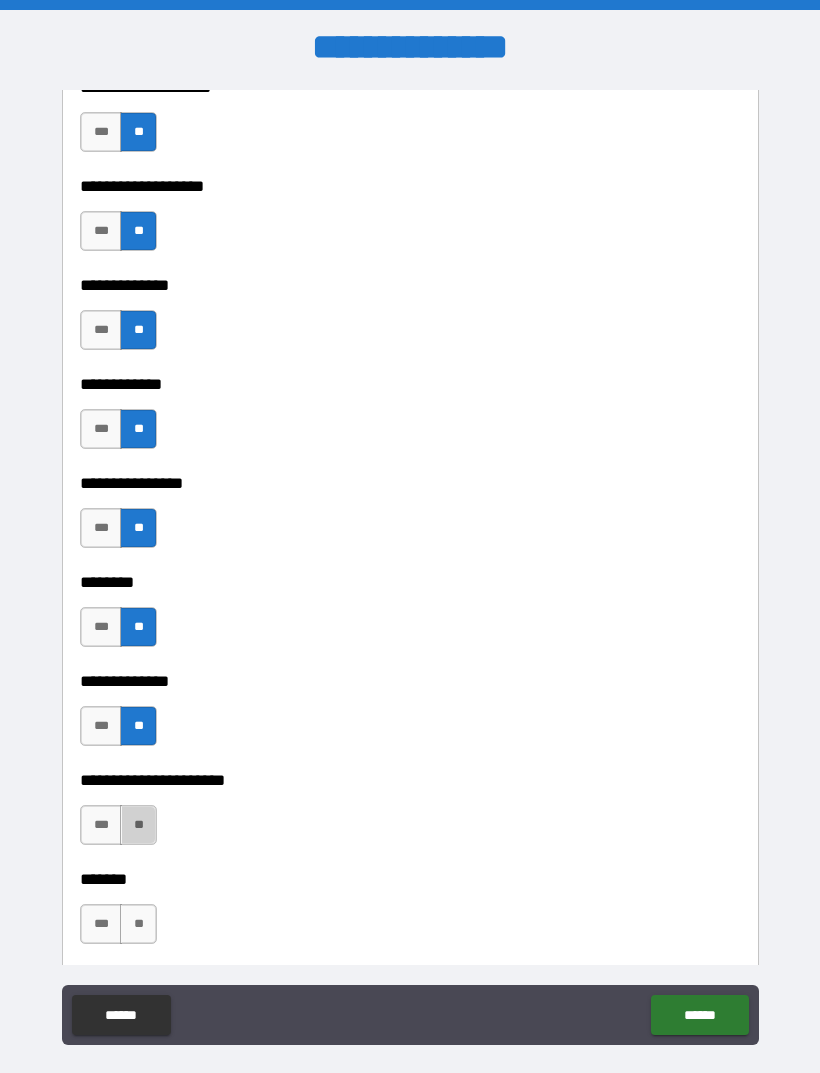 click on "**" at bounding box center (138, 825) 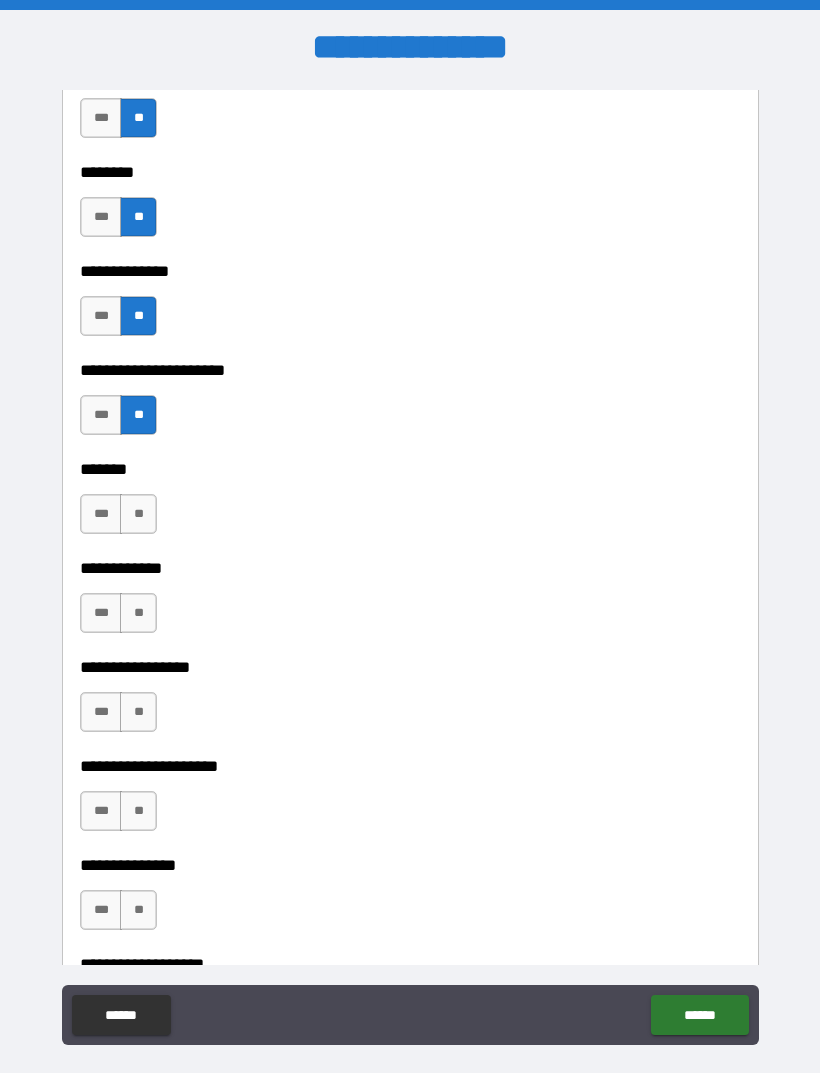 scroll, scrollTop: 5961, scrollLeft: 0, axis: vertical 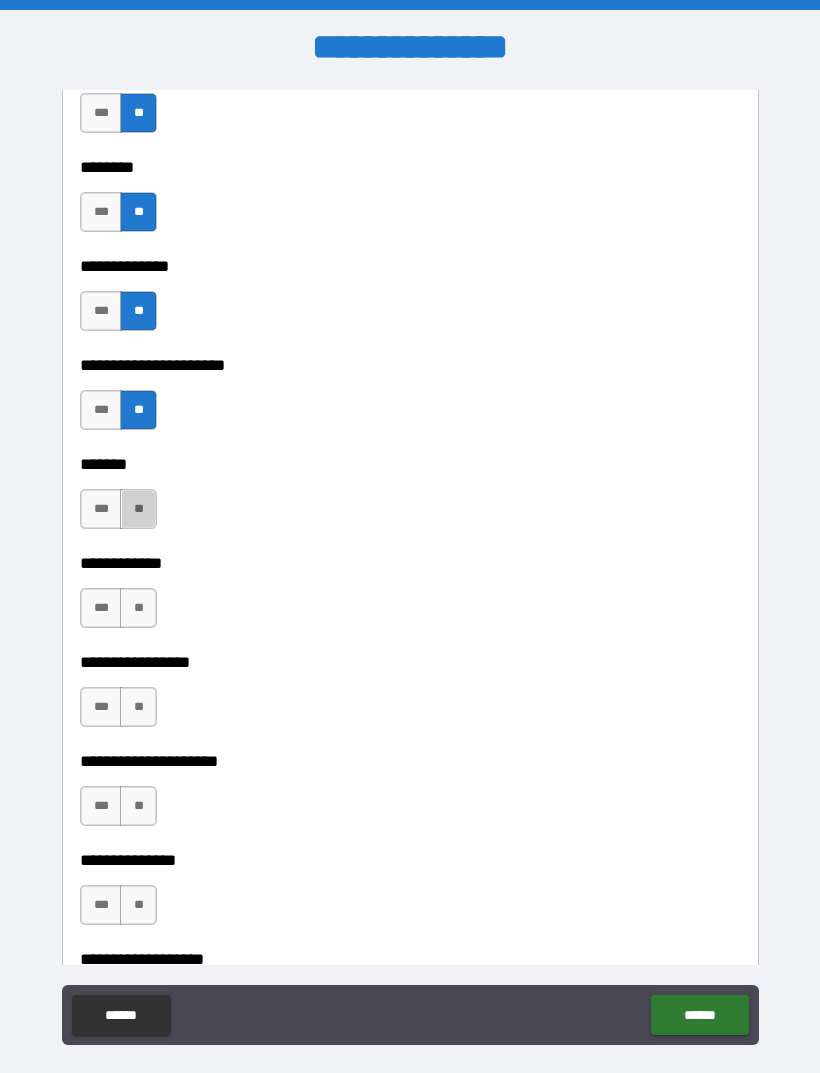 click on "**" at bounding box center (138, 509) 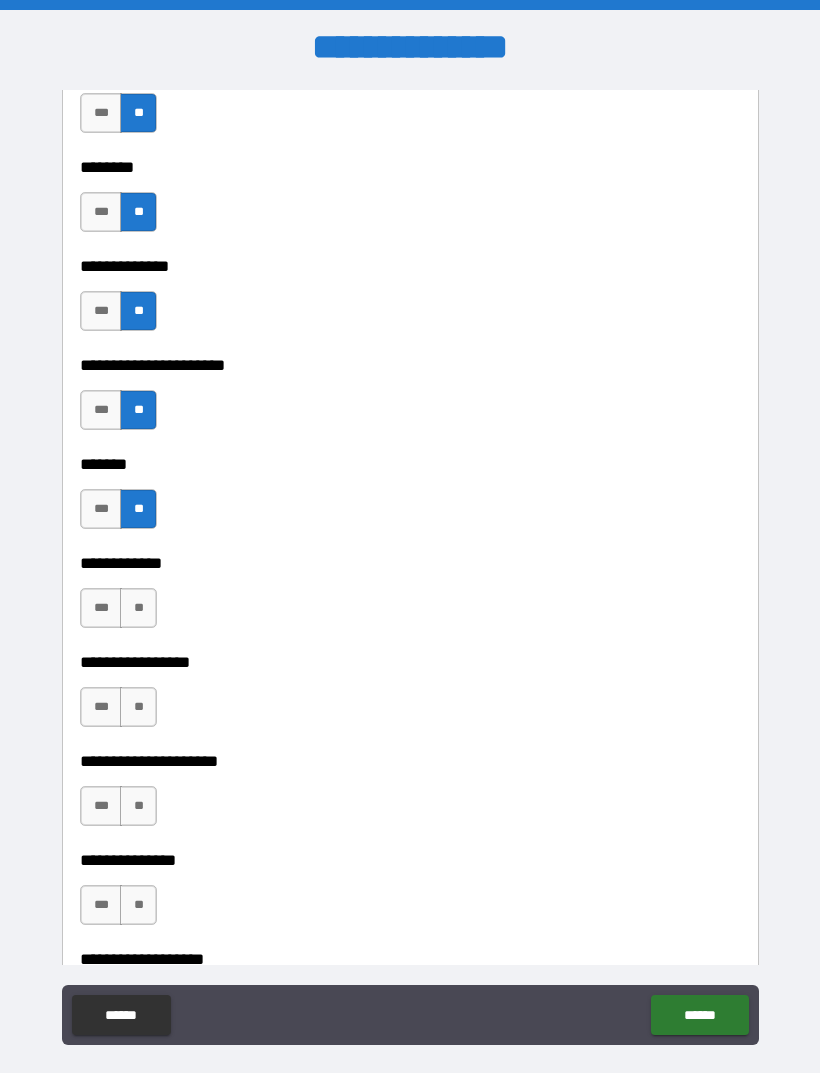 click on "**********" at bounding box center [410, 648] 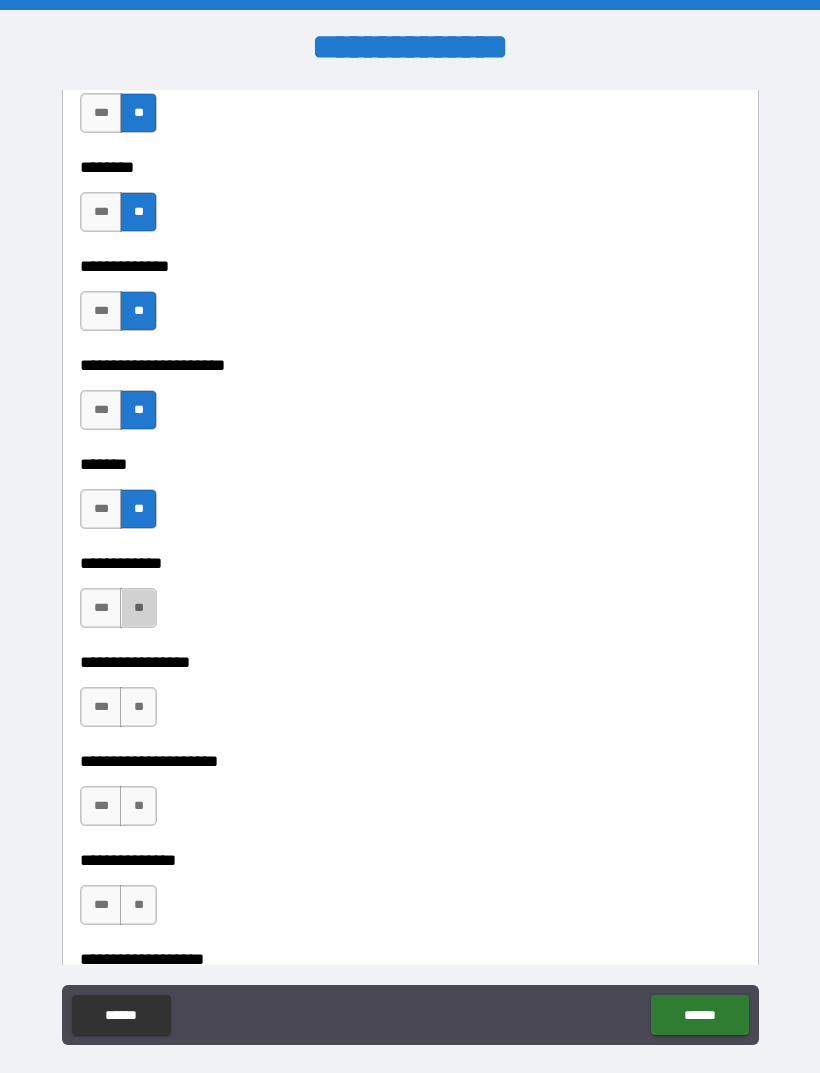 click on "**" at bounding box center [138, 608] 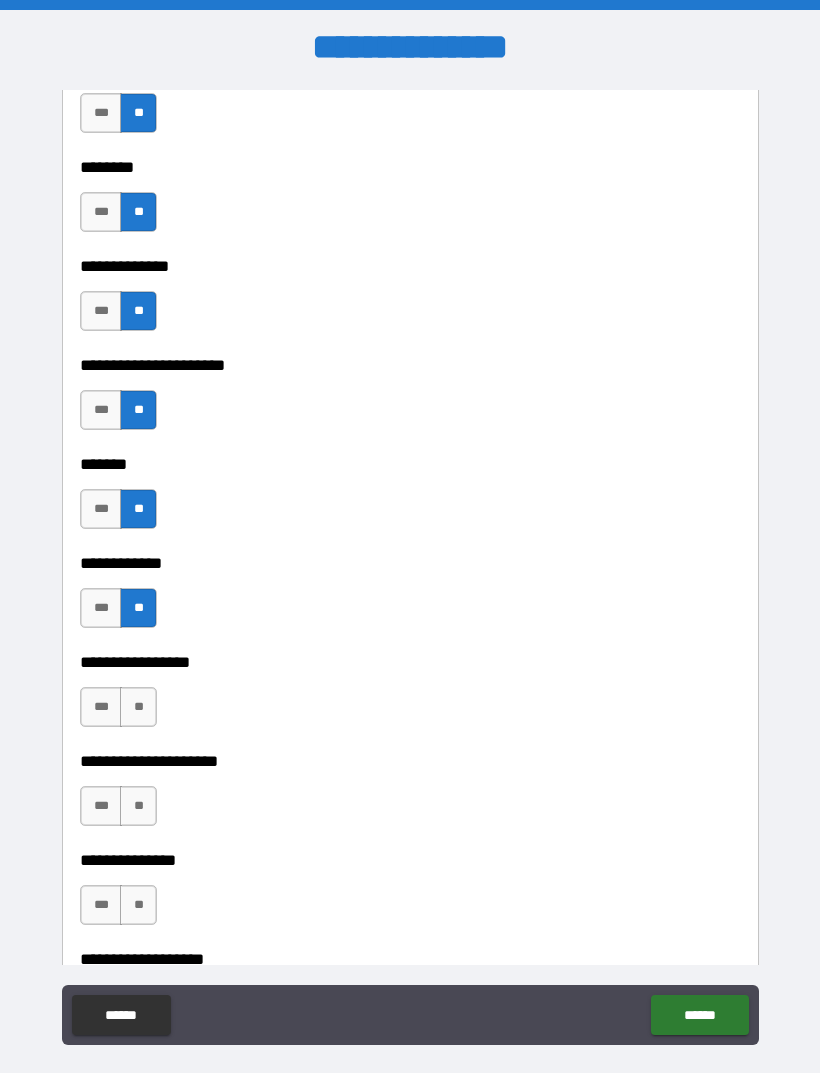 click on "**" at bounding box center [138, 707] 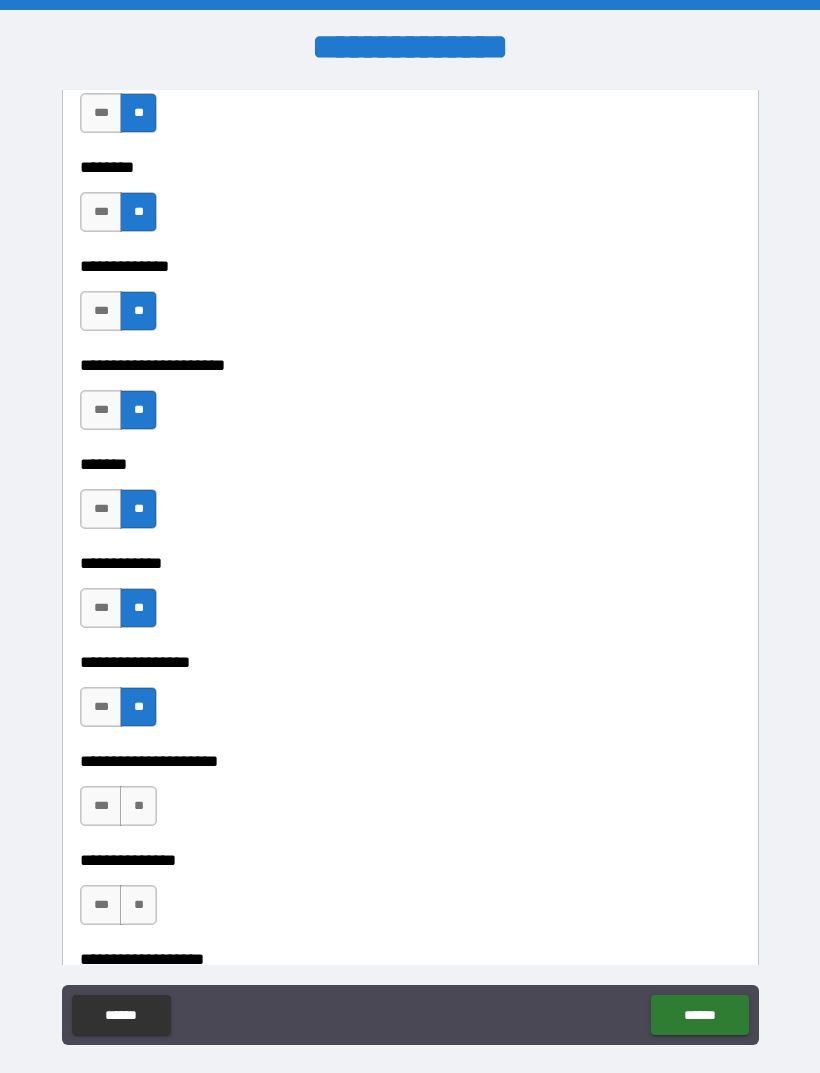 click on "**" at bounding box center (138, 806) 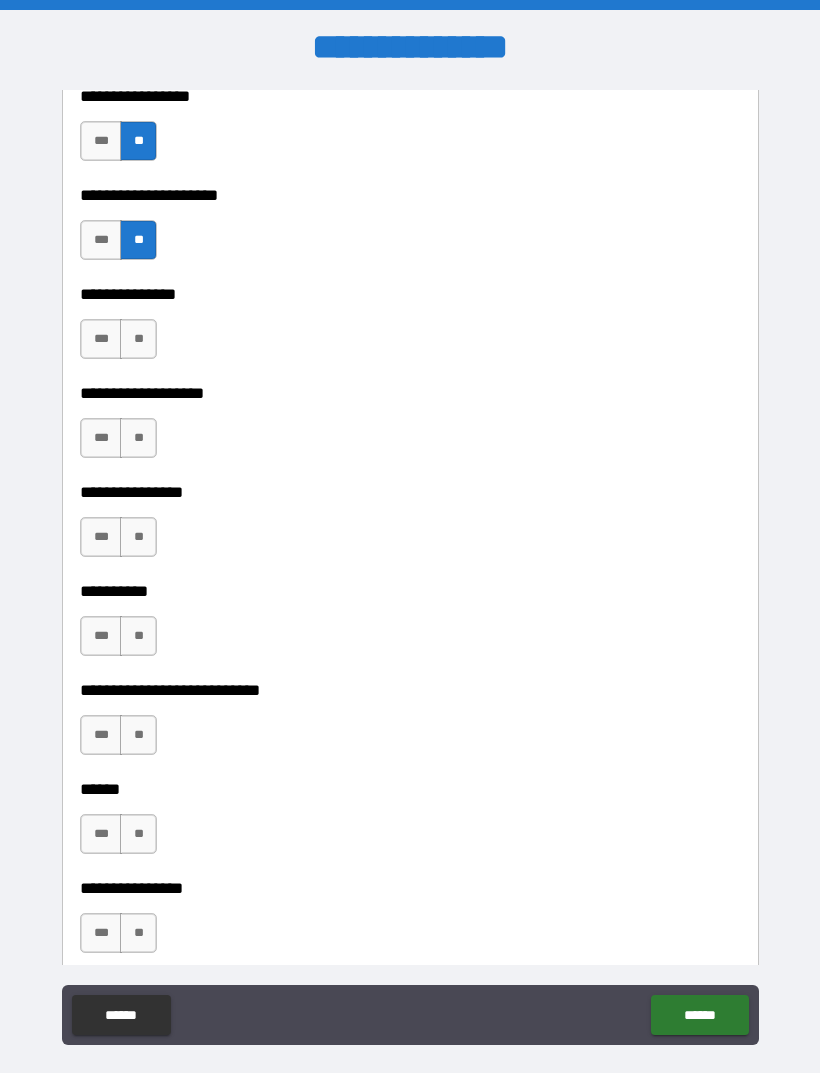 scroll, scrollTop: 6529, scrollLeft: 0, axis: vertical 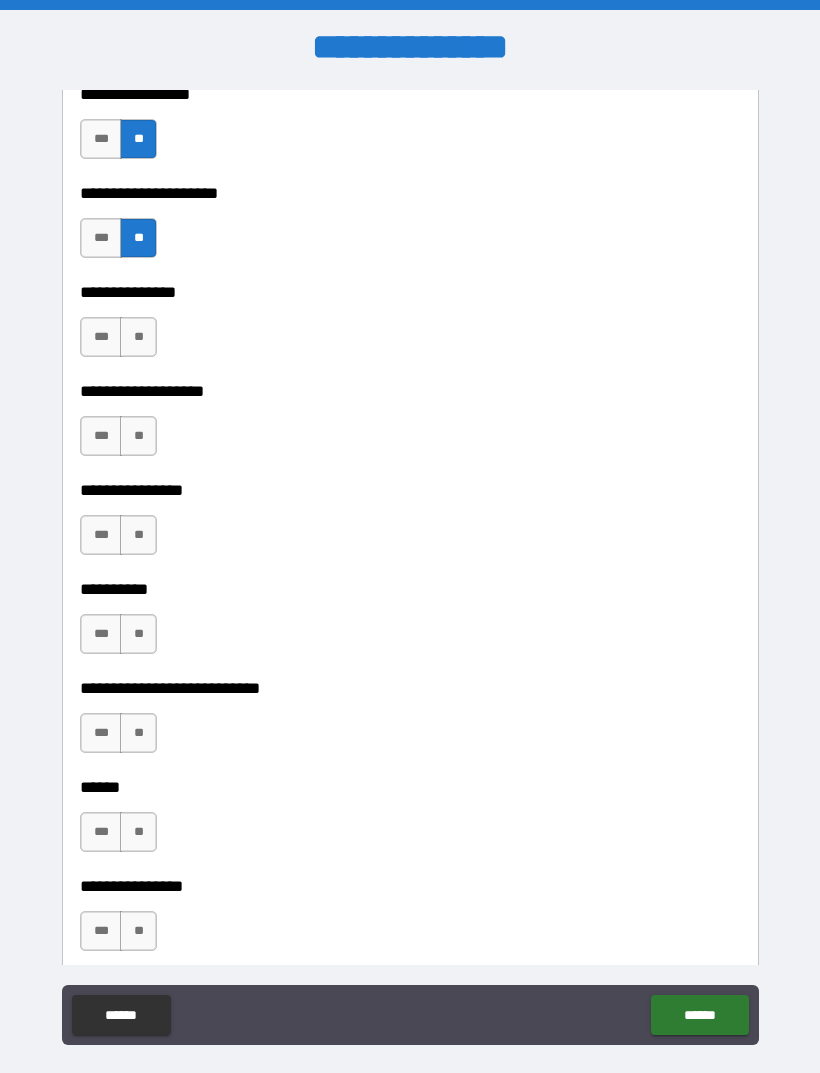 click on "**" at bounding box center (138, 337) 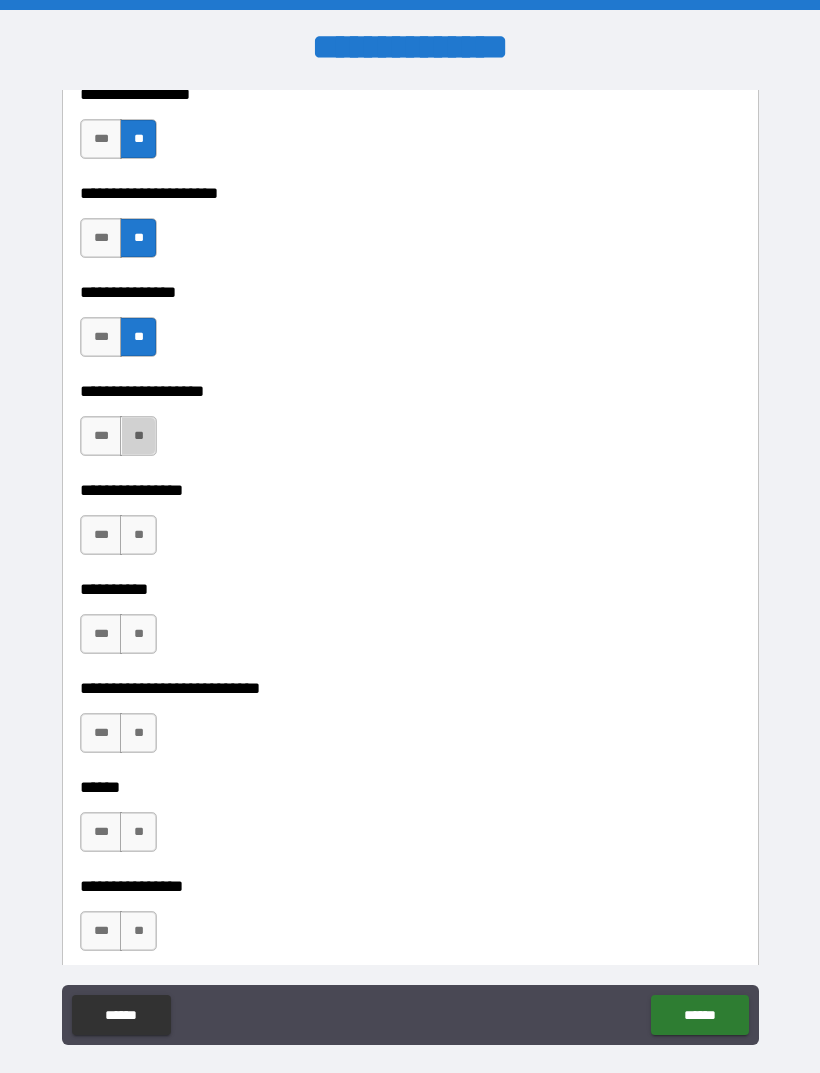 click on "**" at bounding box center [138, 436] 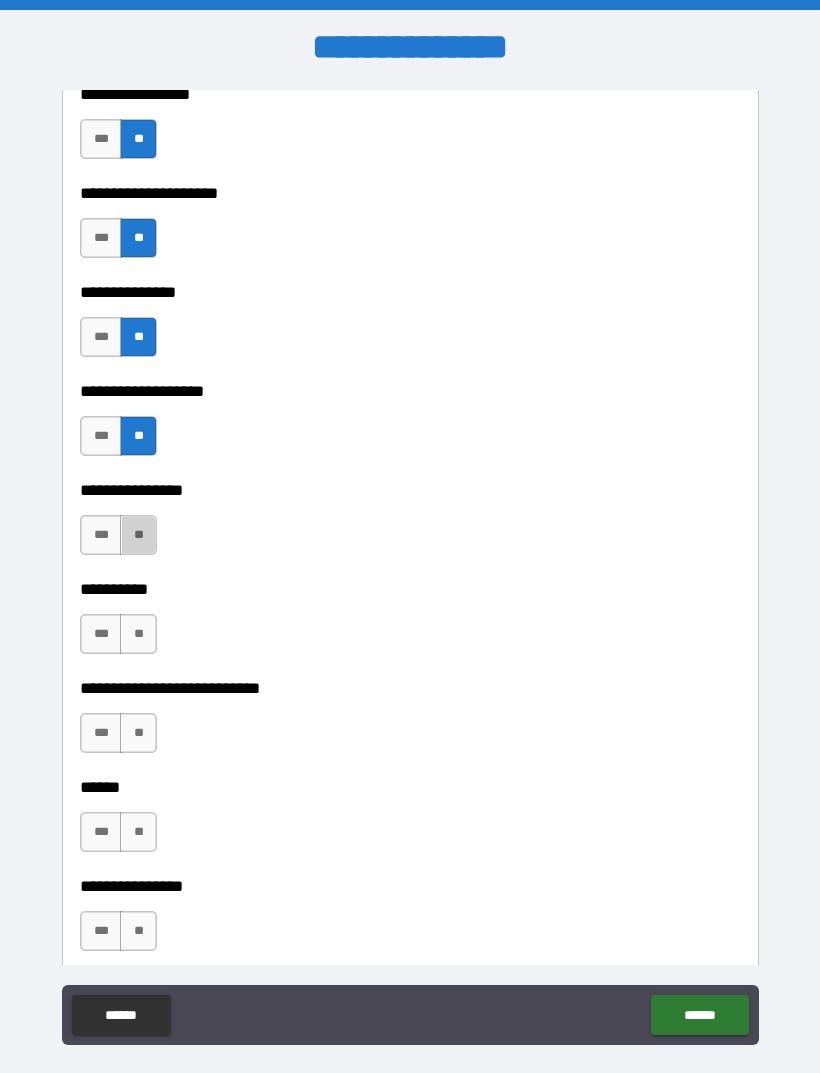 click on "**" at bounding box center (138, 535) 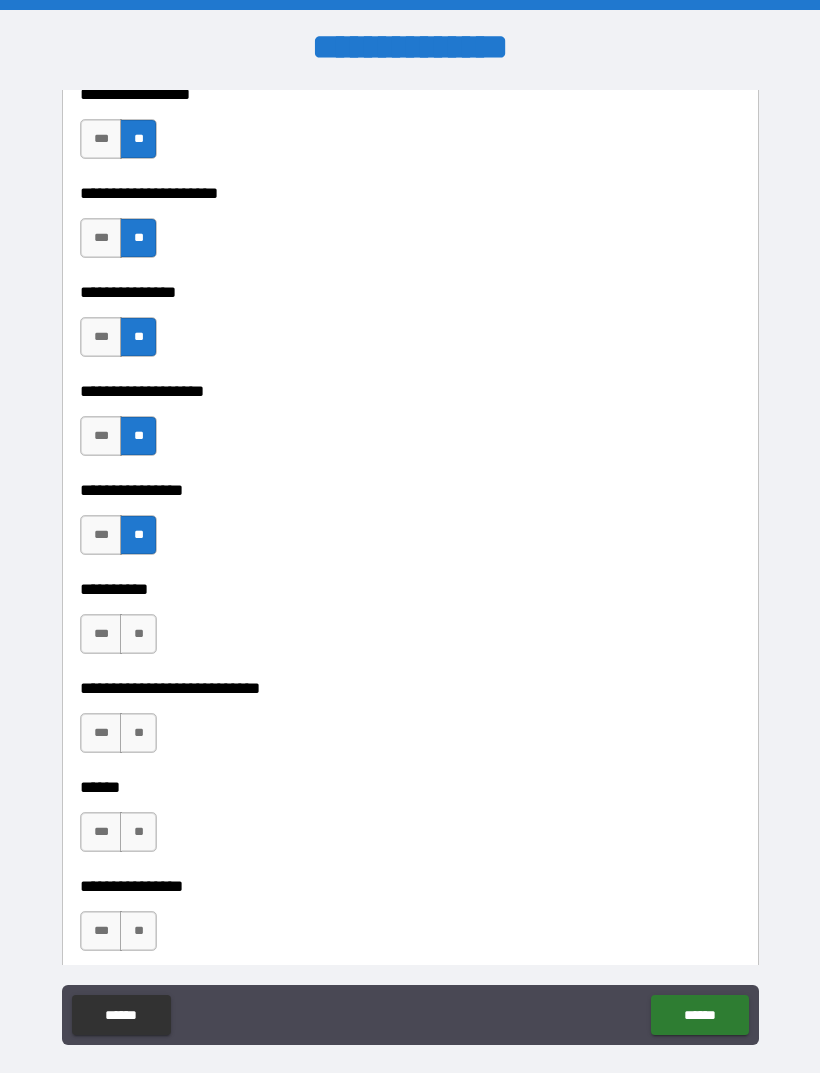 click on "**" at bounding box center (138, 634) 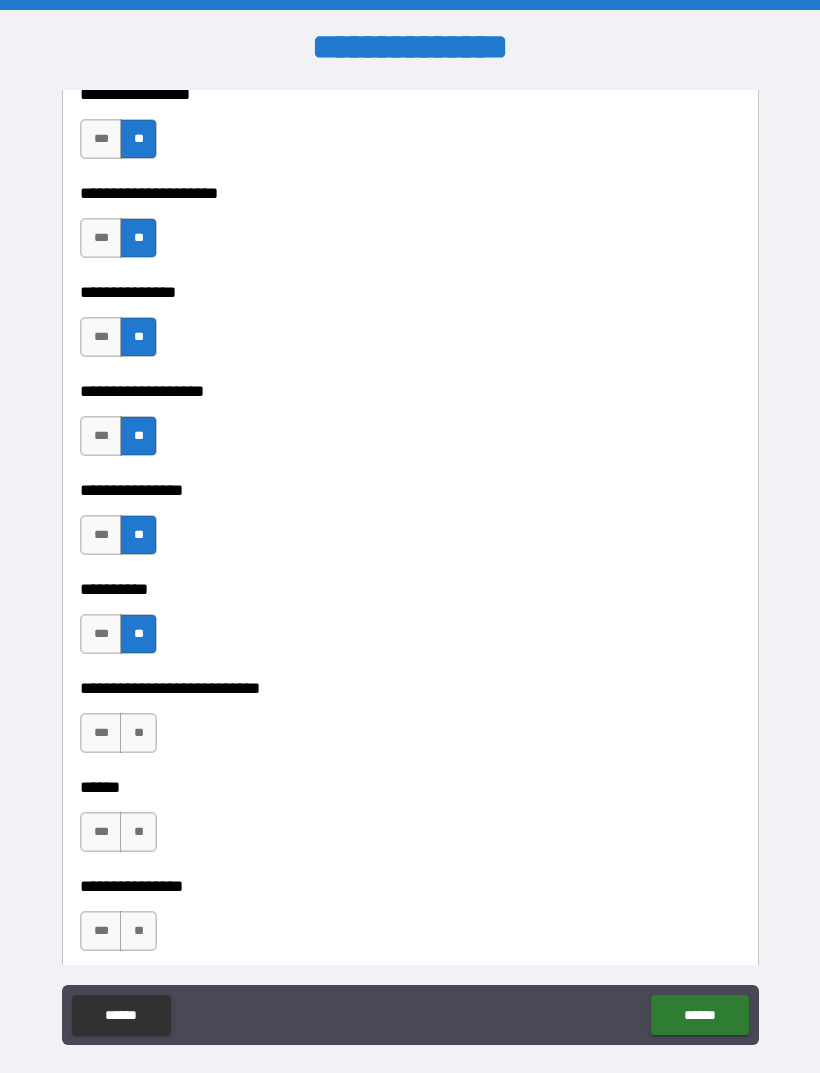 click on "**" at bounding box center [138, 733] 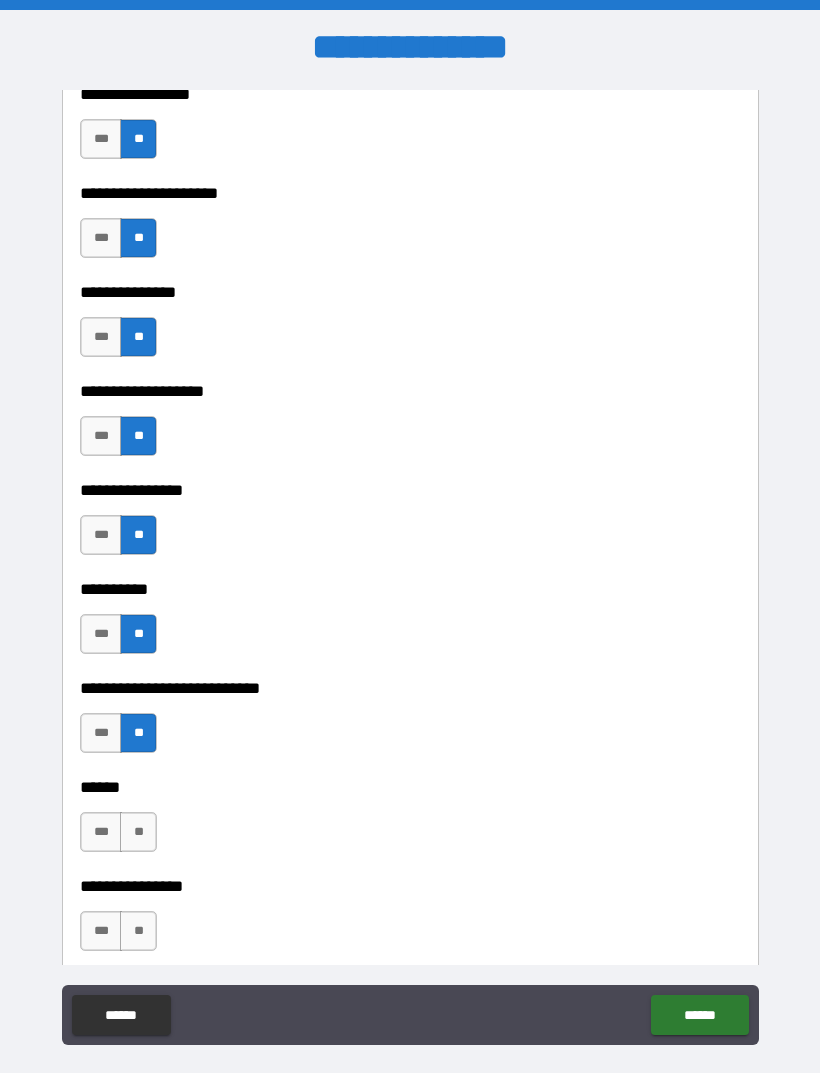click on "**********" at bounding box center [410, 872] 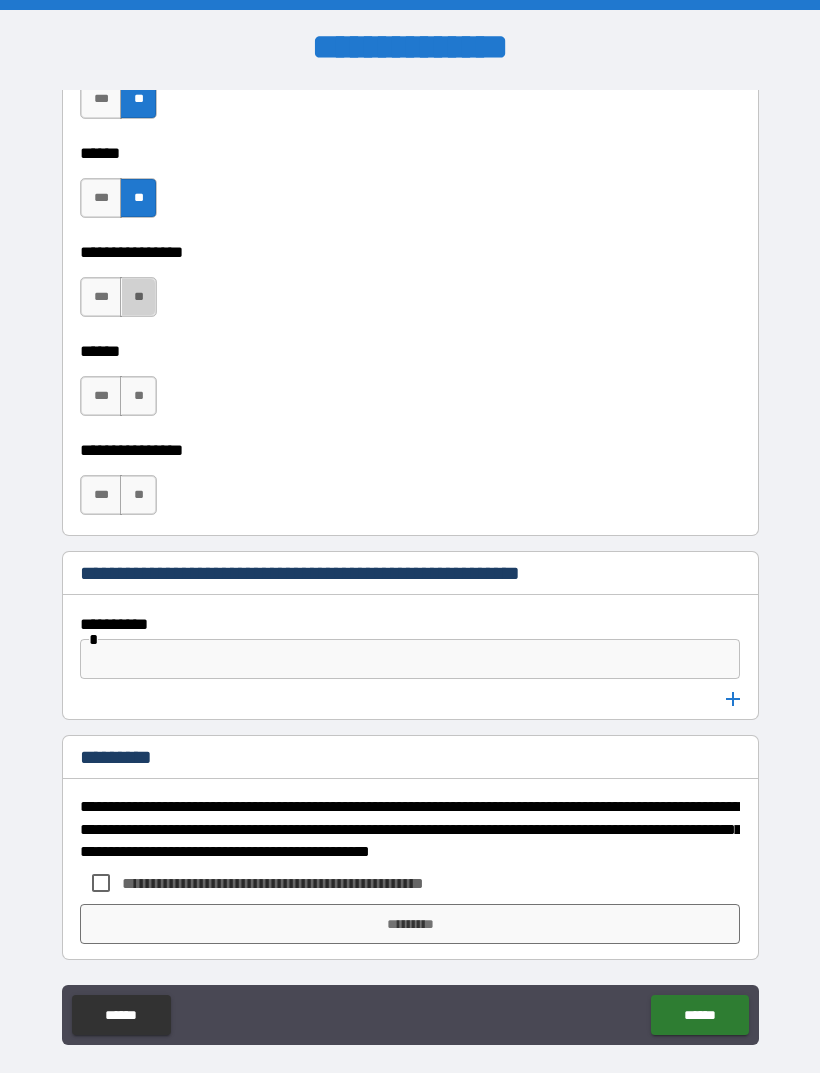 scroll, scrollTop: 7163, scrollLeft: 0, axis: vertical 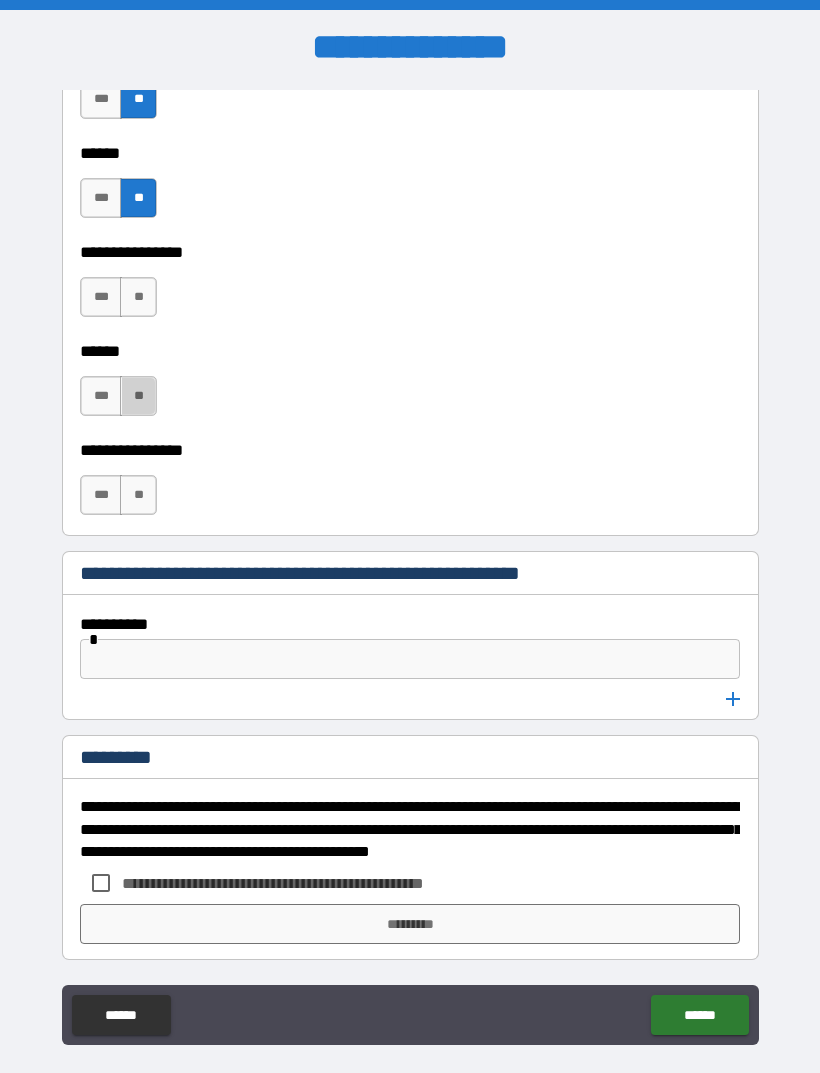 click on "**" at bounding box center (138, 396) 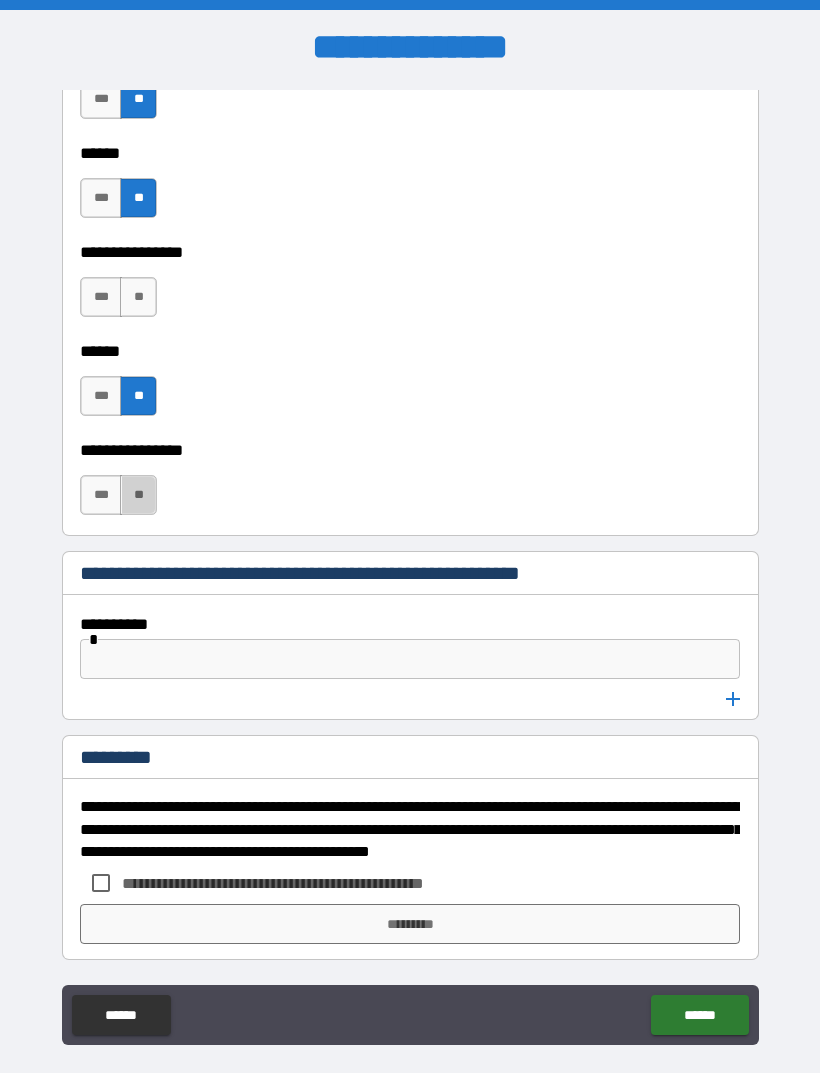 click on "**" at bounding box center [138, 495] 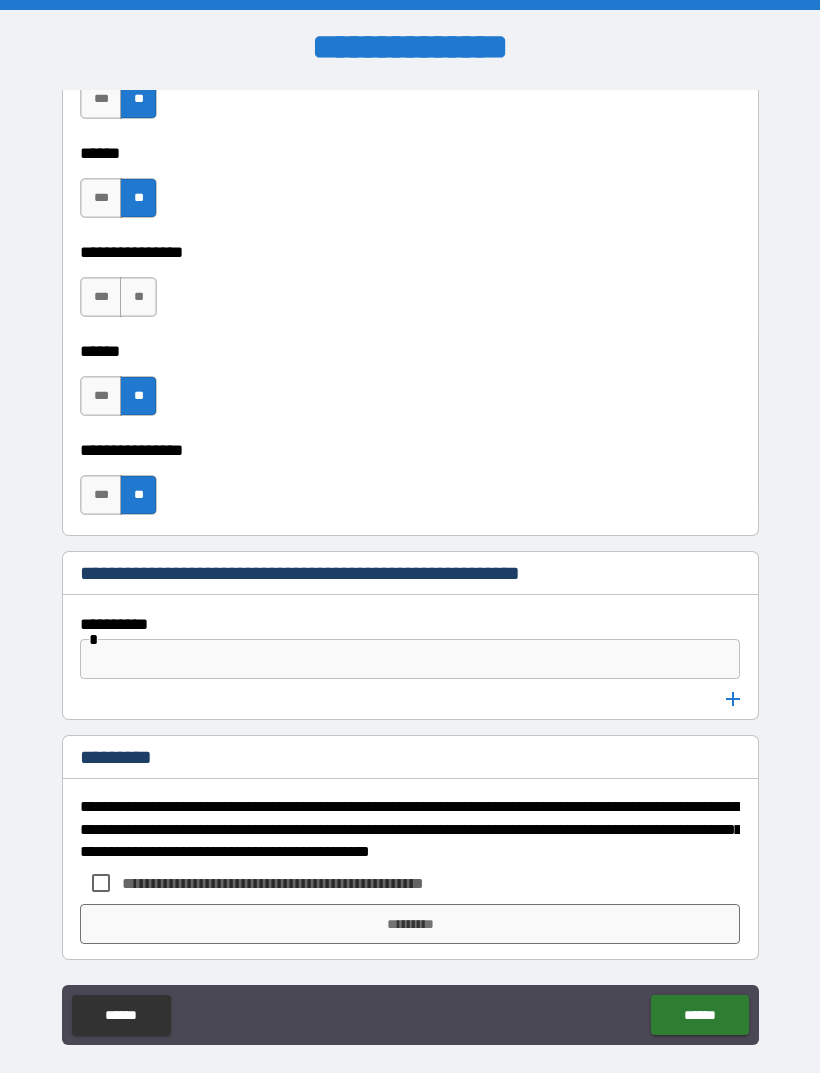 scroll, scrollTop: 7163, scrollLeft: 0, axis: vertical 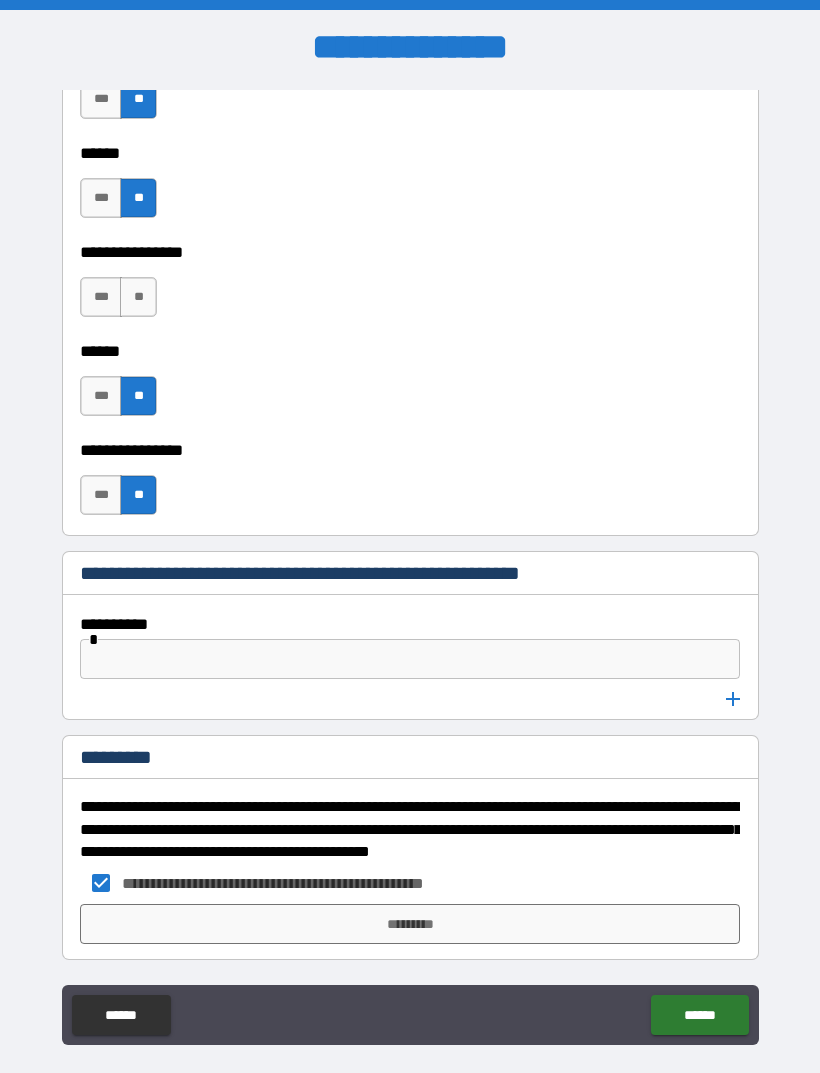 click on "******   ******" at bounding box center (410, 1017) 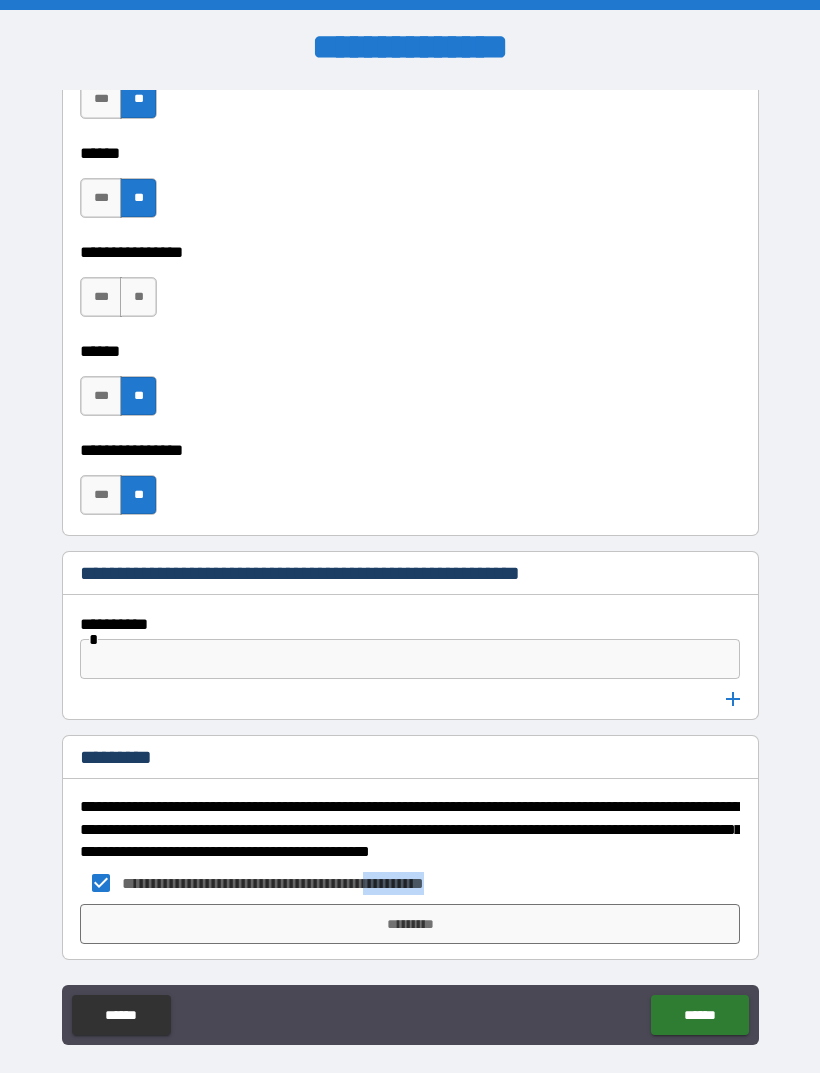 click on "**********" at bounding box center [410, 571] 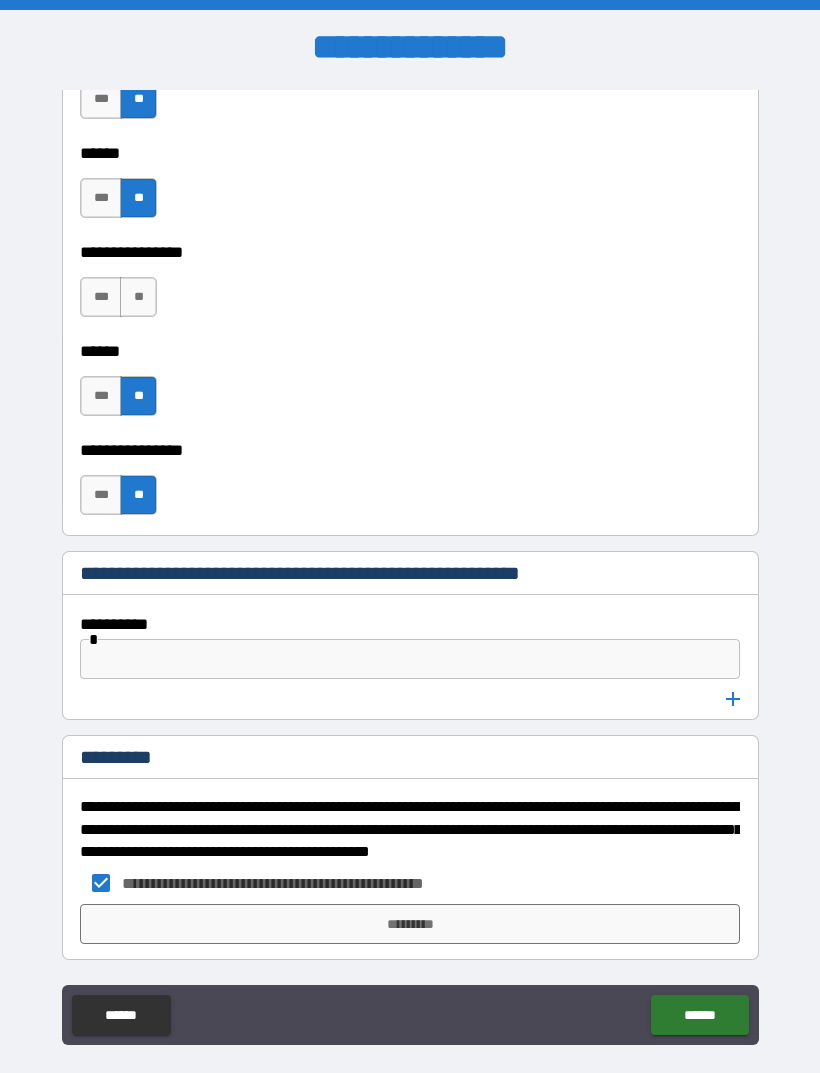 click on "******   ******" at bounding box center [410, 1017] 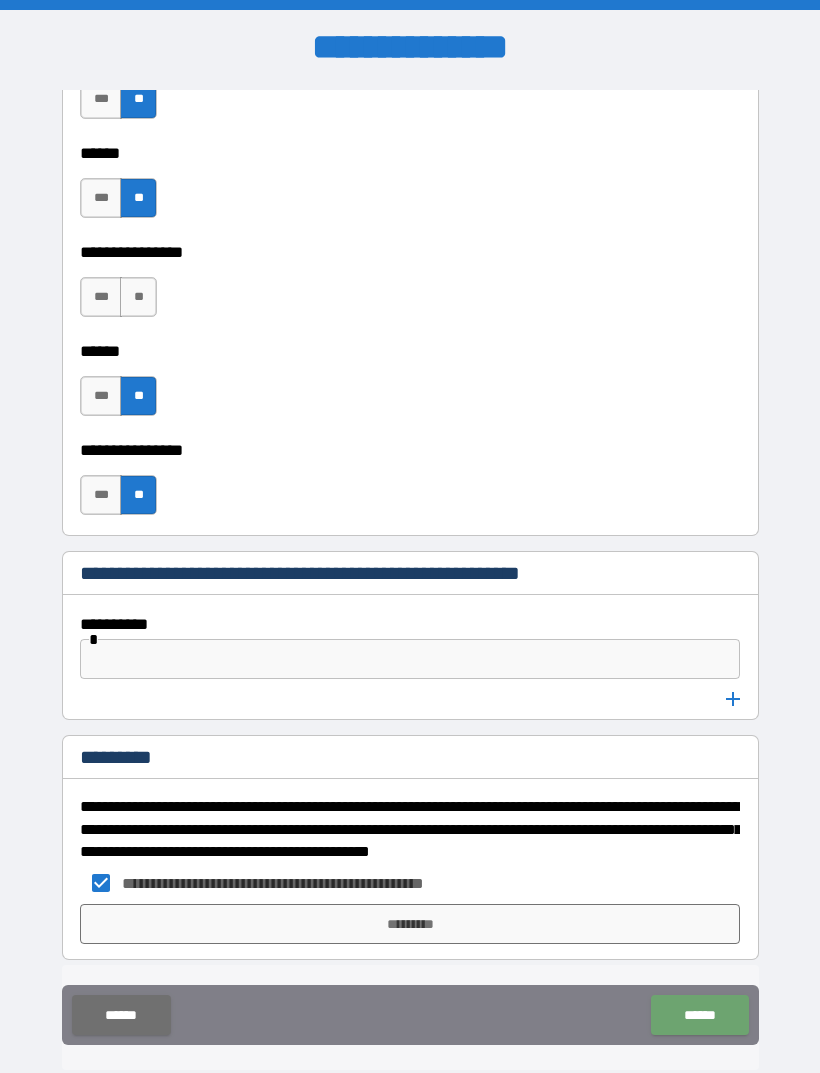 click on "******" at bounding box center [699, 1015] 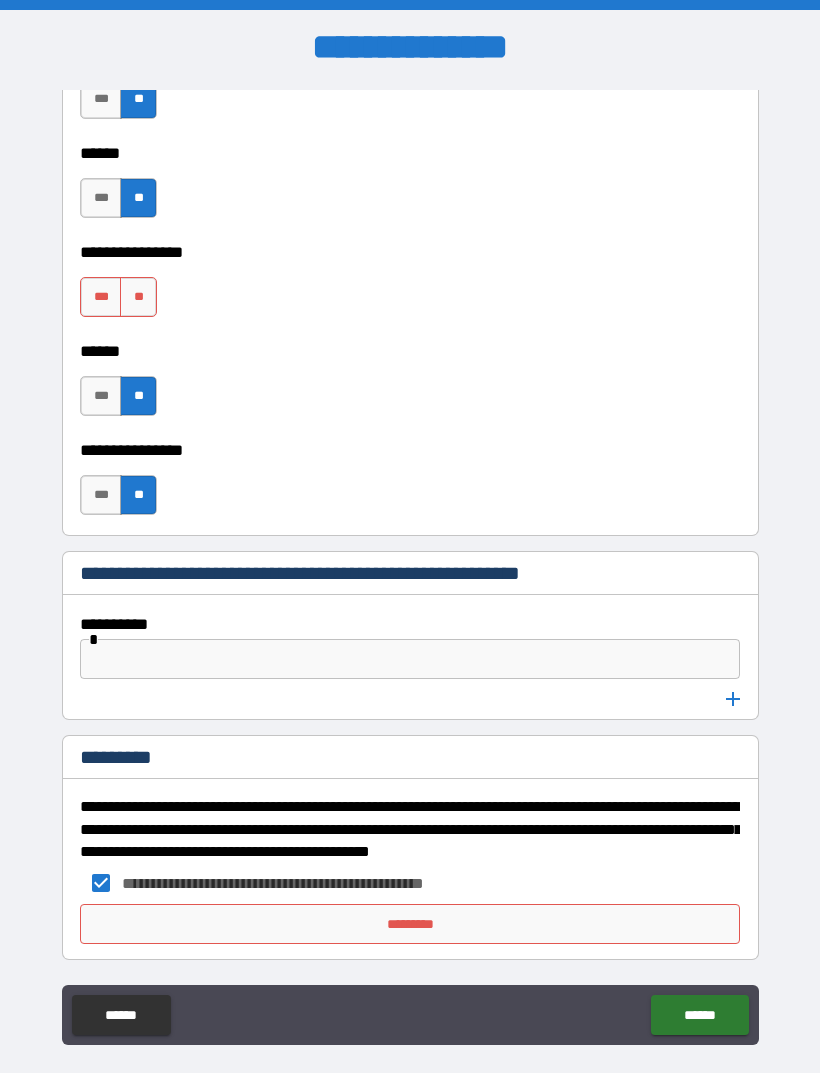 scroll, scrollTop: 7163, scrollLeft: 0, axis: vertical 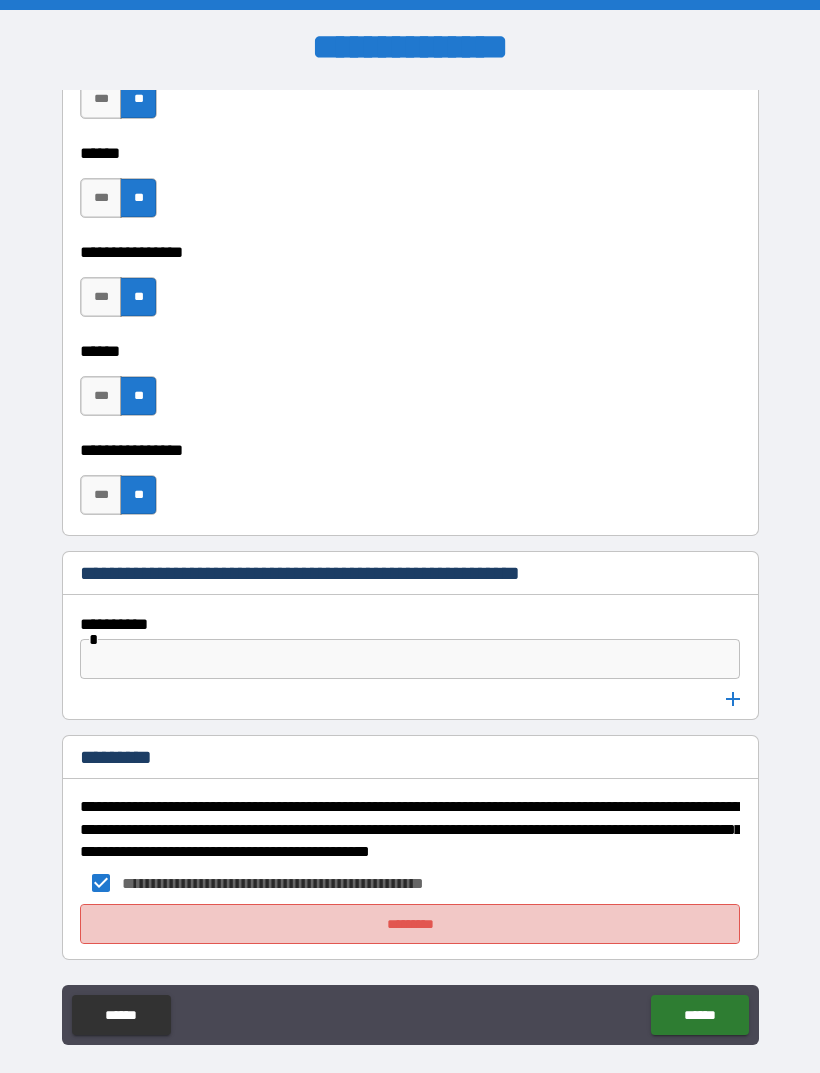 click on "*********" at bounding box center [410, 924] 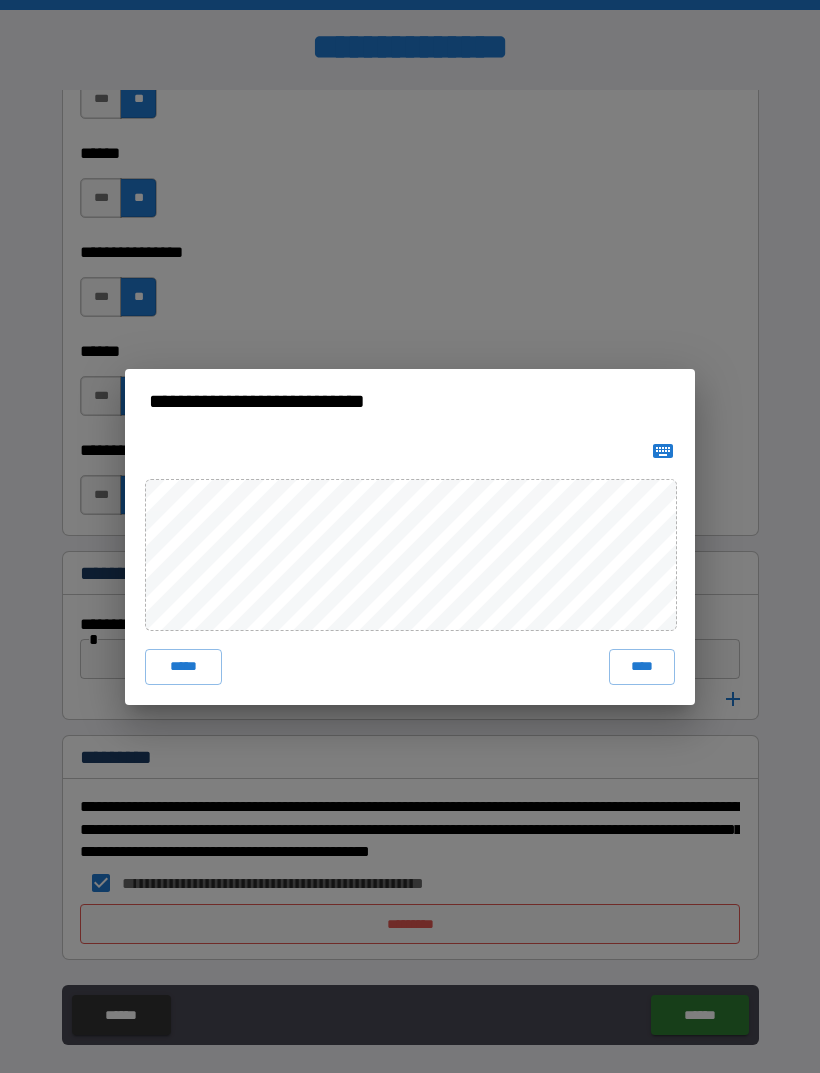 click on "*****" at bounding box center (183, 667) 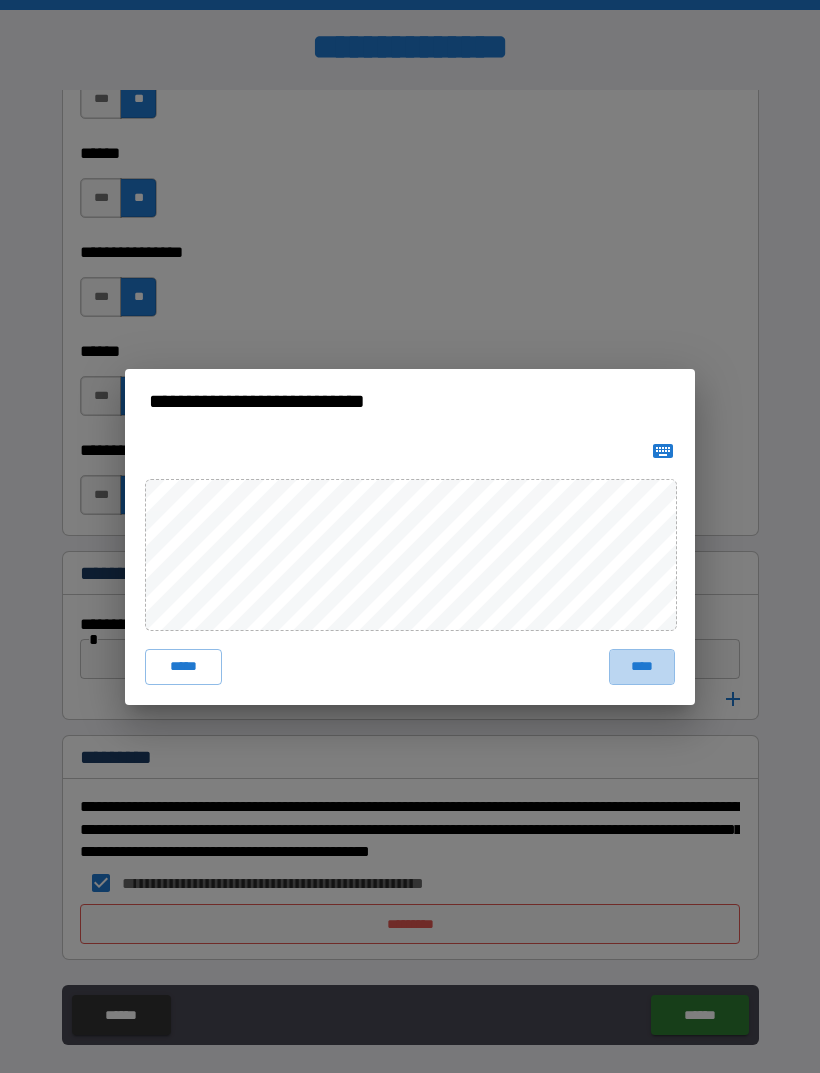 click on "****" at bounding box center (642, 667) 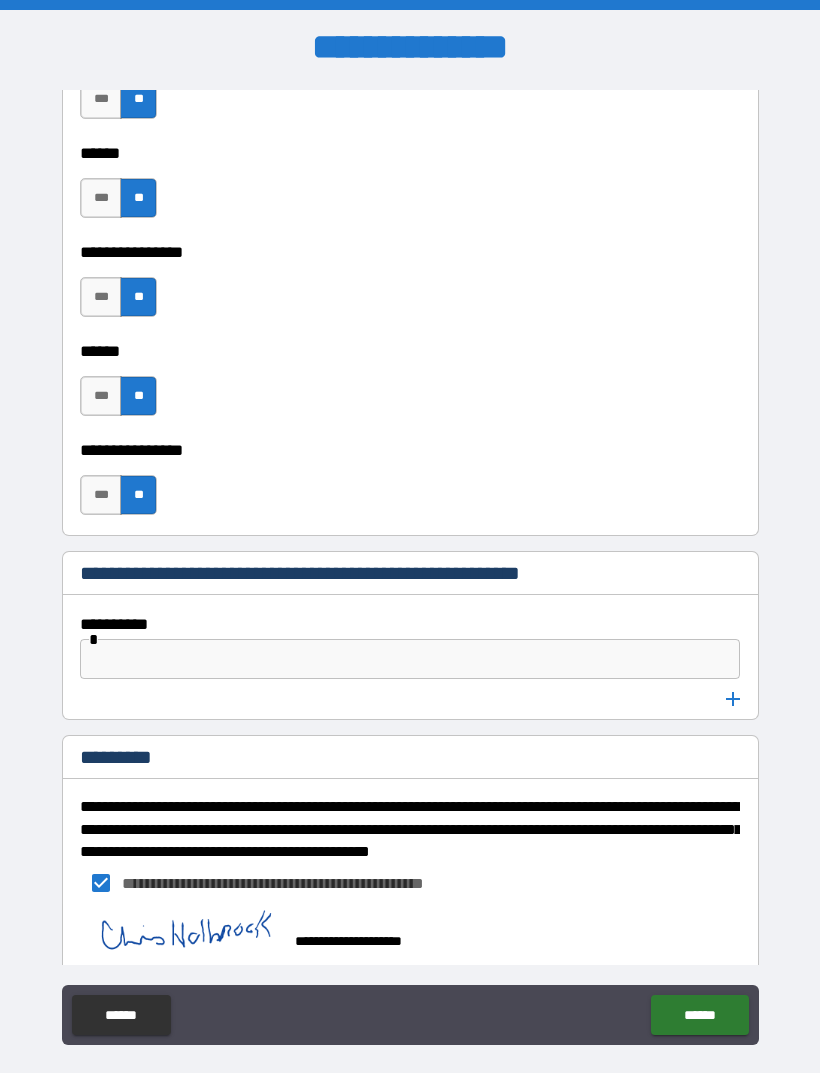 scroll, scrollTop: 7153, scrollLeft: 0, axis: vertical 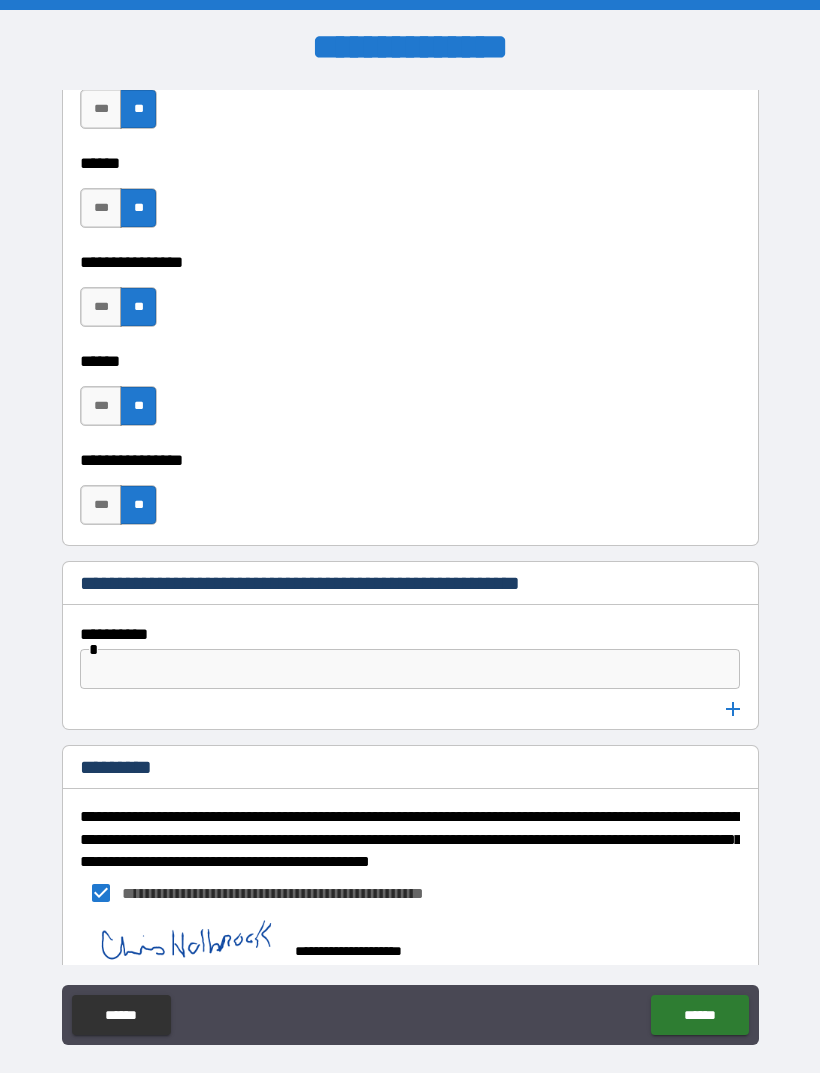 click on "******" at bounding box center [699, 1015] 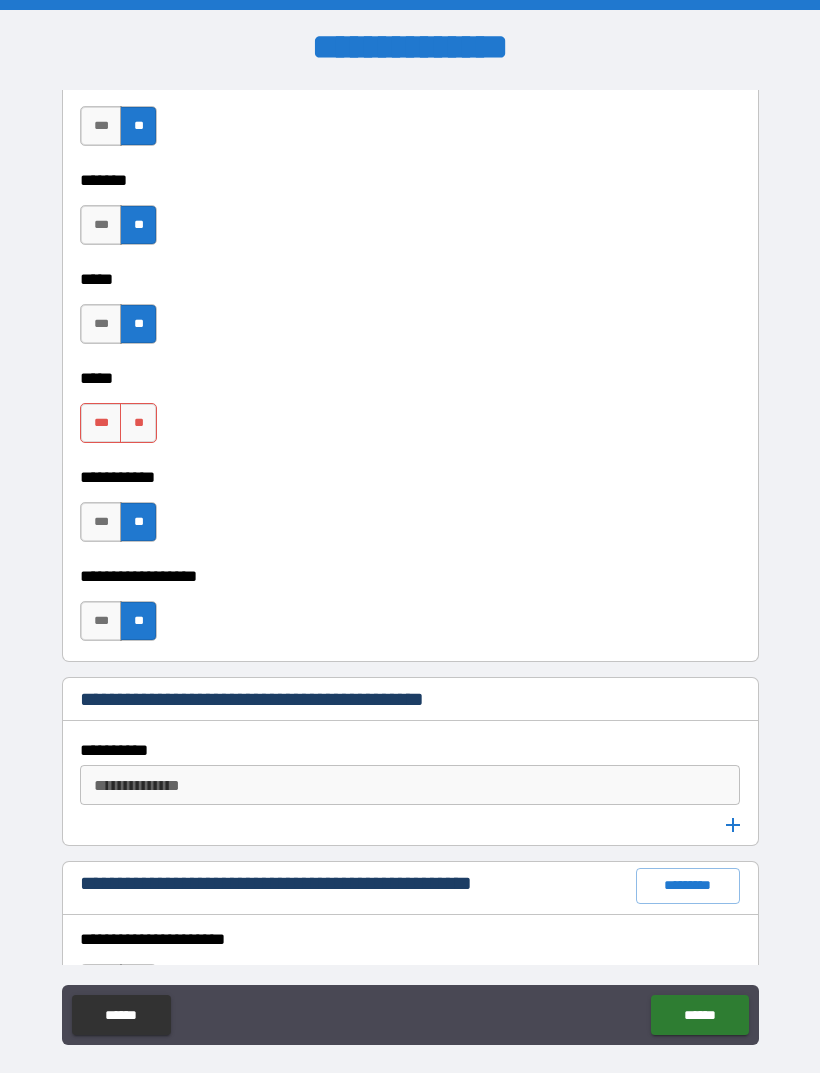 scroll, scrollTop: 1988, scrollLeft: 0, axis: vertical 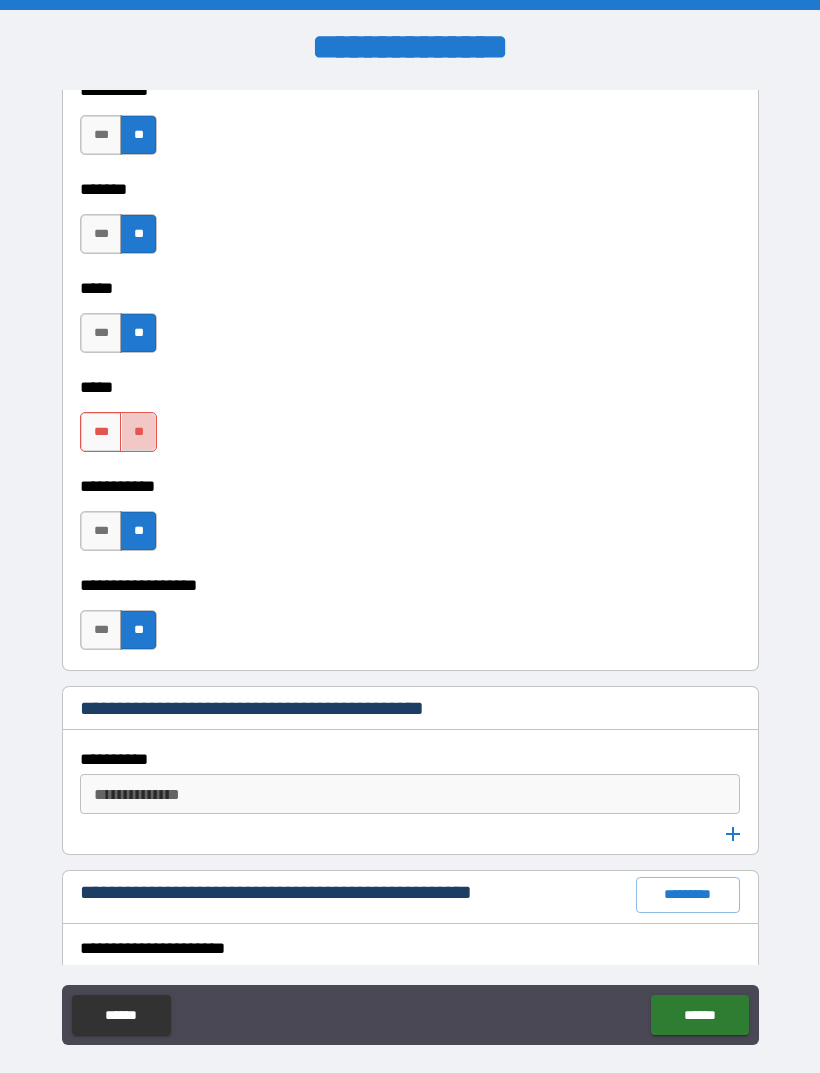 click on "**" at bounding box center [138, 432] 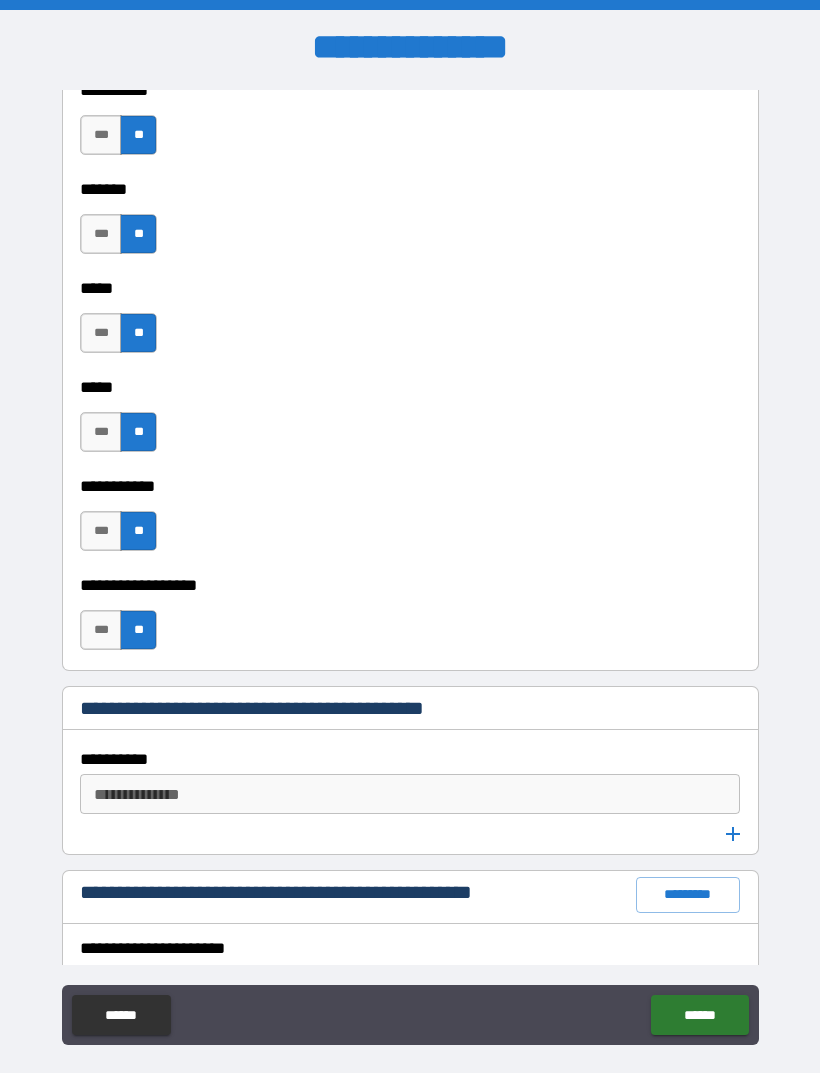click on "******" at bounding box center [699, 1015] 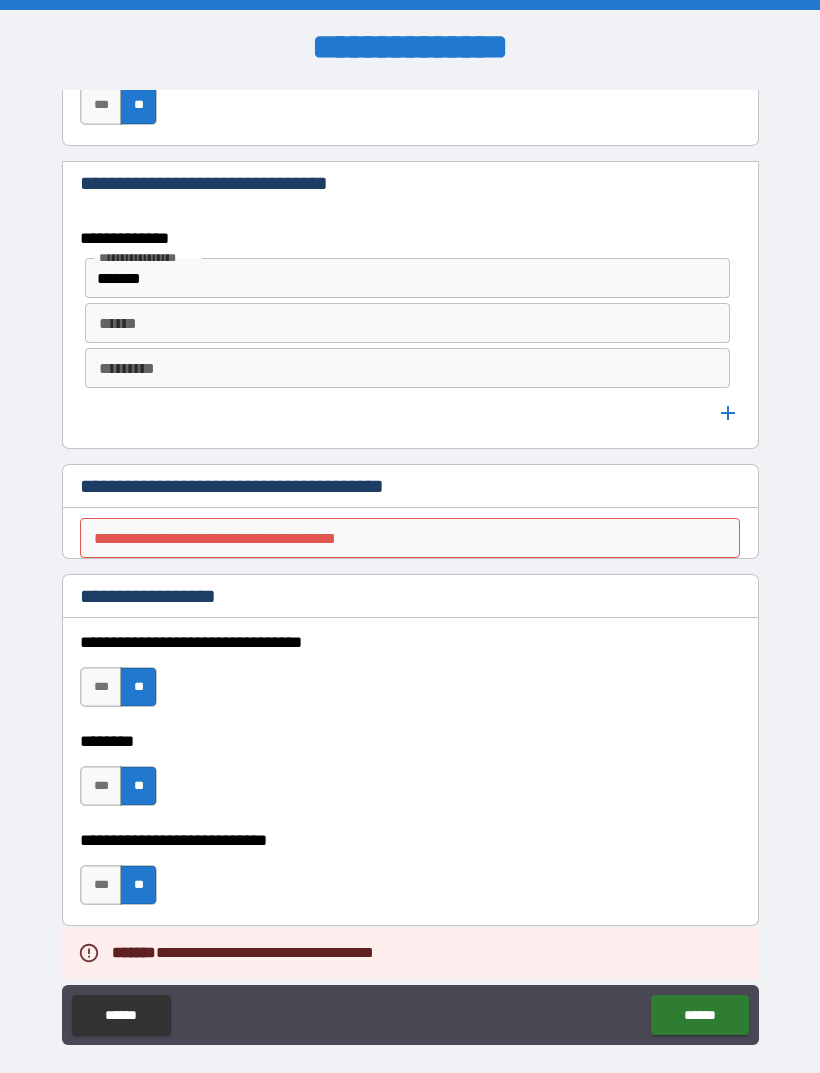 scroll, scrollTop: 969, scrollLeft: 0, axis: vertical 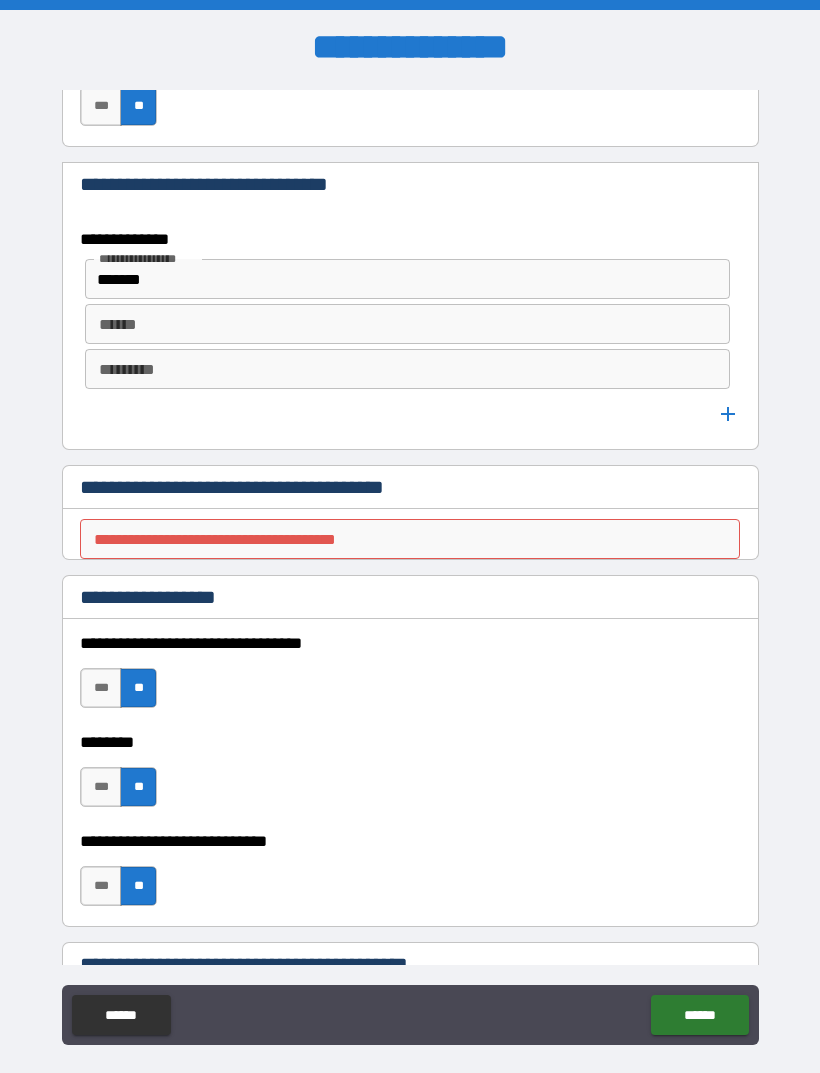 click on "**********" at bounding box center [410, 539] 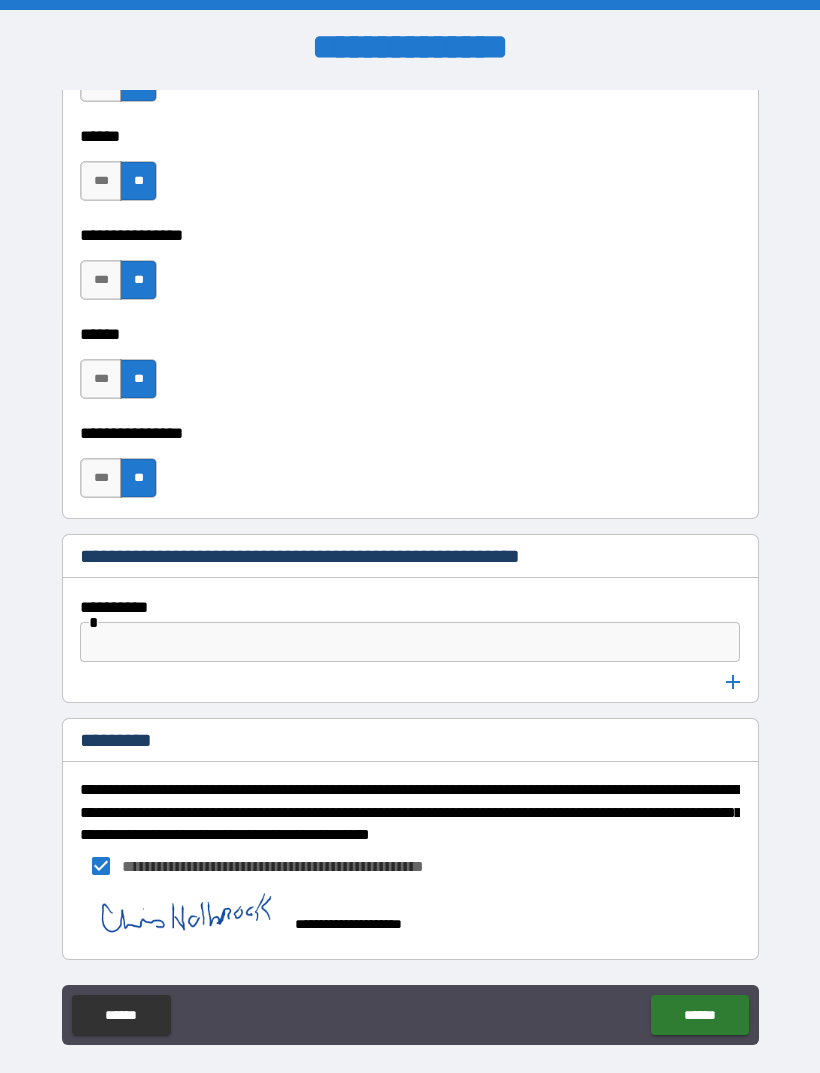 scroll, scrollTop: 7180, scrollLeft: 0, axis: vertical 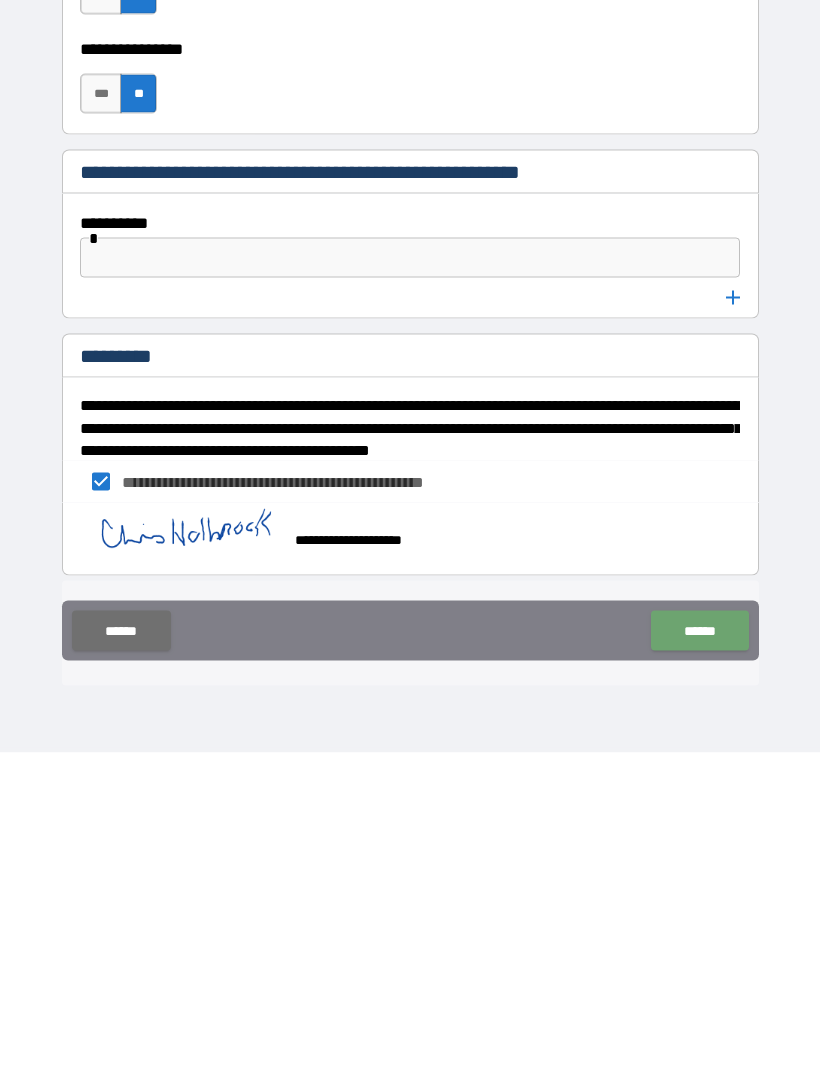 type on "**********" 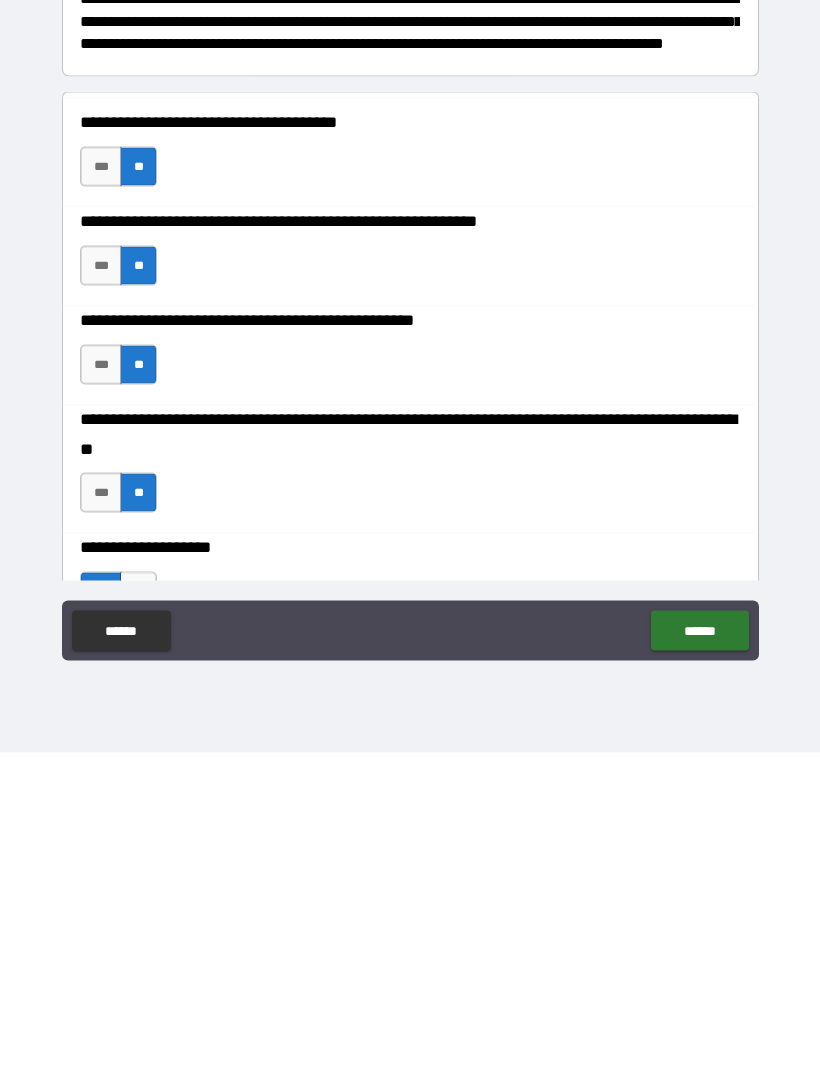 scroll, scrollTop: 0, scrollLeft: 0, axis: both 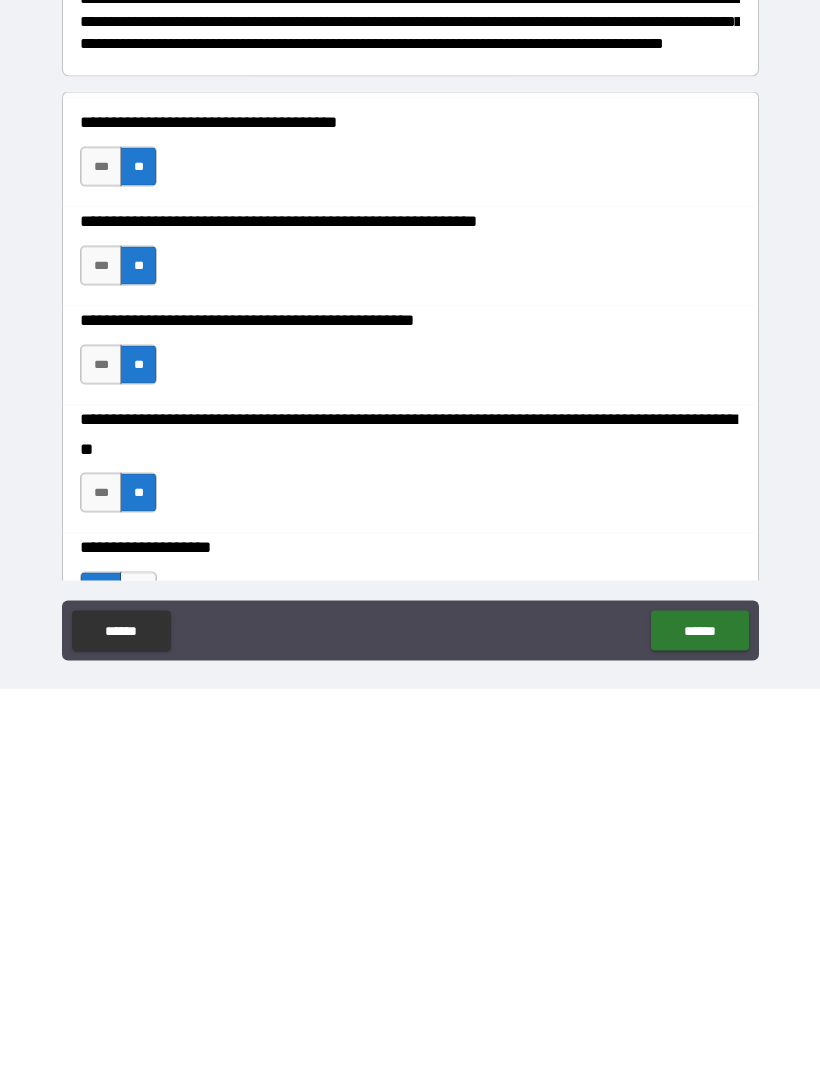 click on "**********" at bounding box center [410, 303] 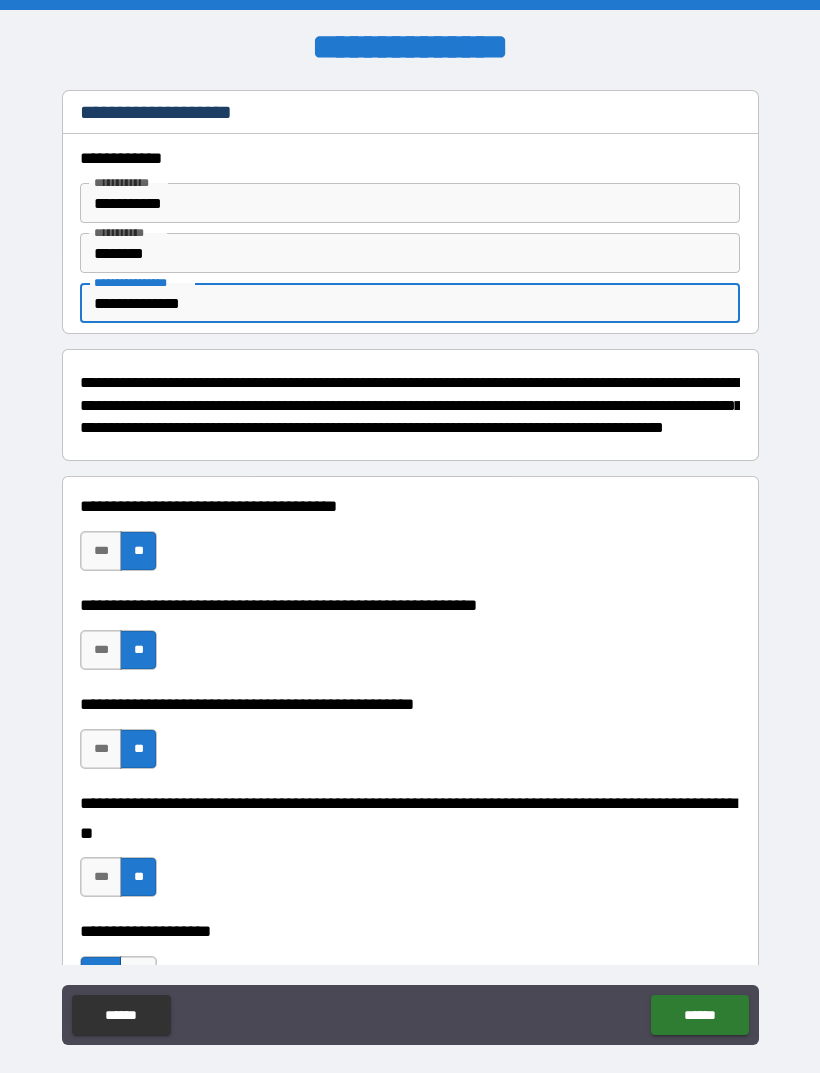 type on "**********" 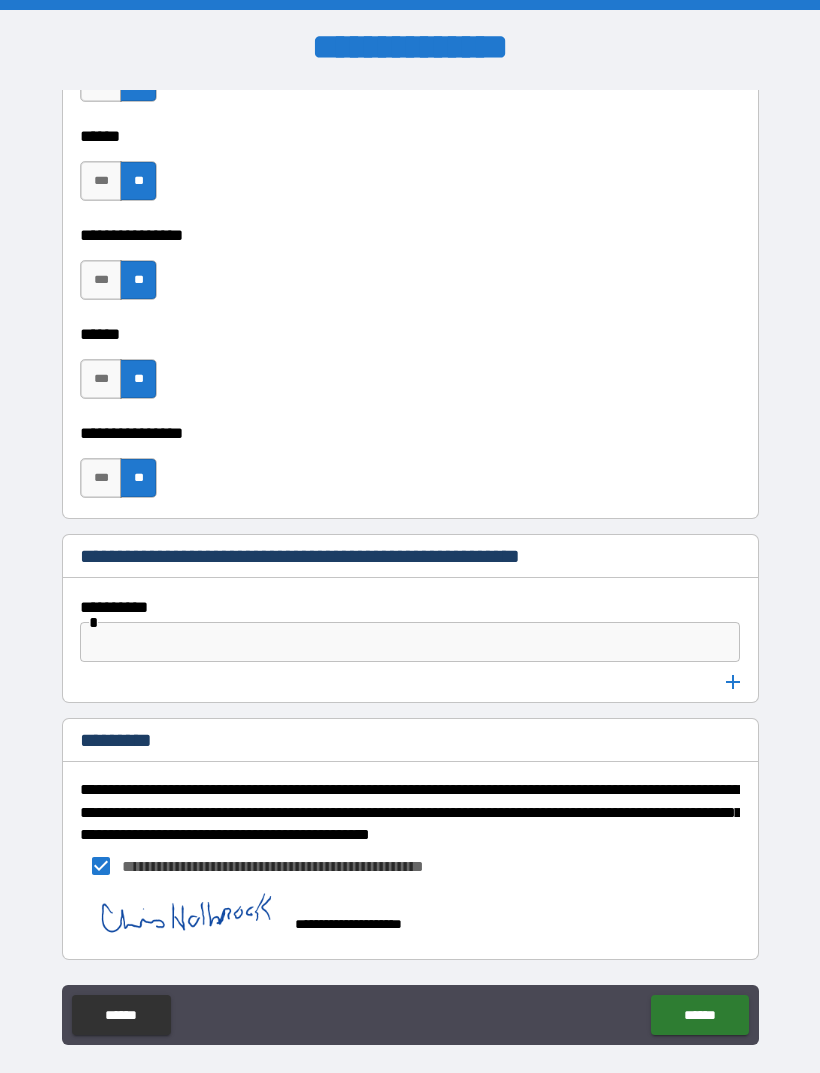 scroll, scrollTop: 7180, scrollLeft: 0, axis: vertical 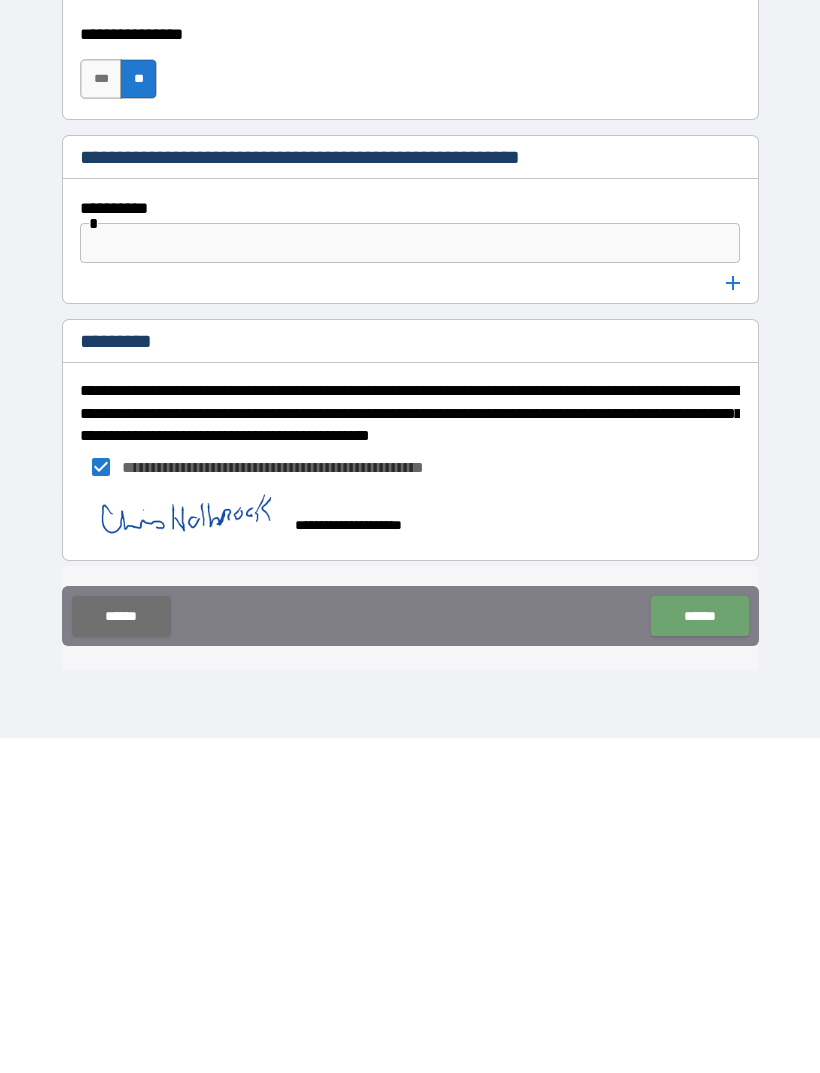 click on "******" at bounding box center [699, 951] 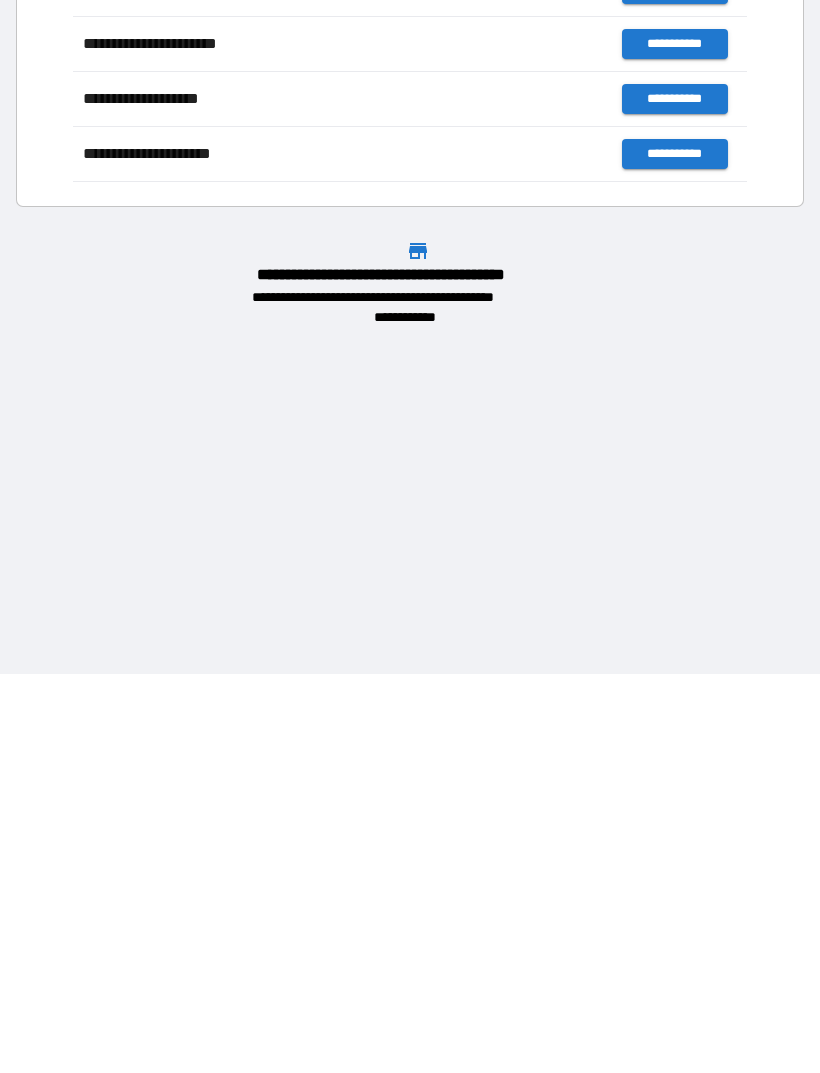scroll, scrollTop: 1, scrollLeft: 1, axis: both 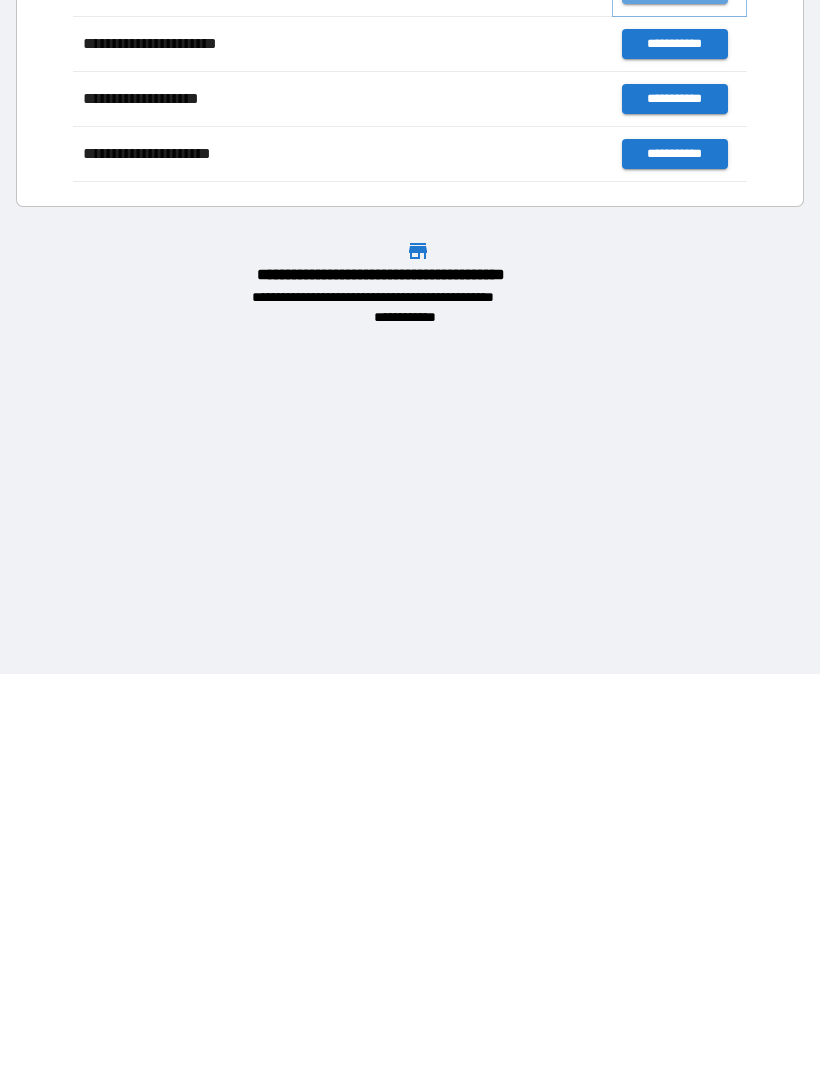 click on "**********" at bounding box center (674, 326) 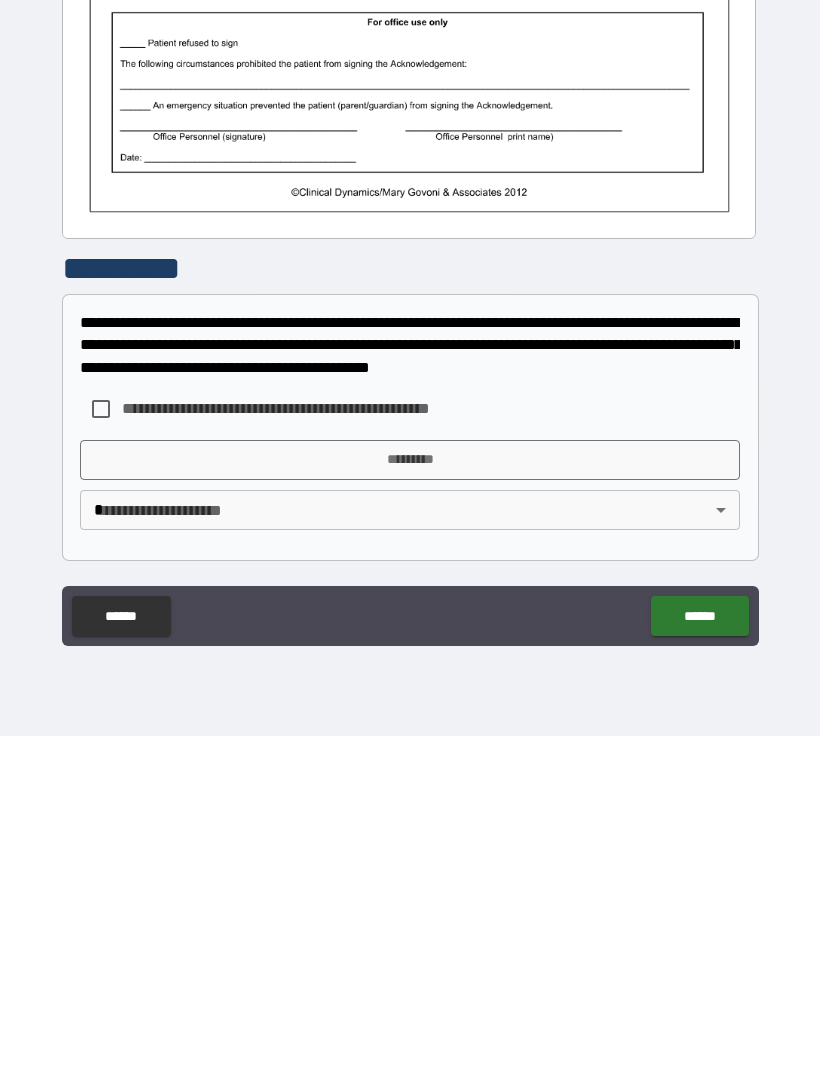 scroll, scrollTop: 380, scrollLeft: 0, axis: vertical 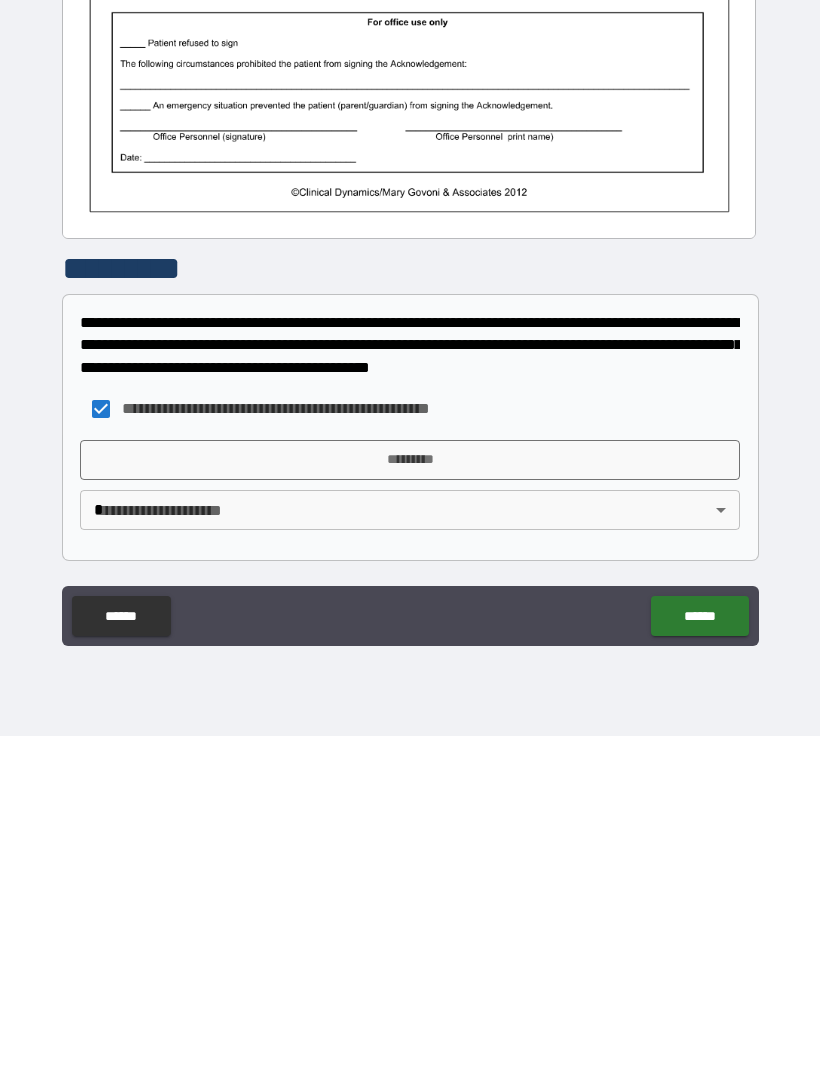 click on "*********" at bounding box center [410, 797] 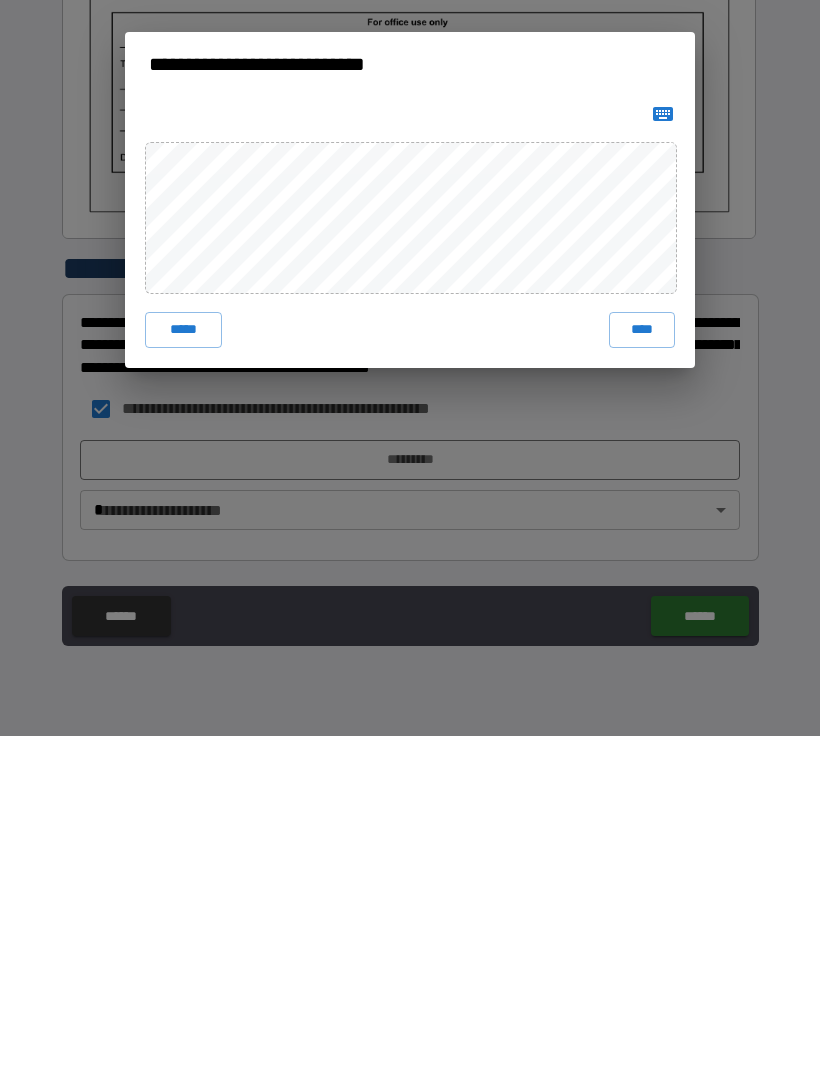 scroll, scrollTop: 0, scrollLeft: 0, axis: both 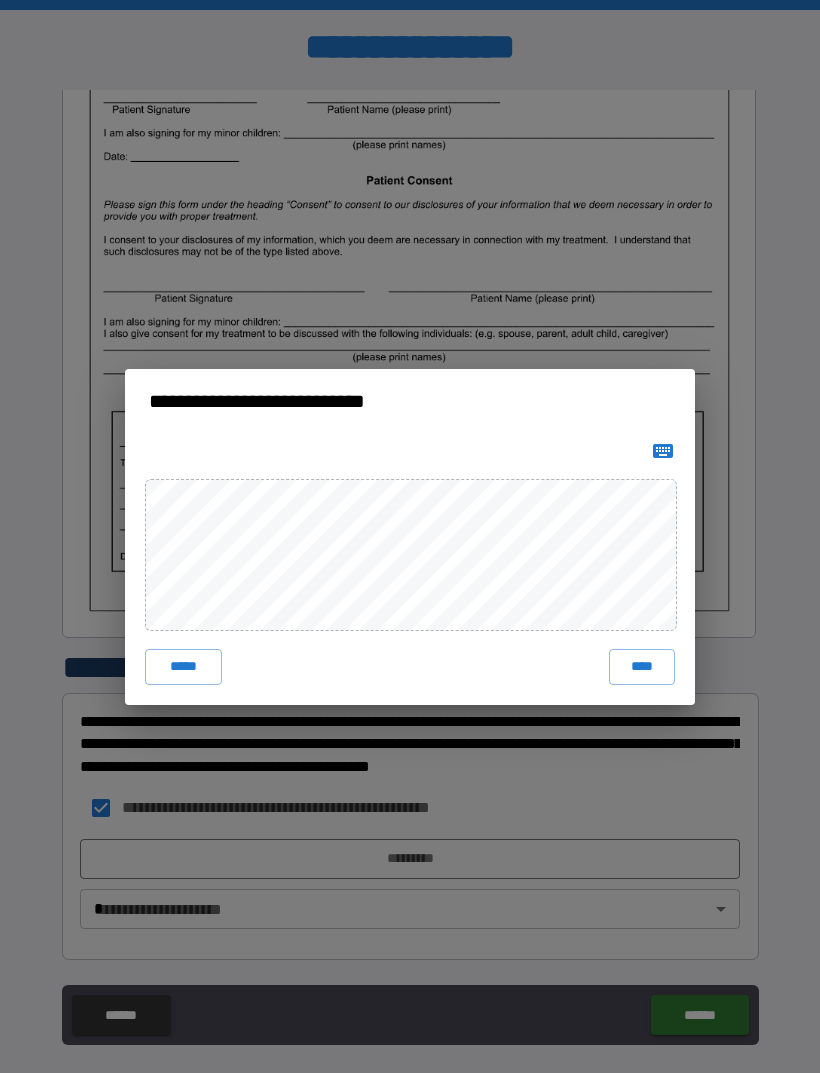 click on "****" at bounding box center (642, 667) 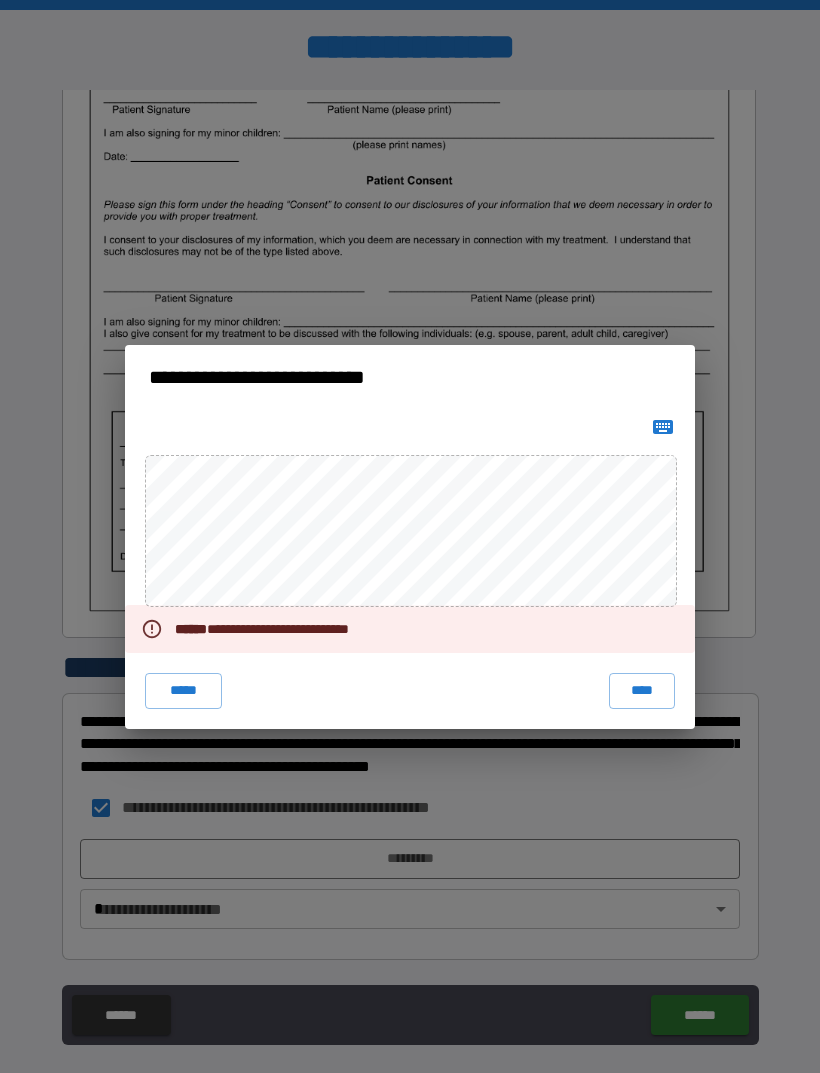 click on "**********" at bounding box center (410, 536) 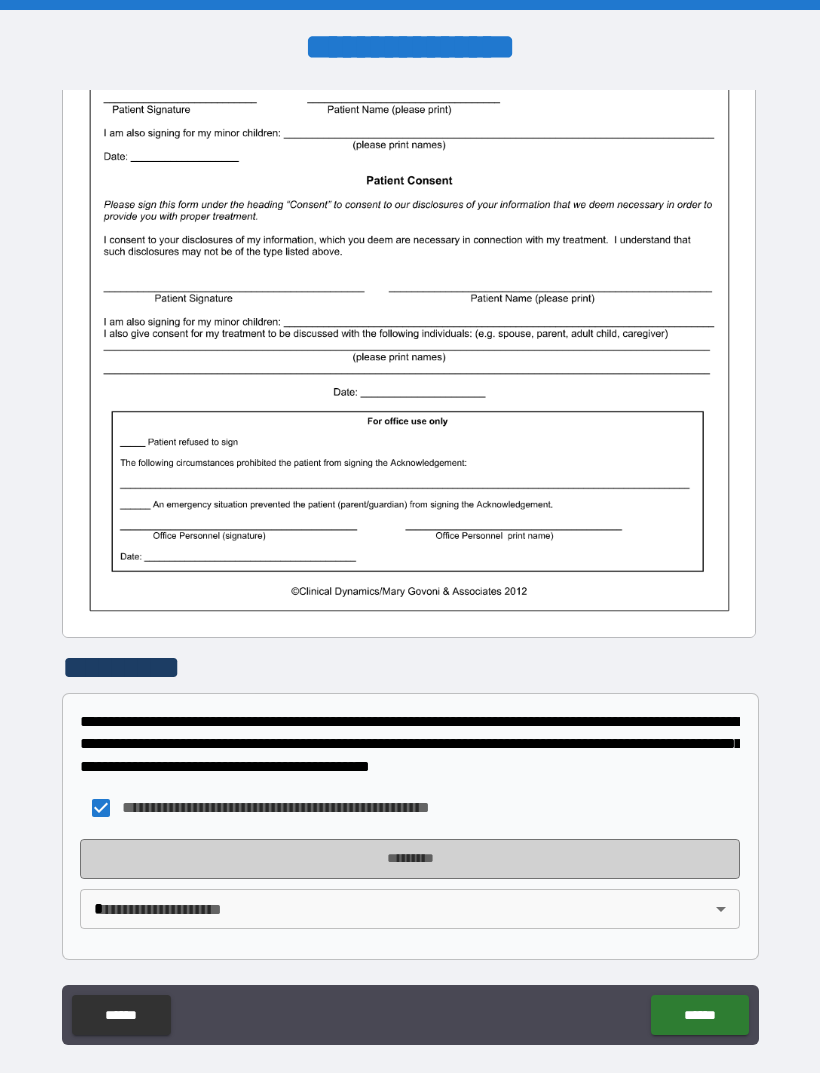 click on "*********" at bounding box center (410, 859) 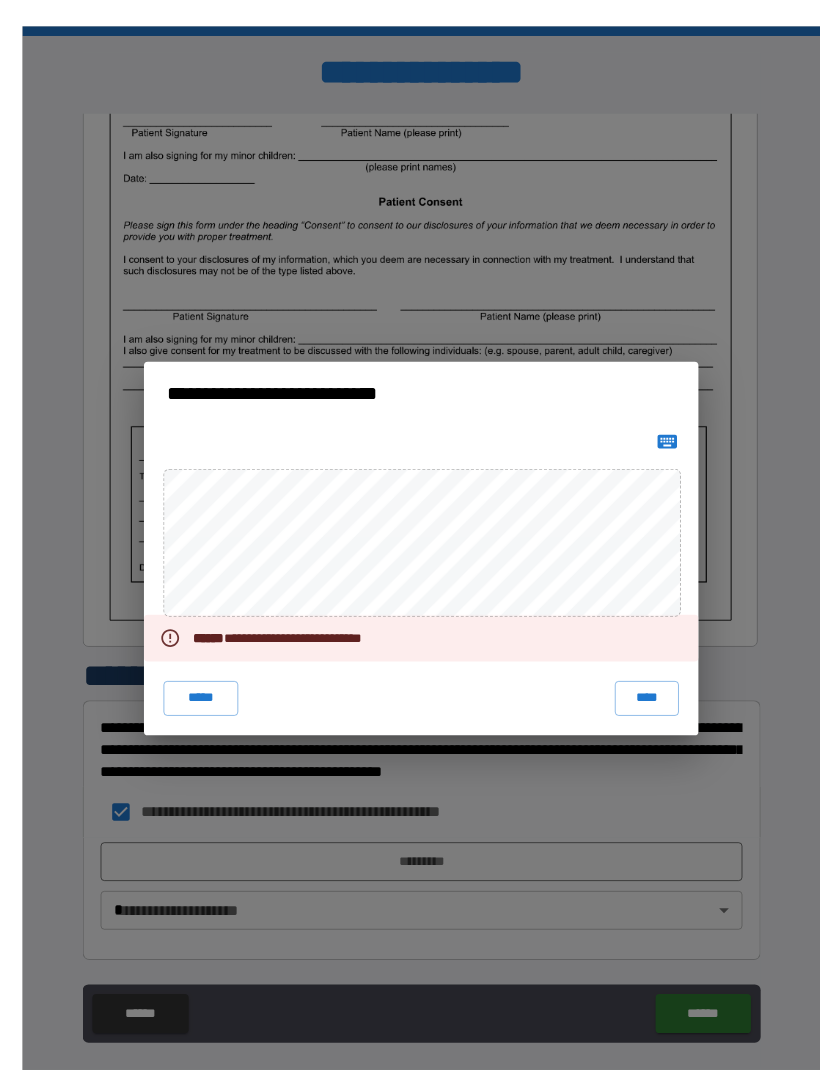 scroll, scrollTop: 3, scrollLeft: 0, axis: vertical 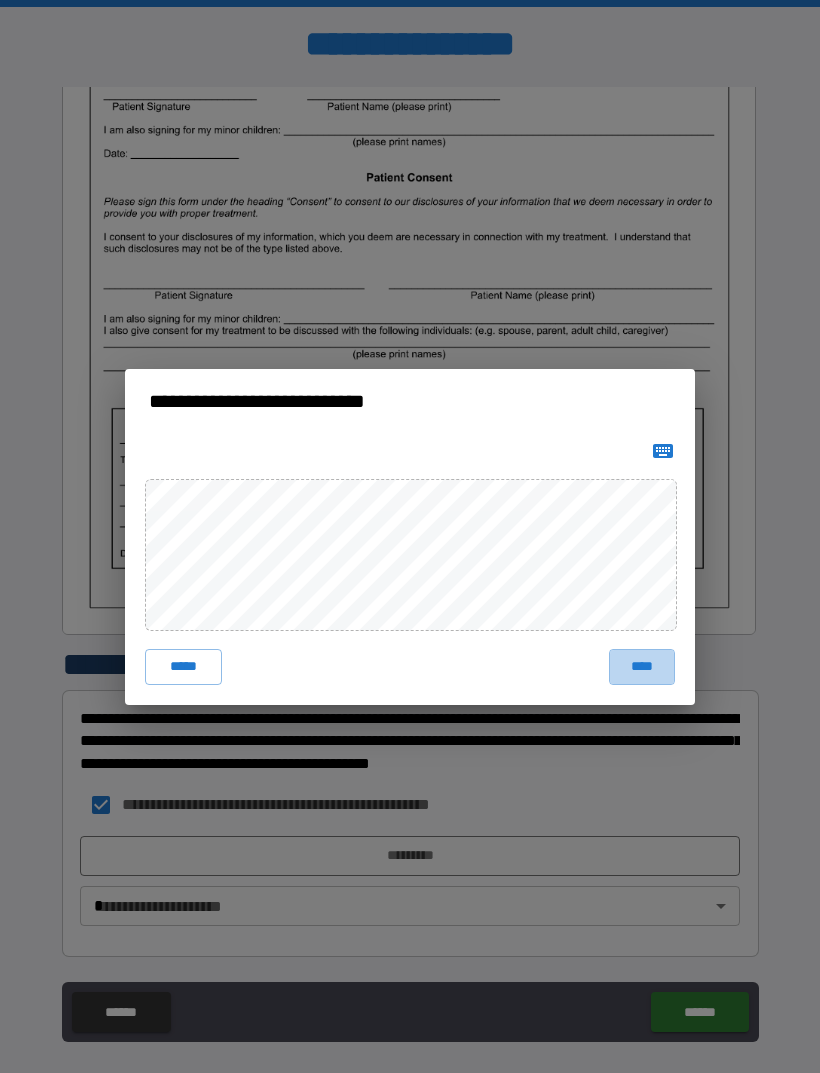 click on "****" at bounding box center (642, 667) 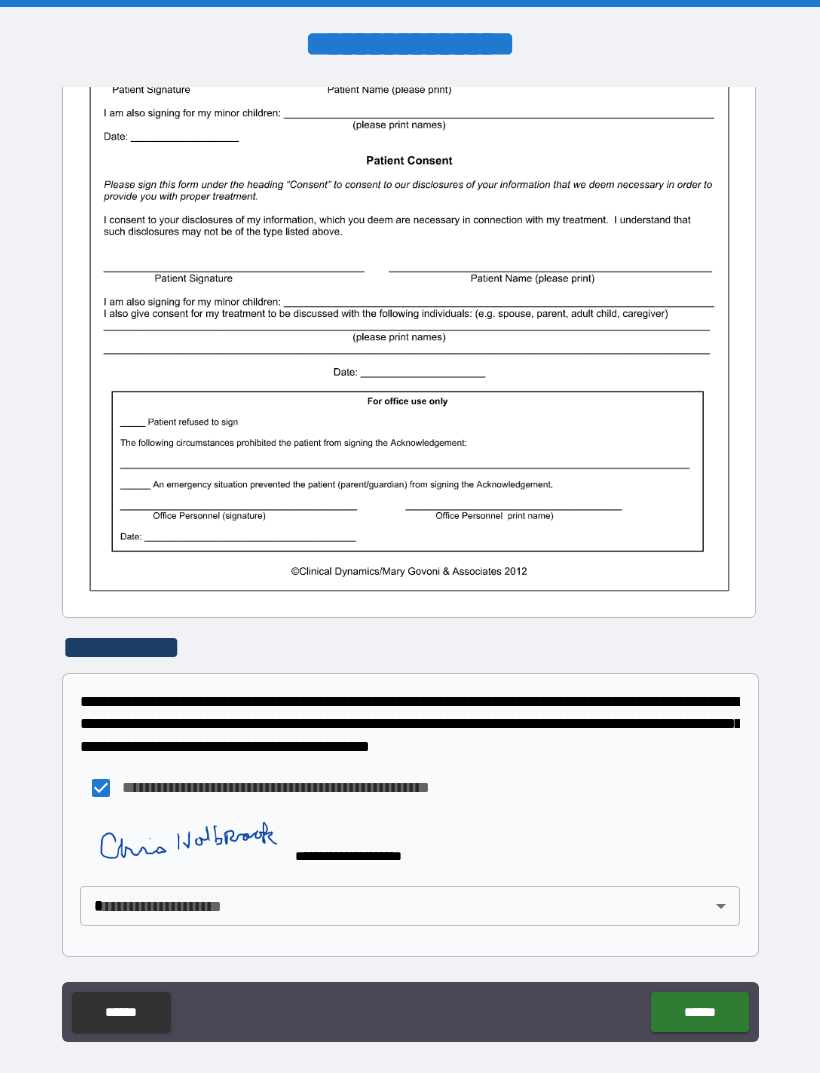 scroll, scrollTop: 397, scrollLeft: 0, axis: vertical 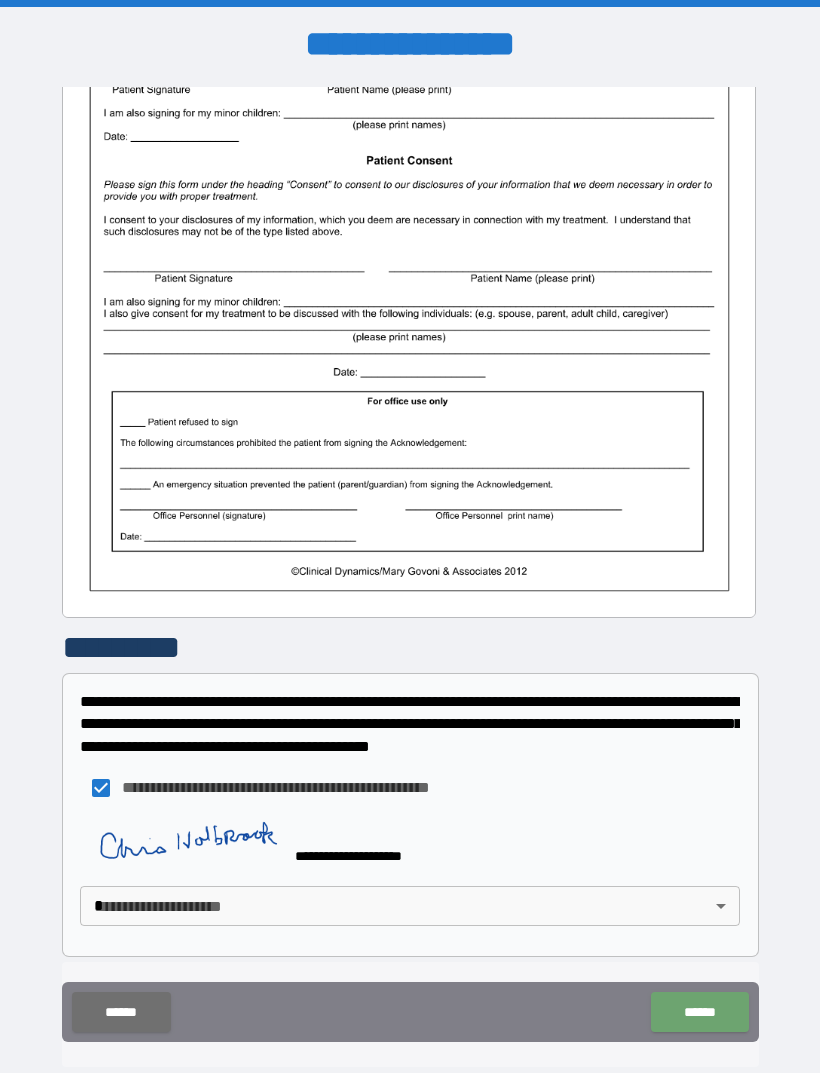 click on "******" at bounding box center (699, 1012) 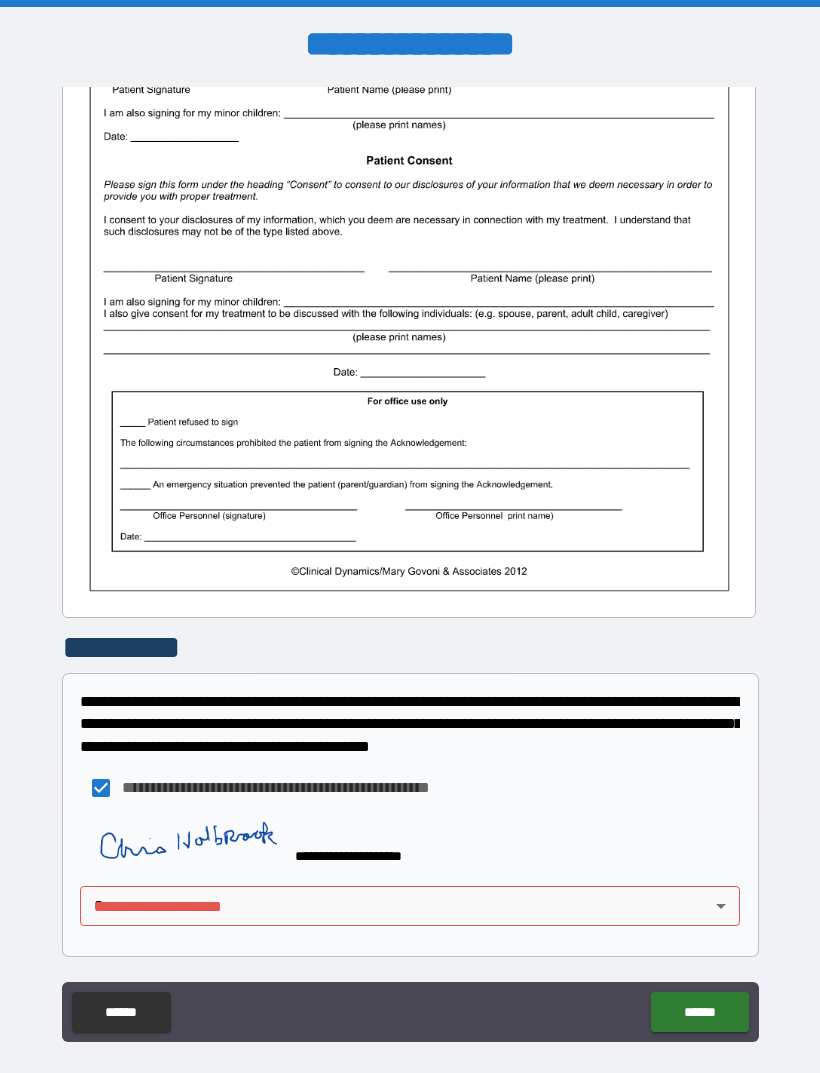 scroll, scrollTop: 397, scrollLeft: 0, axis: vertical 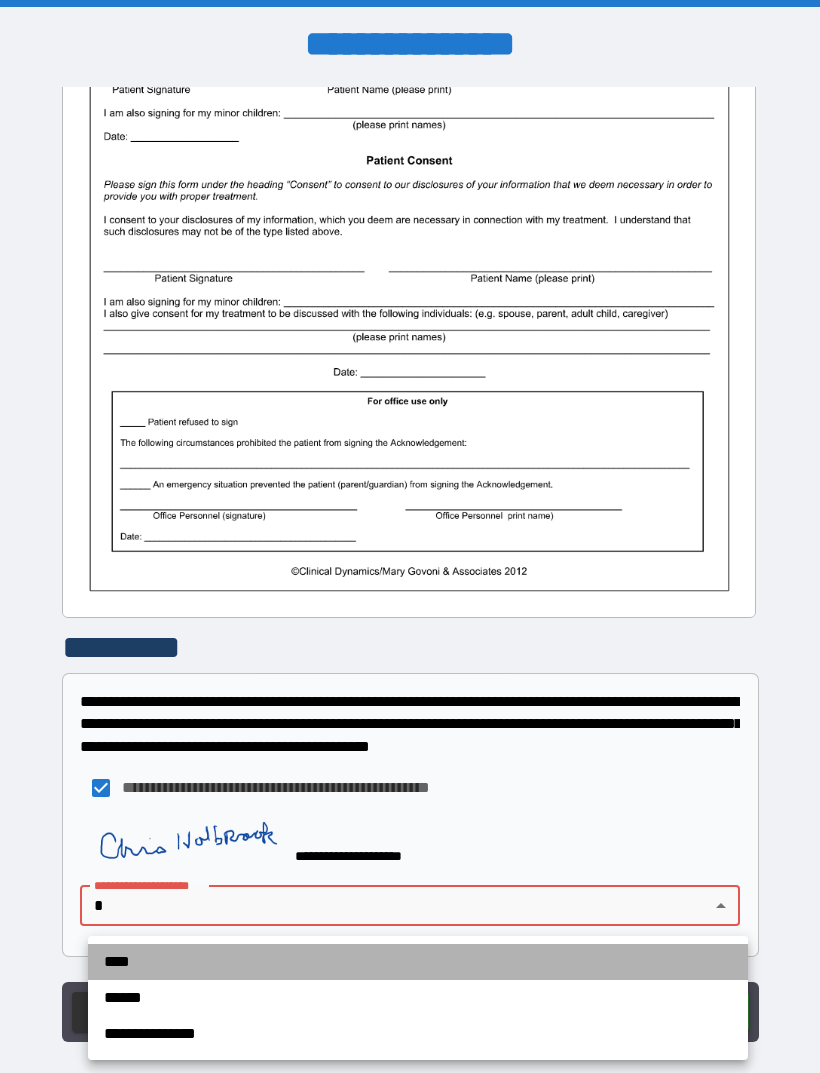 click on "****" at bounding box center (418, 962) 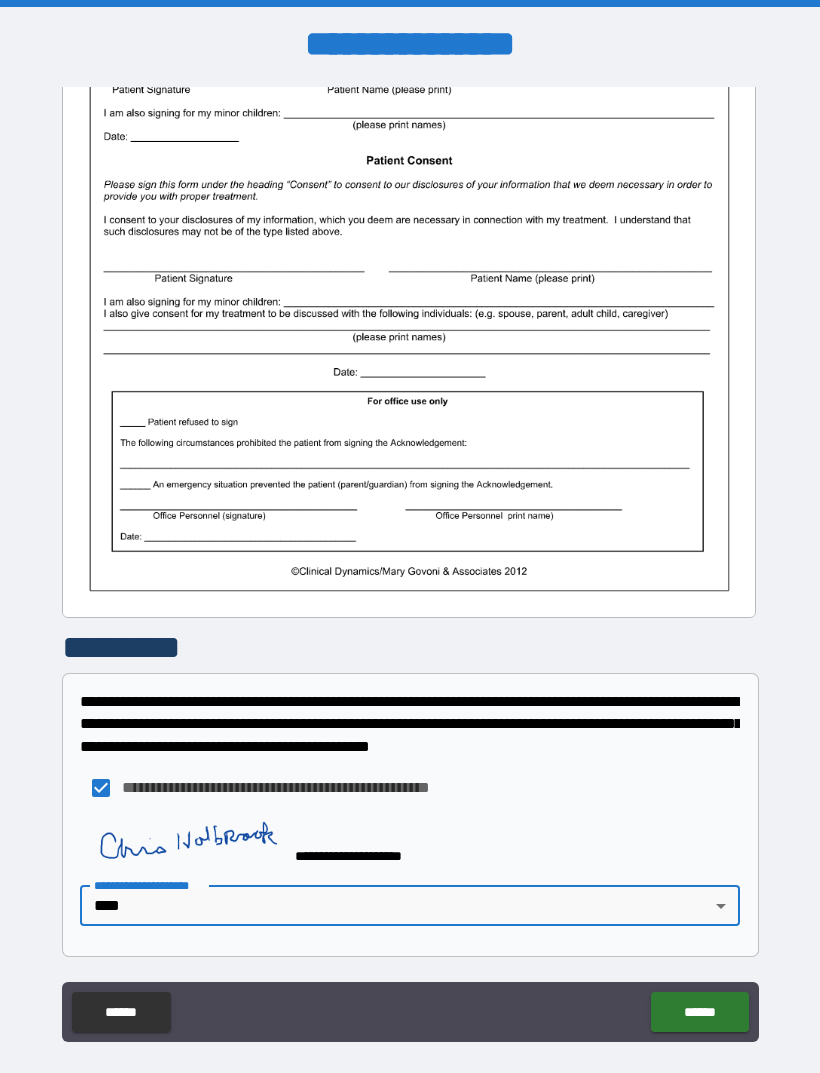 type on "****" 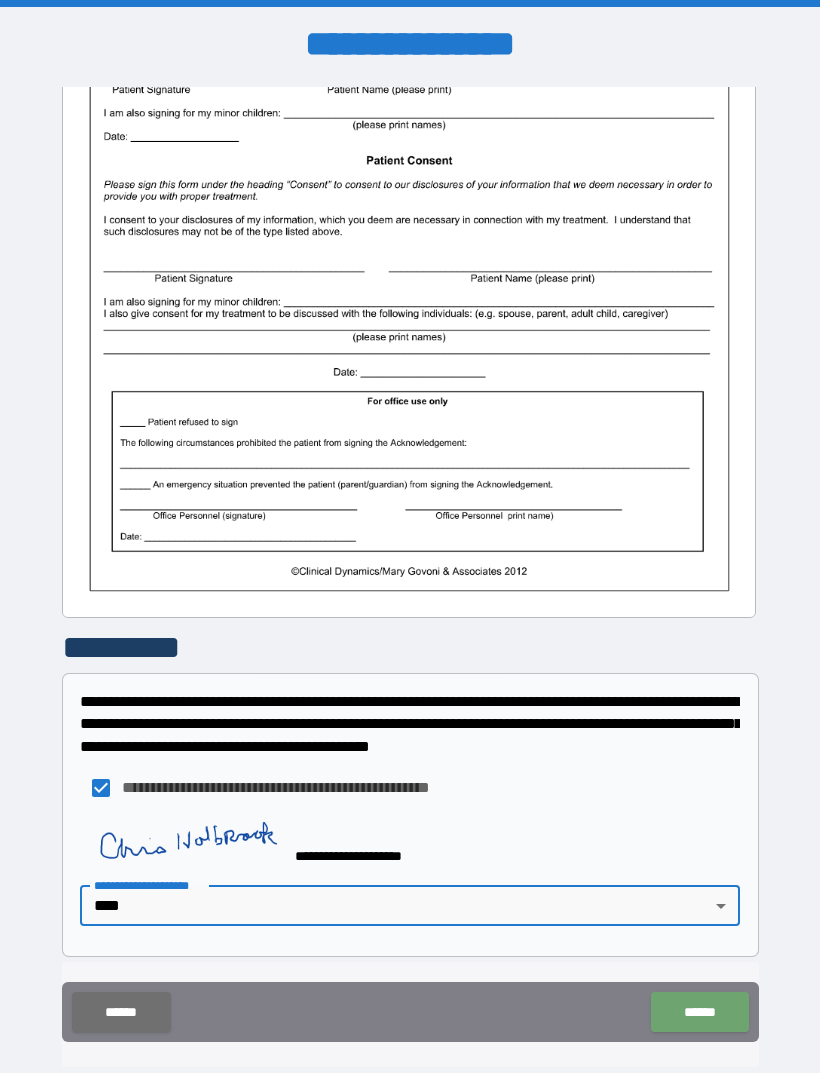 click on "******" at bounding box center [699, 1012] 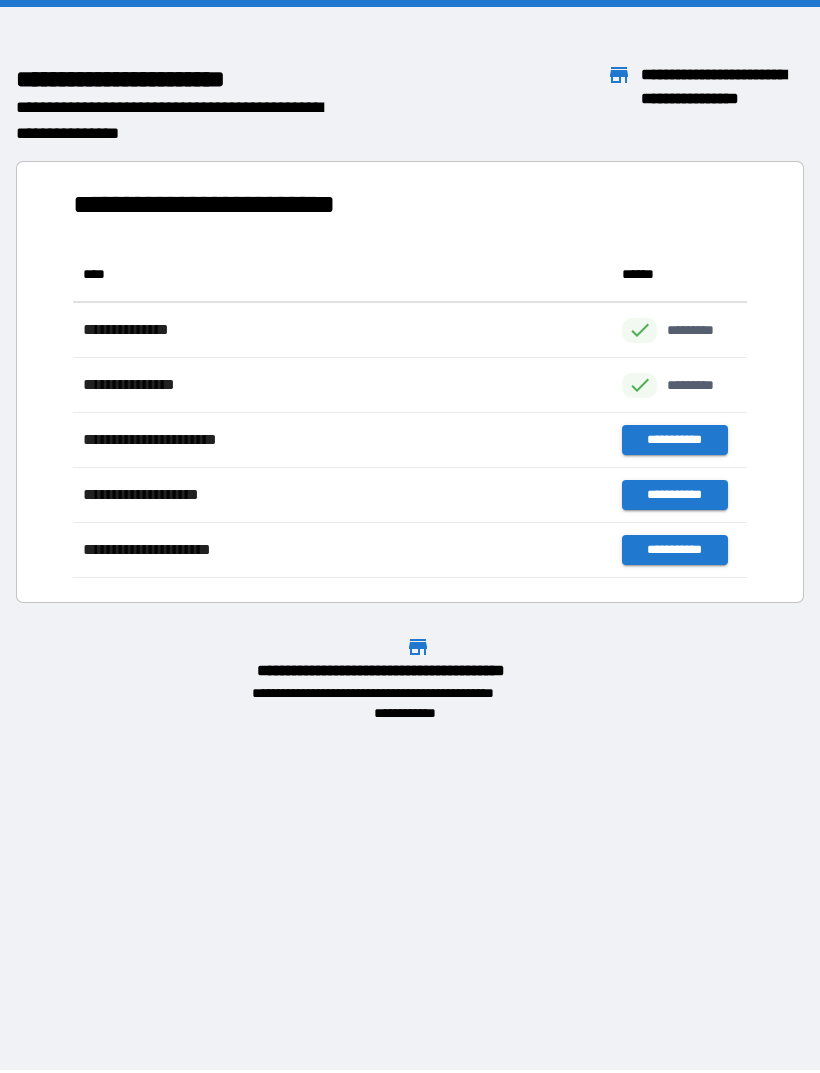 scroll, scrollTop: 1, scrollLeft: 1, axis: both 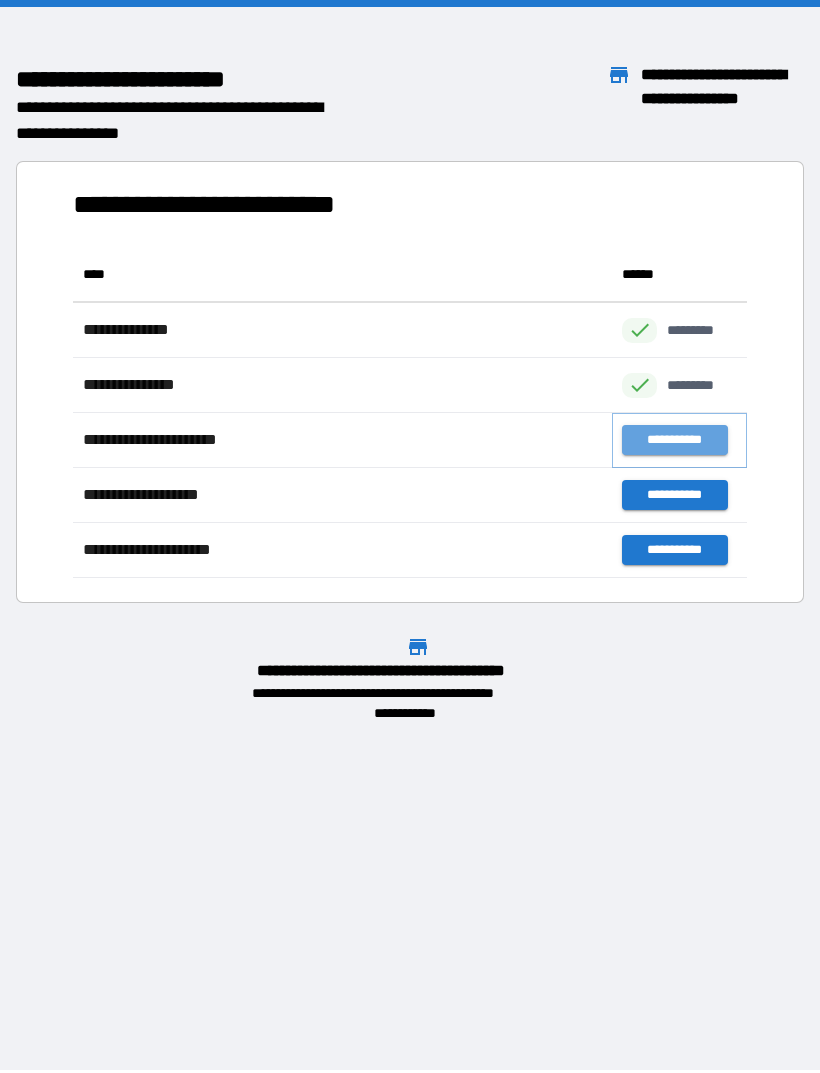 click on "**********" at bounding box center [674, 440] 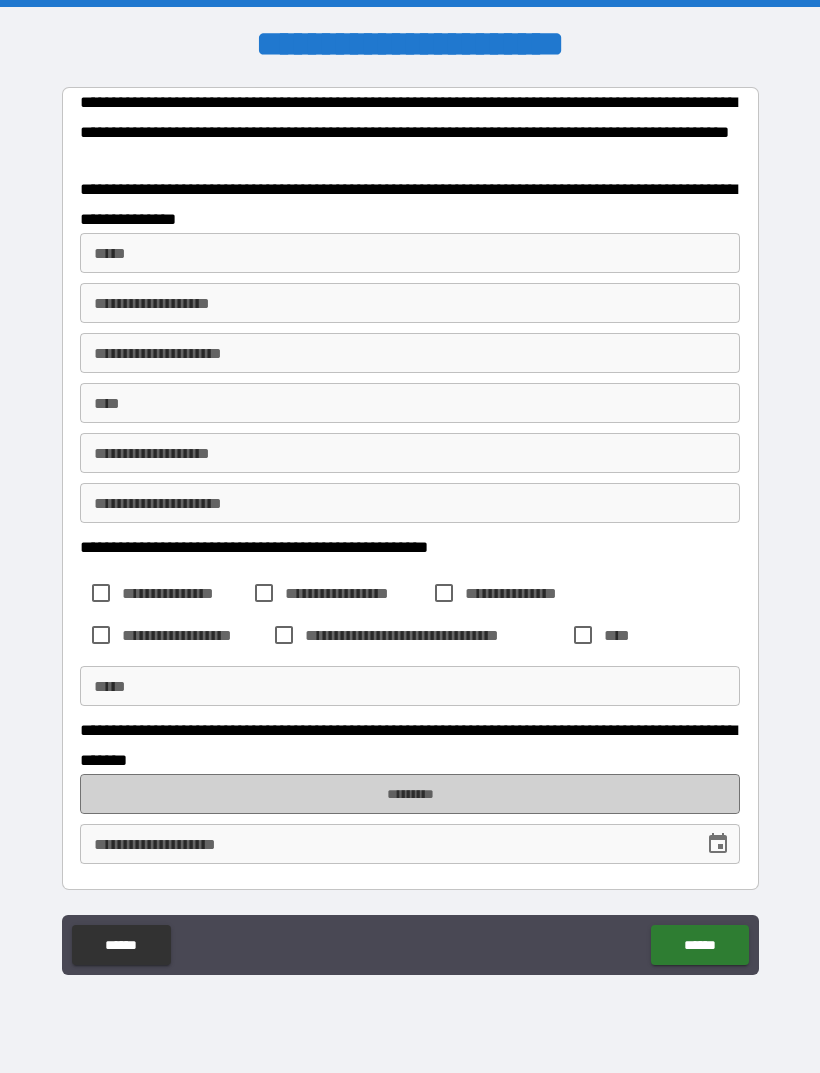 click on "*********" at bounding box center (410, 794) 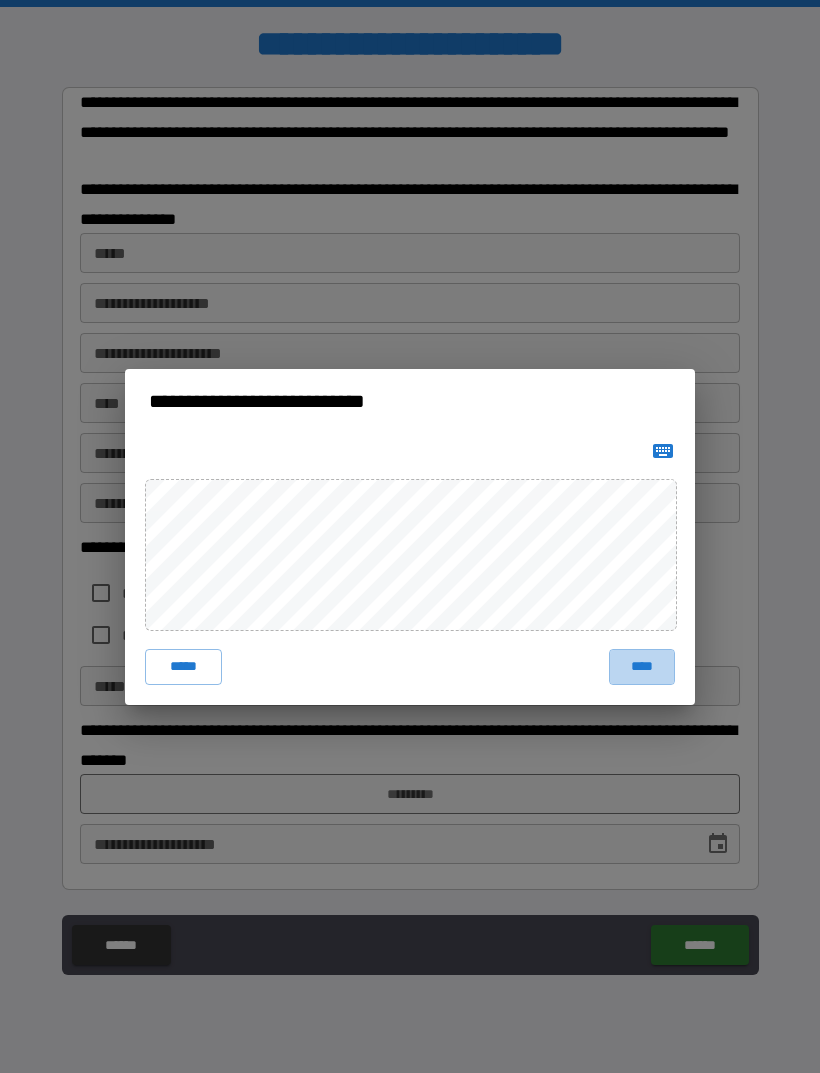 click on "****" at bounding box center [642, 667] 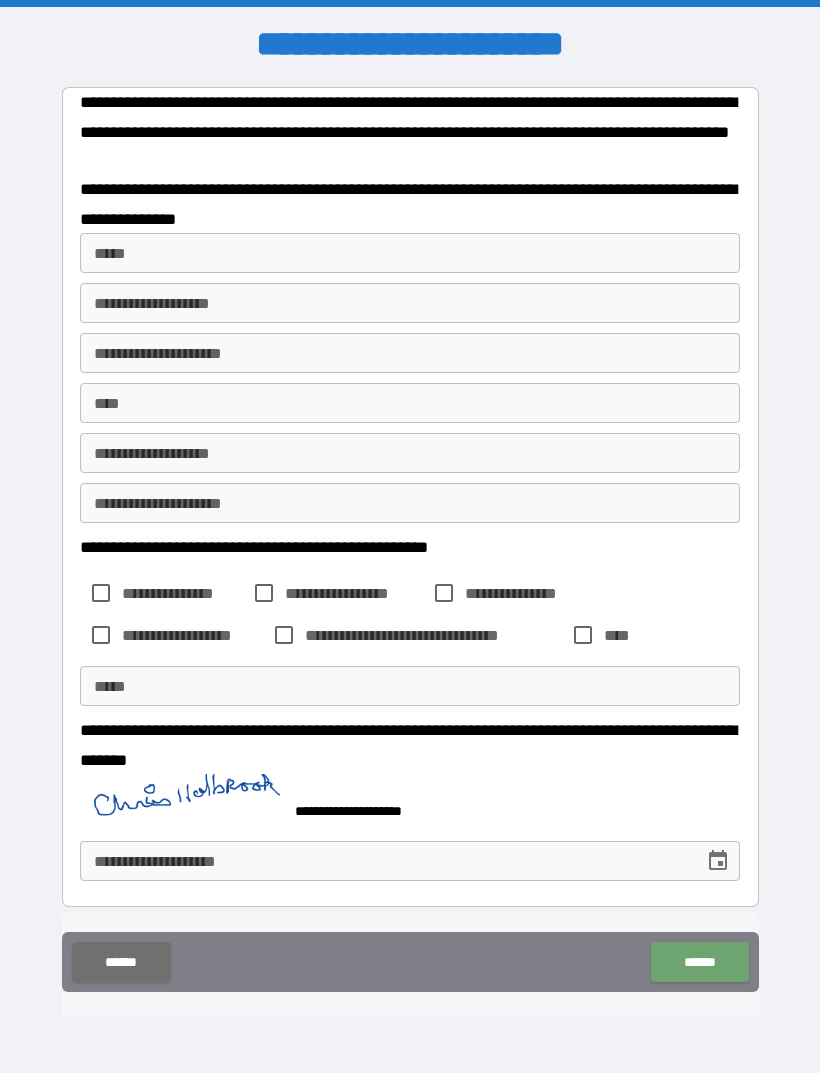 click on "******" at bounding box center (699, 962) 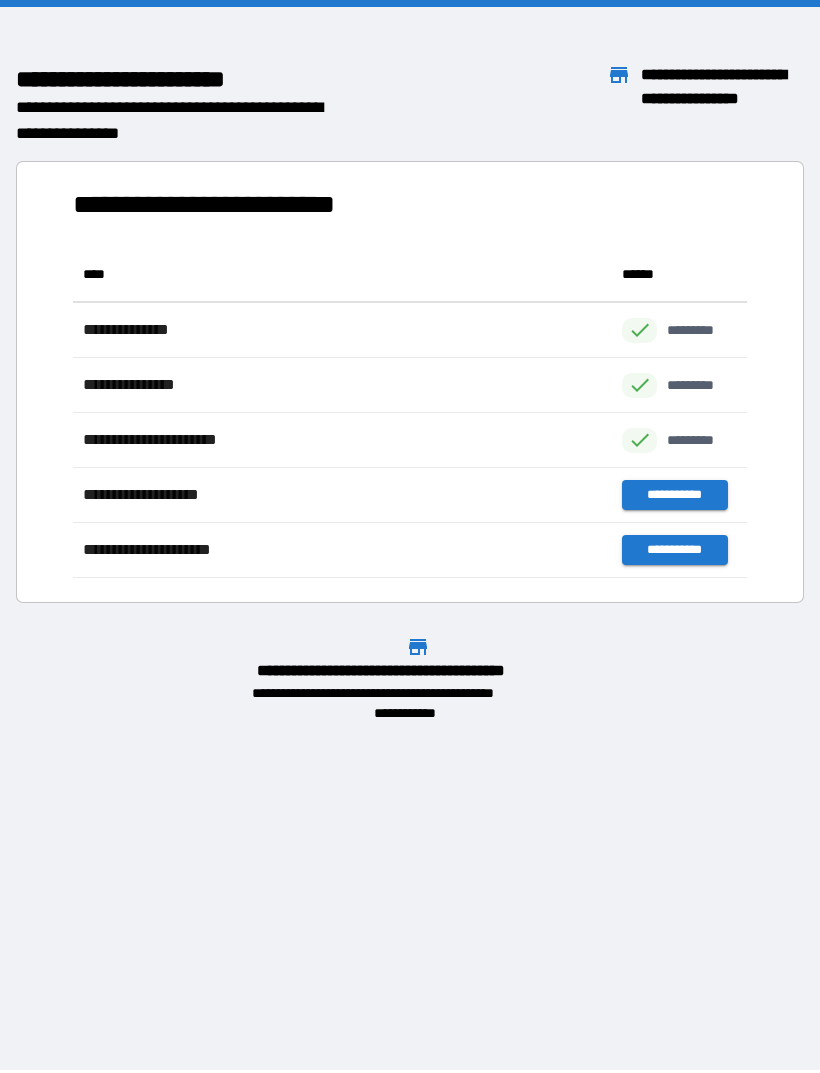 scroll, scrollTop: 331, scrollLeft: 674, axis: both 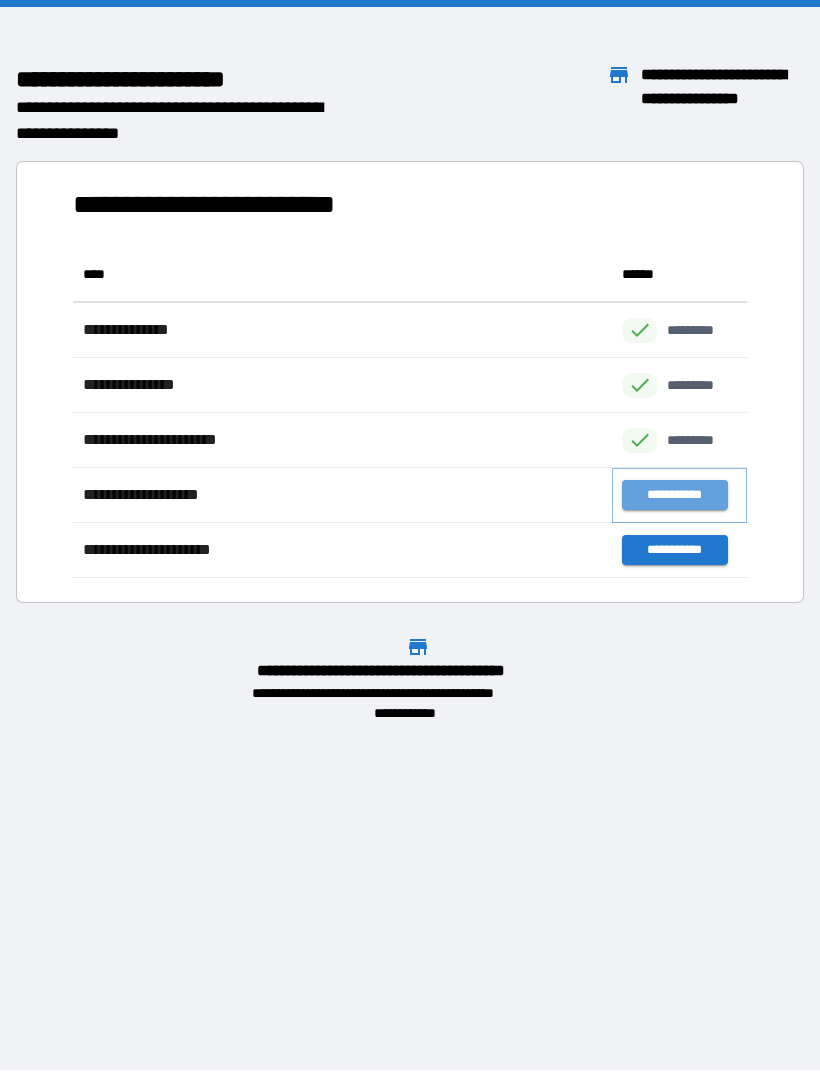 click on "**********" at bounding box center [674, 495] 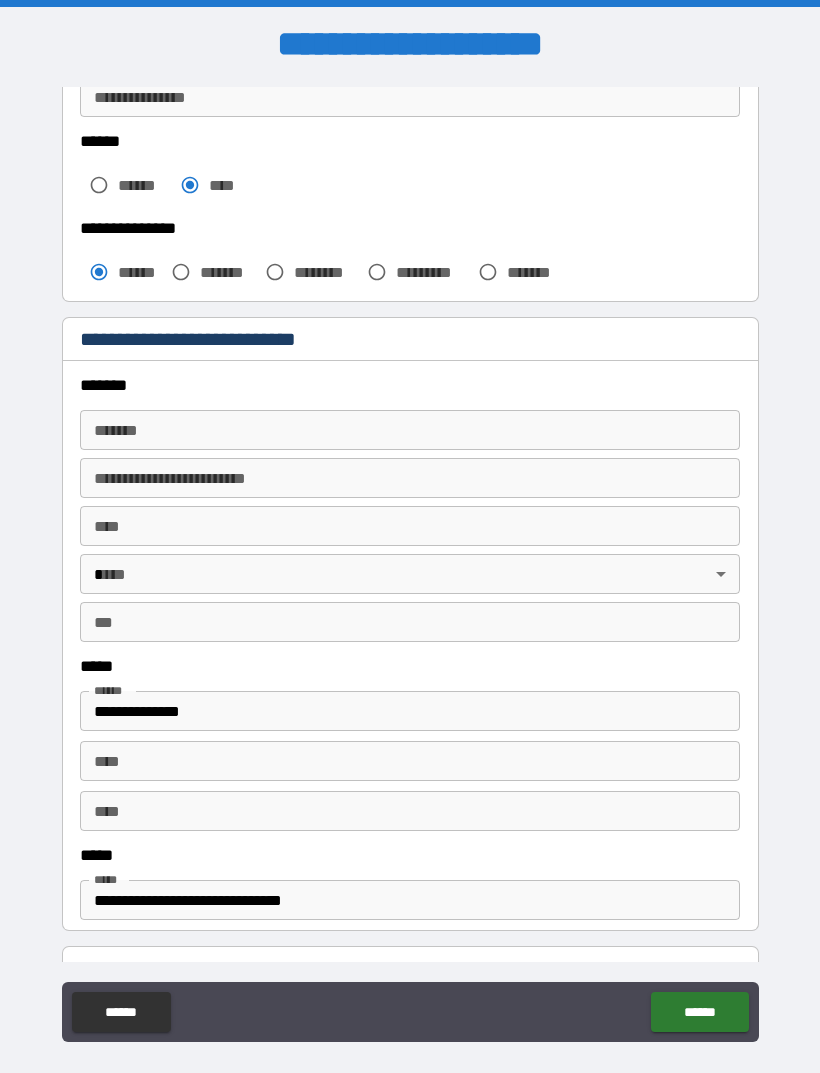 scroll, scrollTop: 494, scrollLeft: 0, axis: vertical 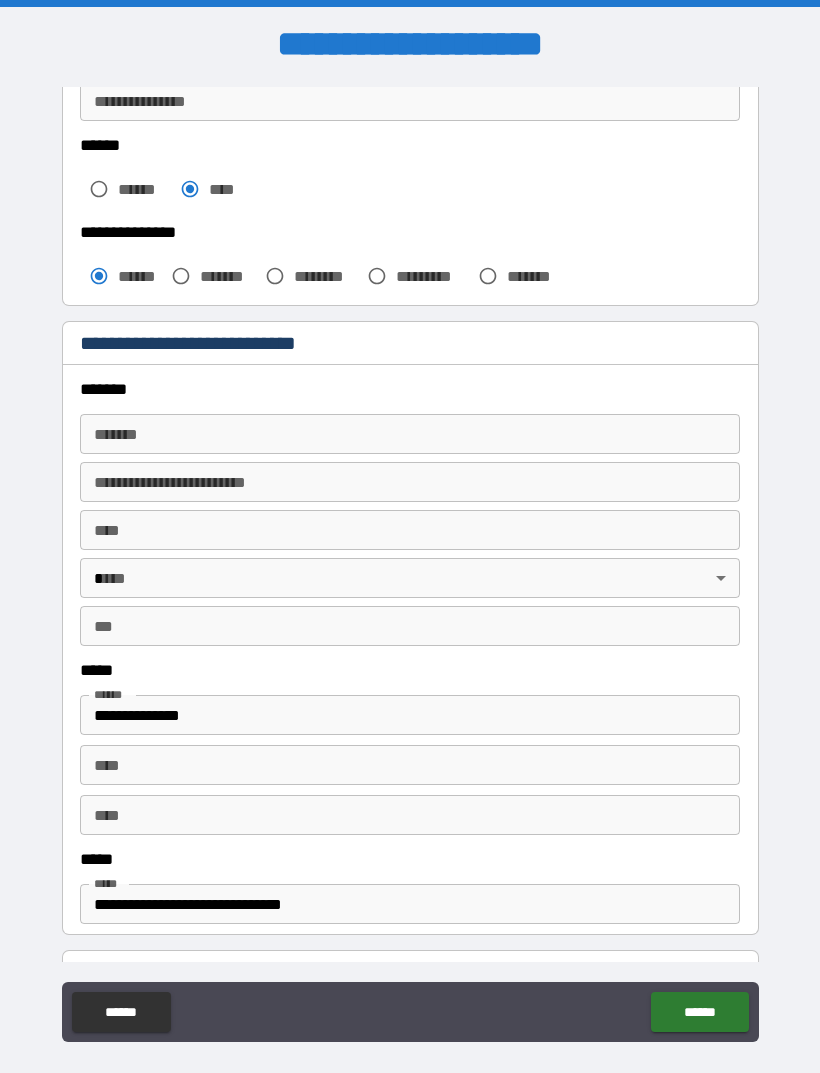 click on "*******" at bounding box center (410, 434) 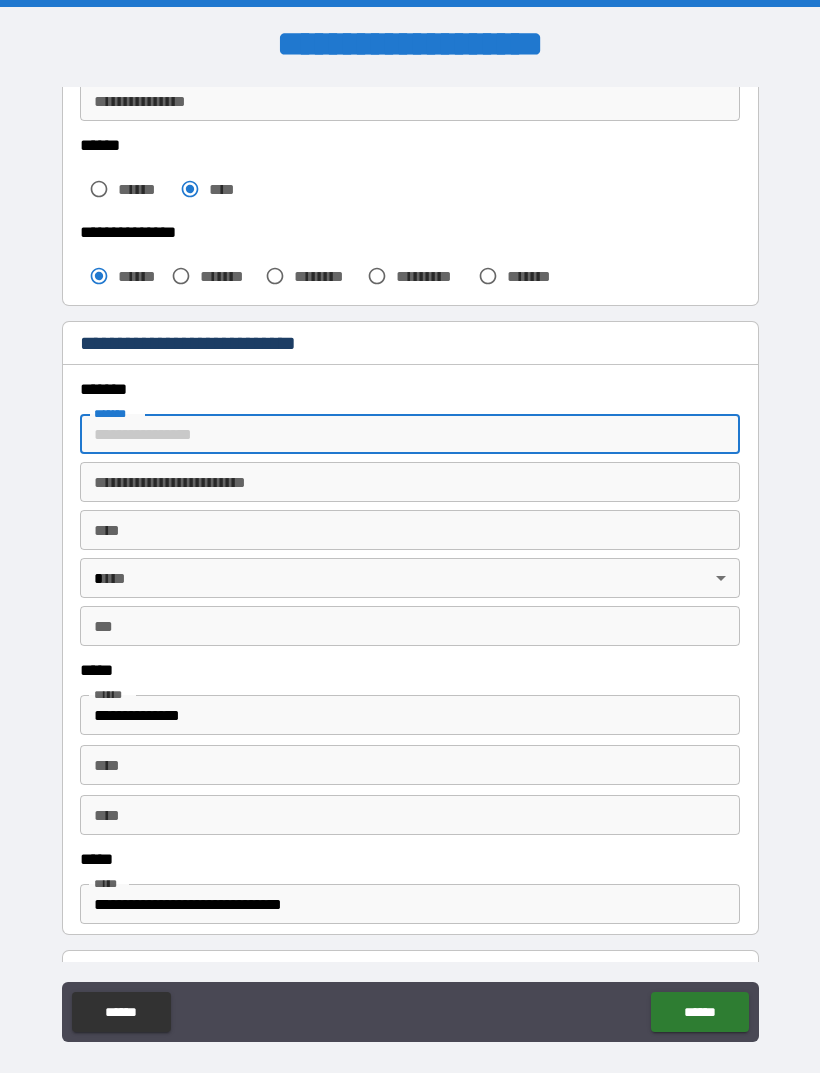 type on "*" 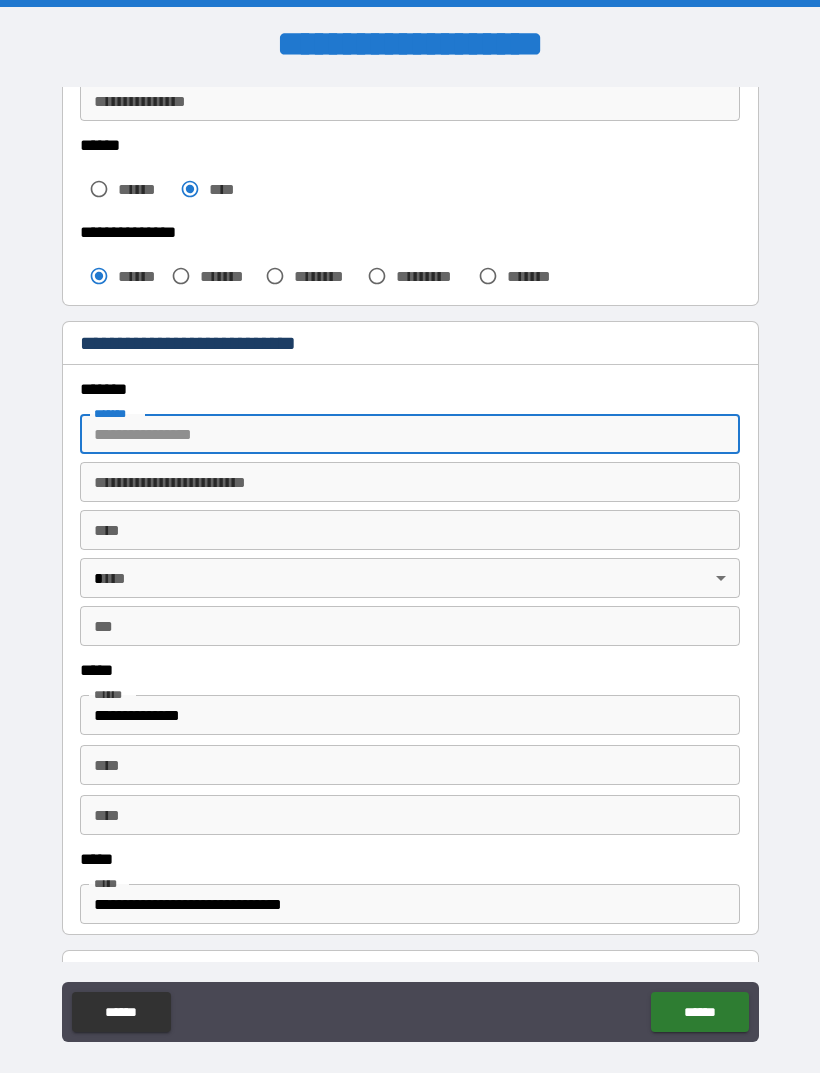 type on "*" 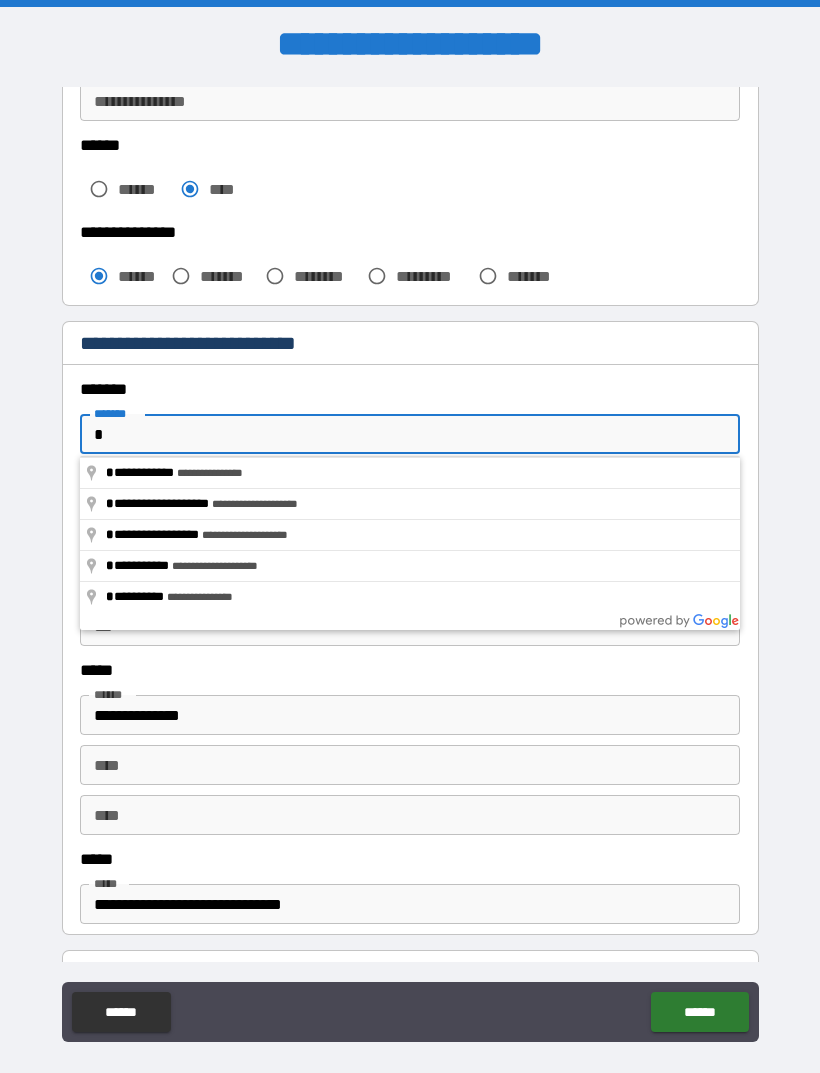 type 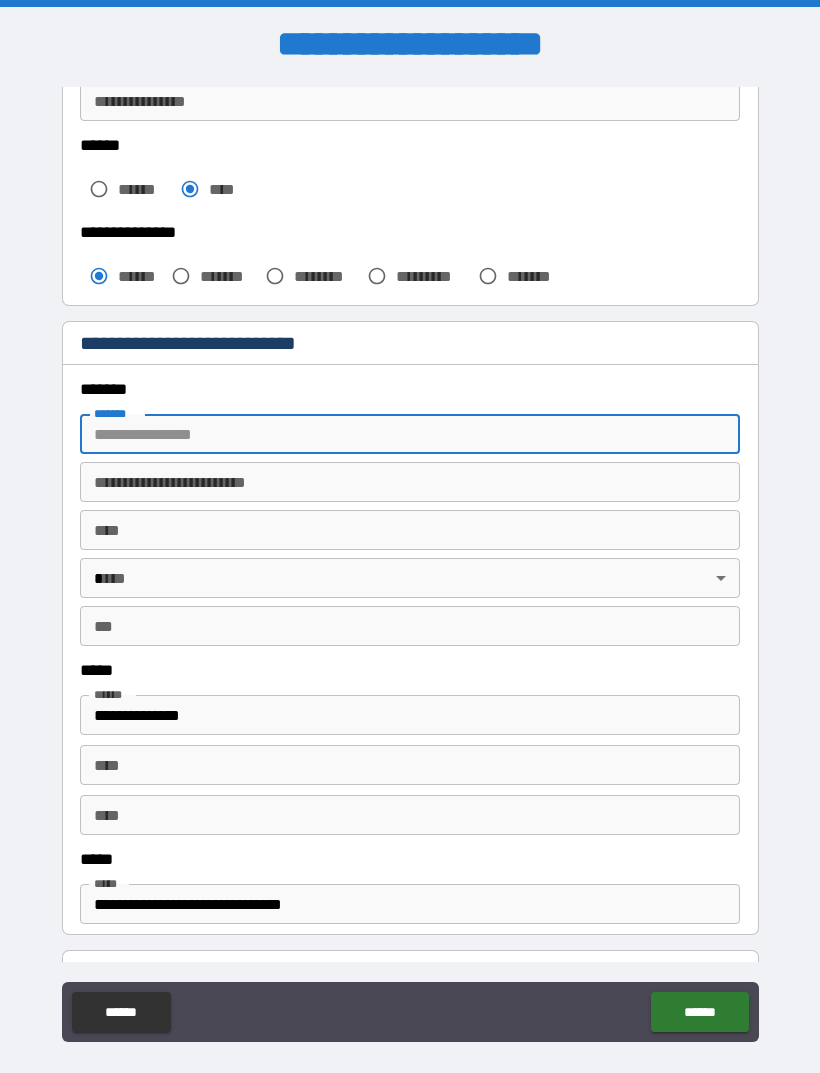 click on "****" at bounding box center [410, 530] 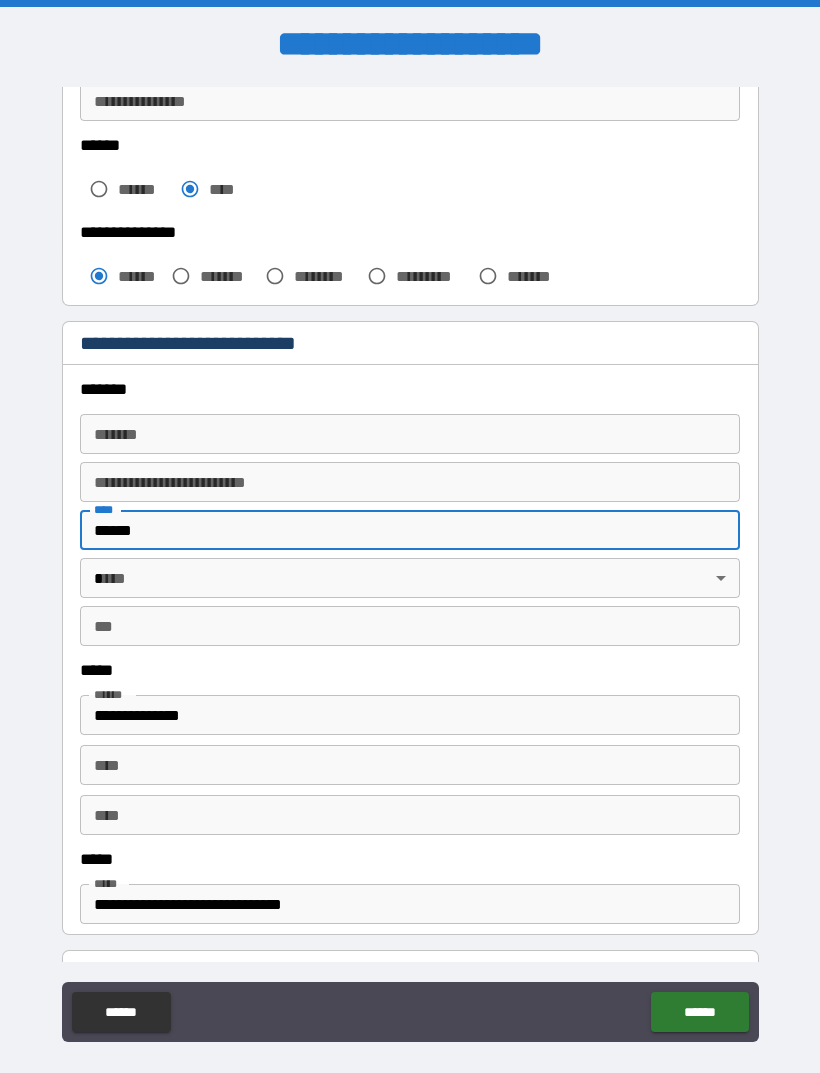 type on "******" 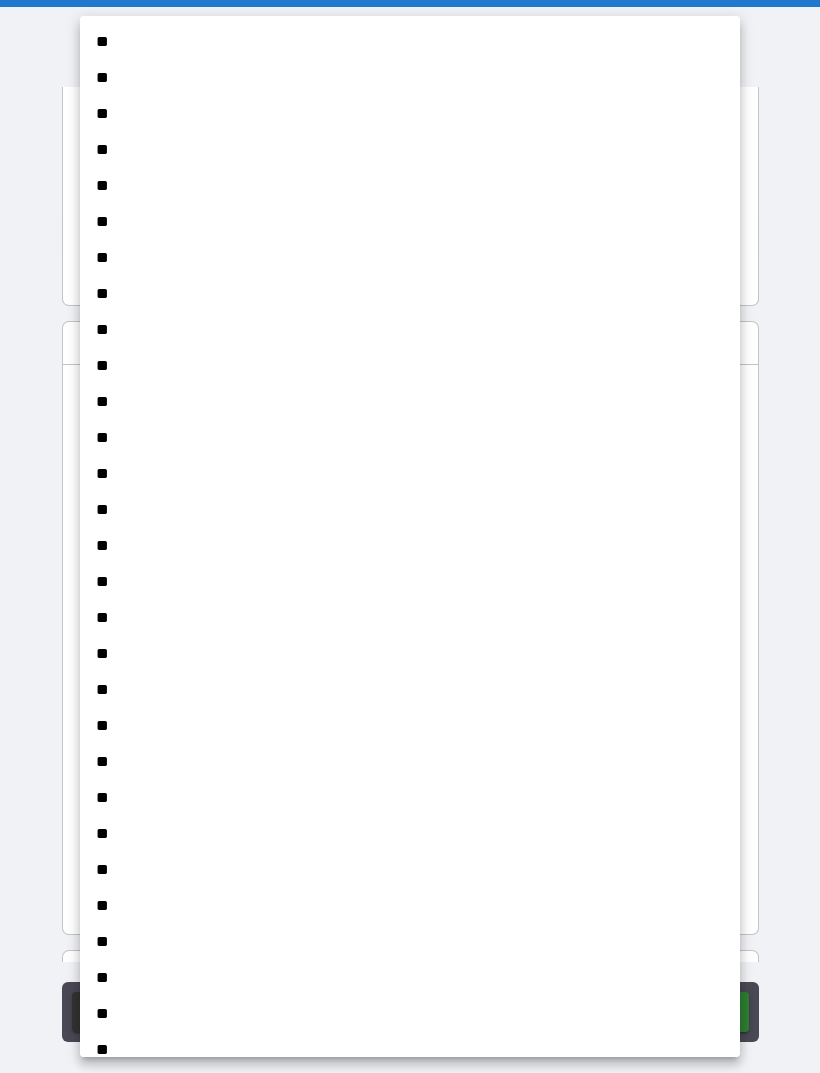 click on "**" at bounding box center (410, 978) 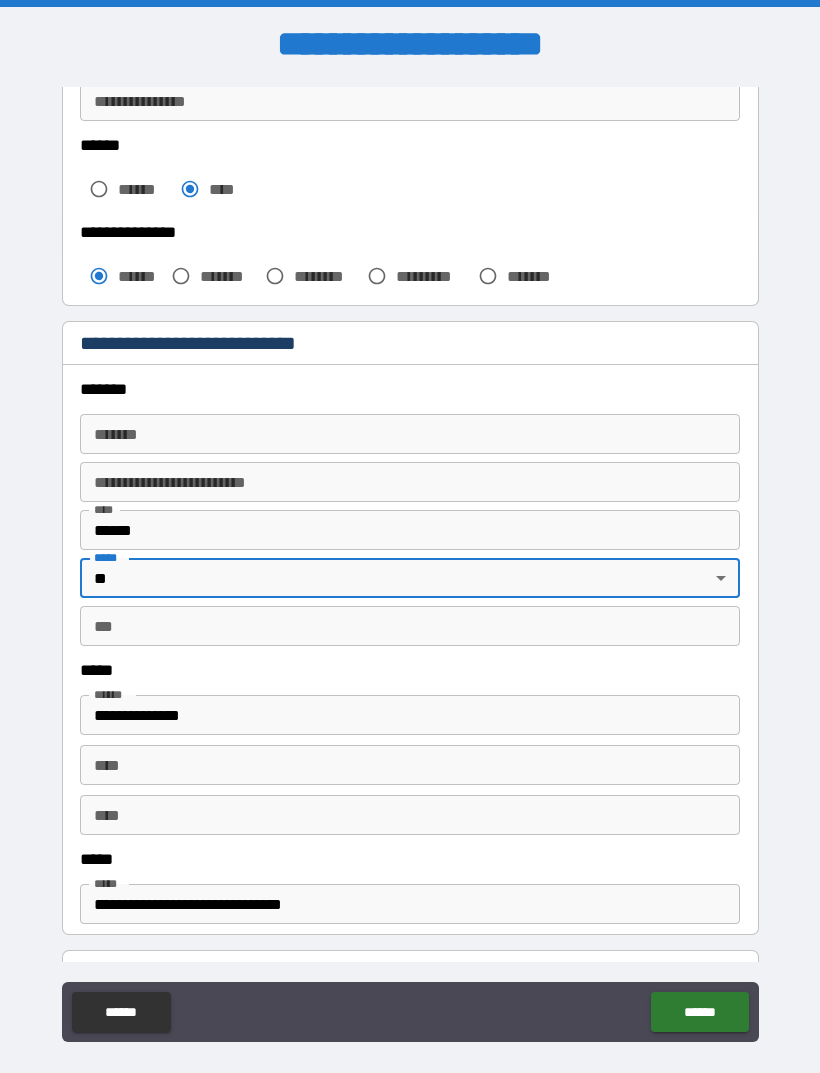 click on "**********" at bounding box center (410, 715) 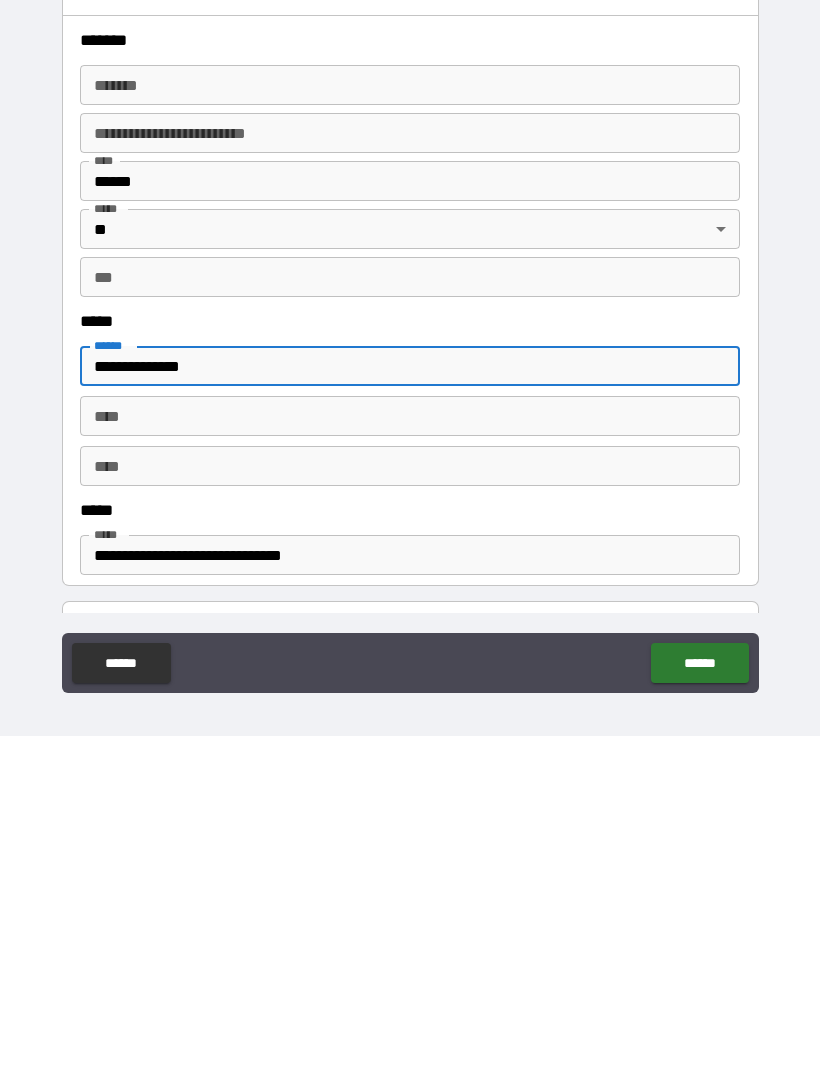 click on "**********" at bounding box center (410, 703) 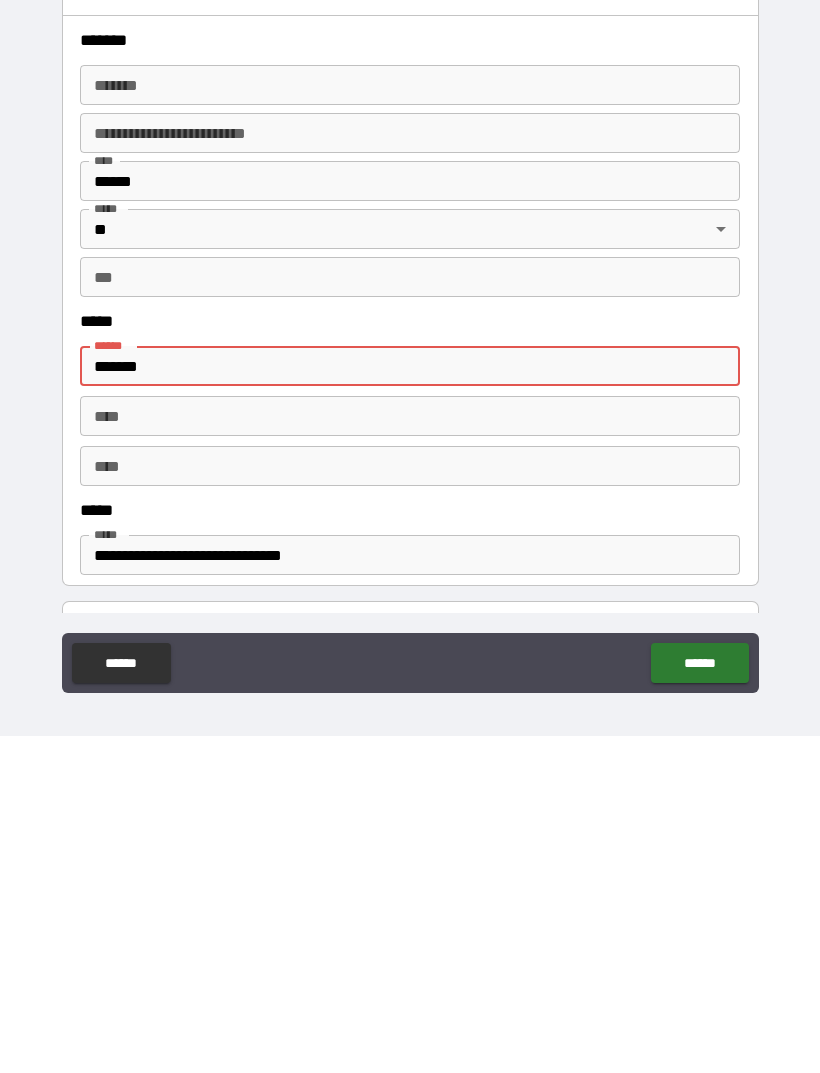 click on "*******" at bounding box center [410, 703] 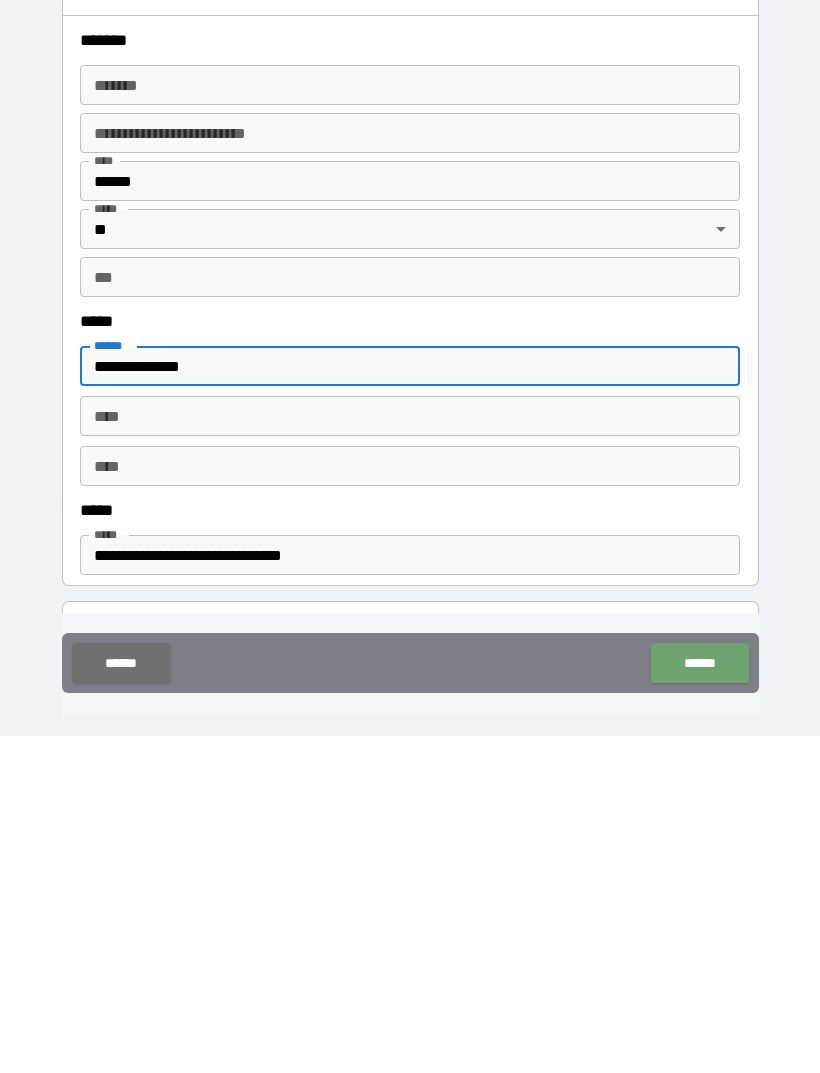 type on "**********" 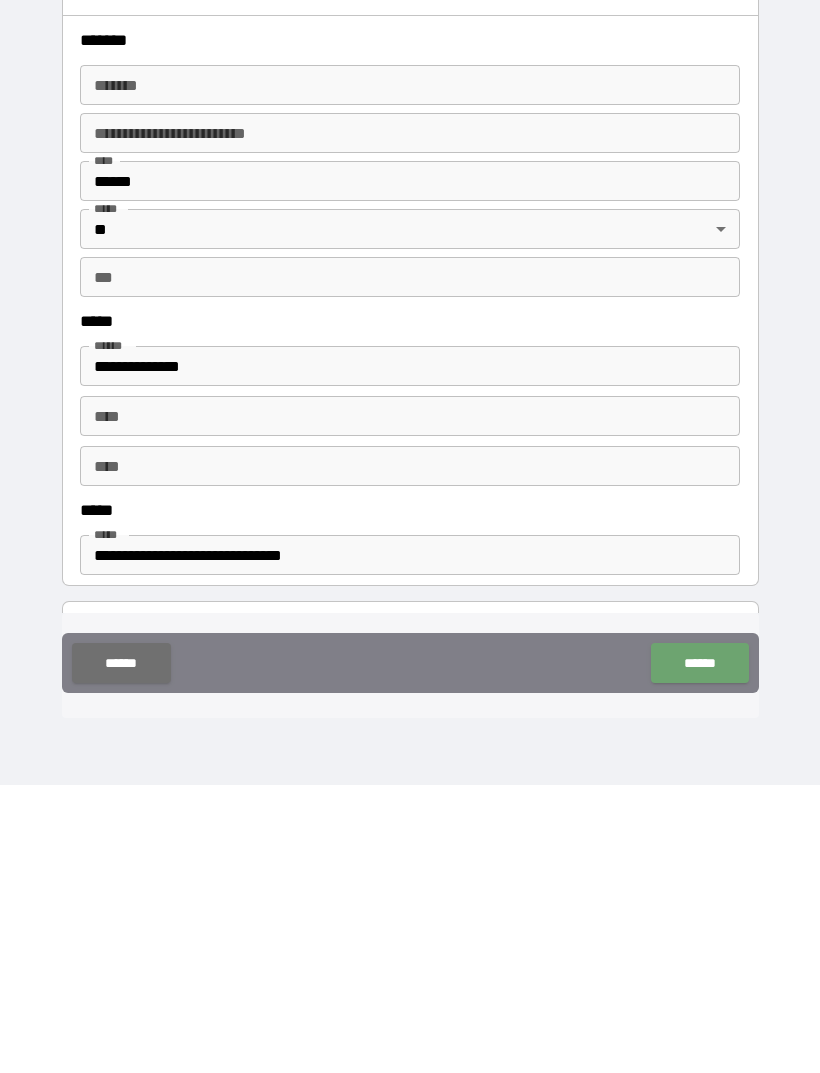 click on "******" at bounding box center (699, 951) 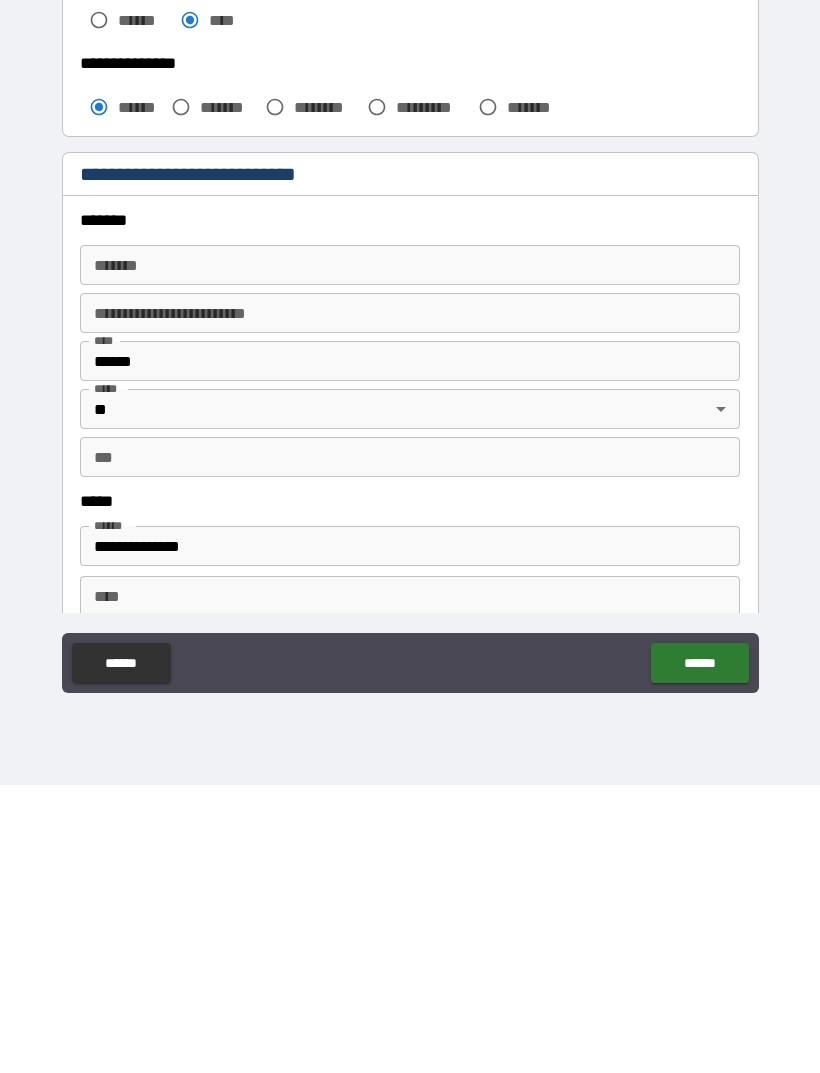 scroll, scrollTop: 312, scrollLeft: 0, axis: vertical 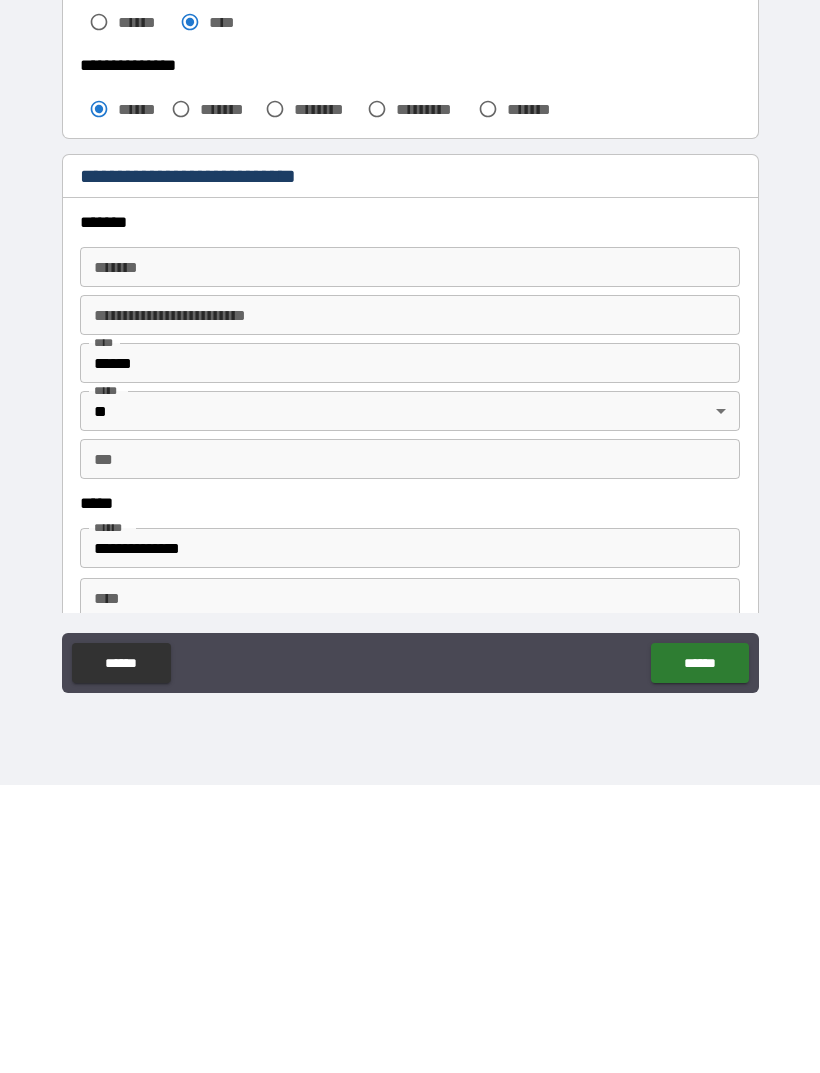 click on "***" at bounding box center [410, 747] 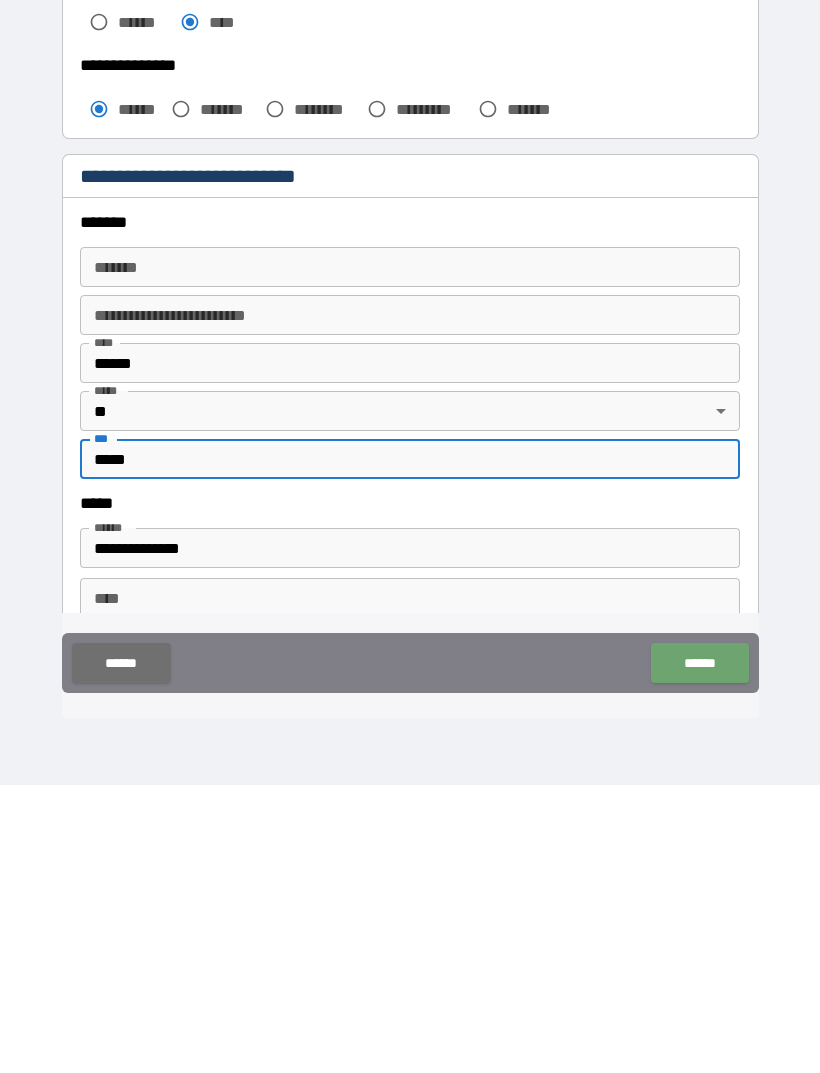 type on "*****" 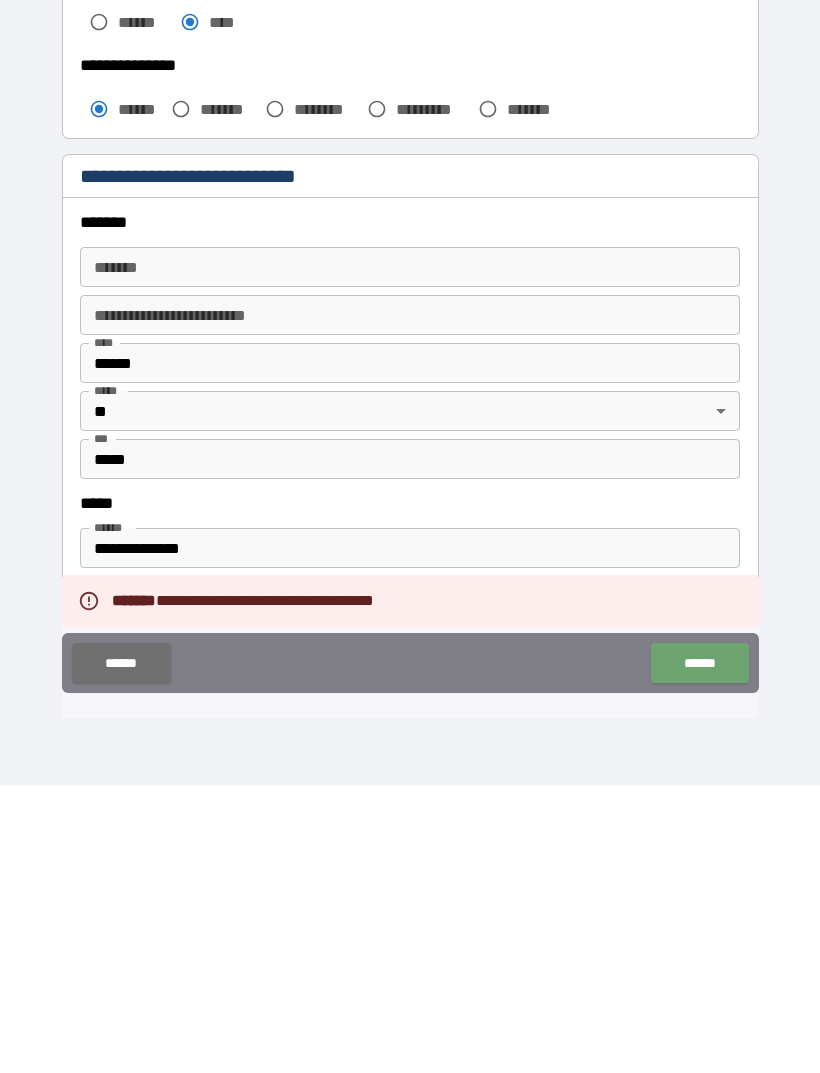 click on "******" at bounding box center [699, 951] 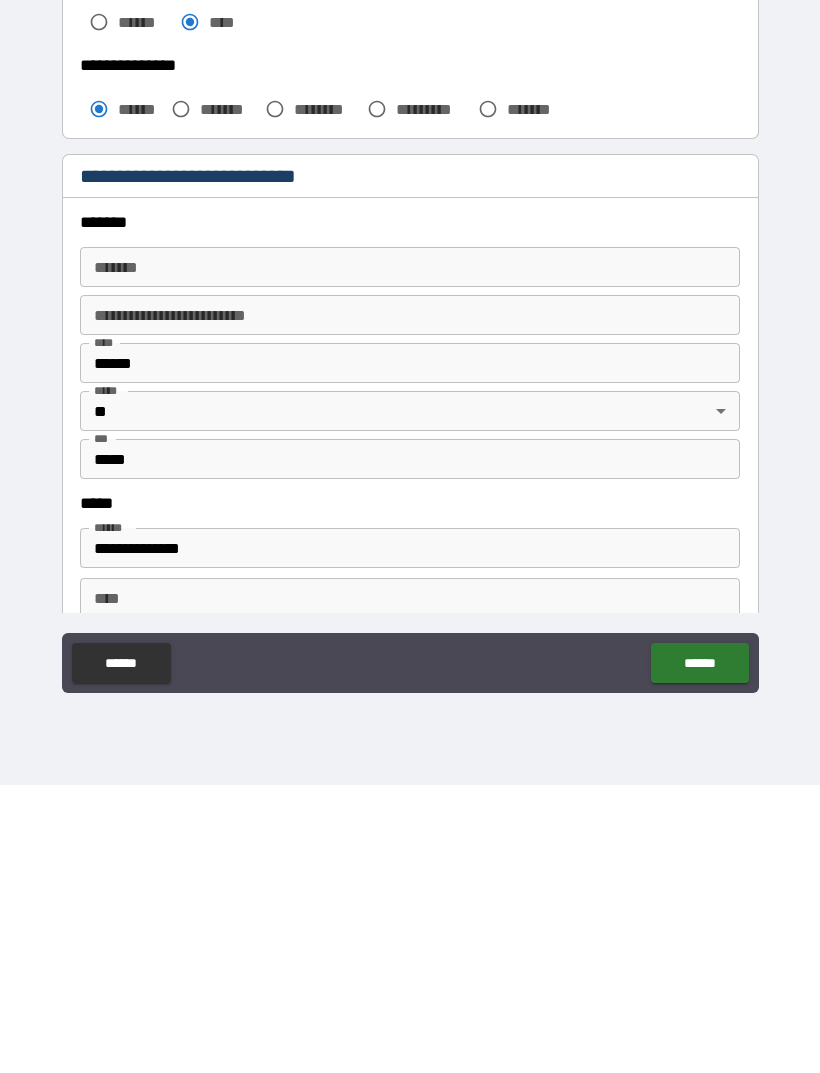 click on "*******" at bounding box center (410, 555) 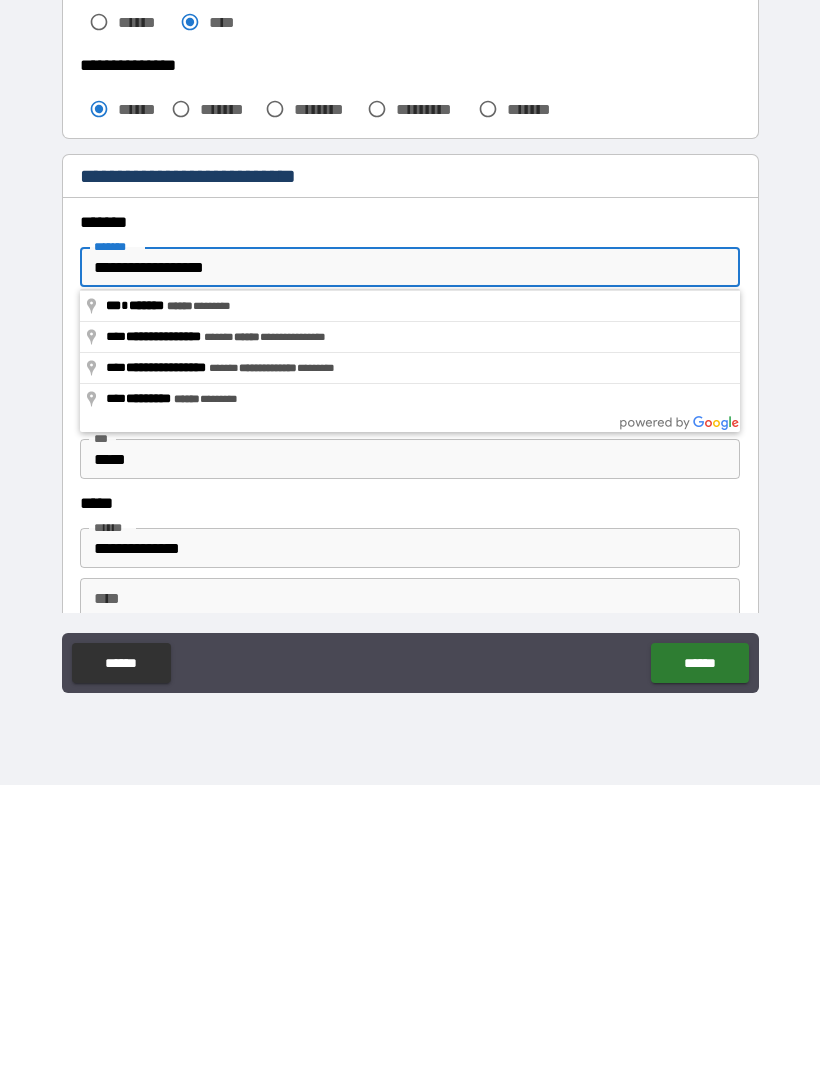 click on "******" at bounding box center (699, 951) 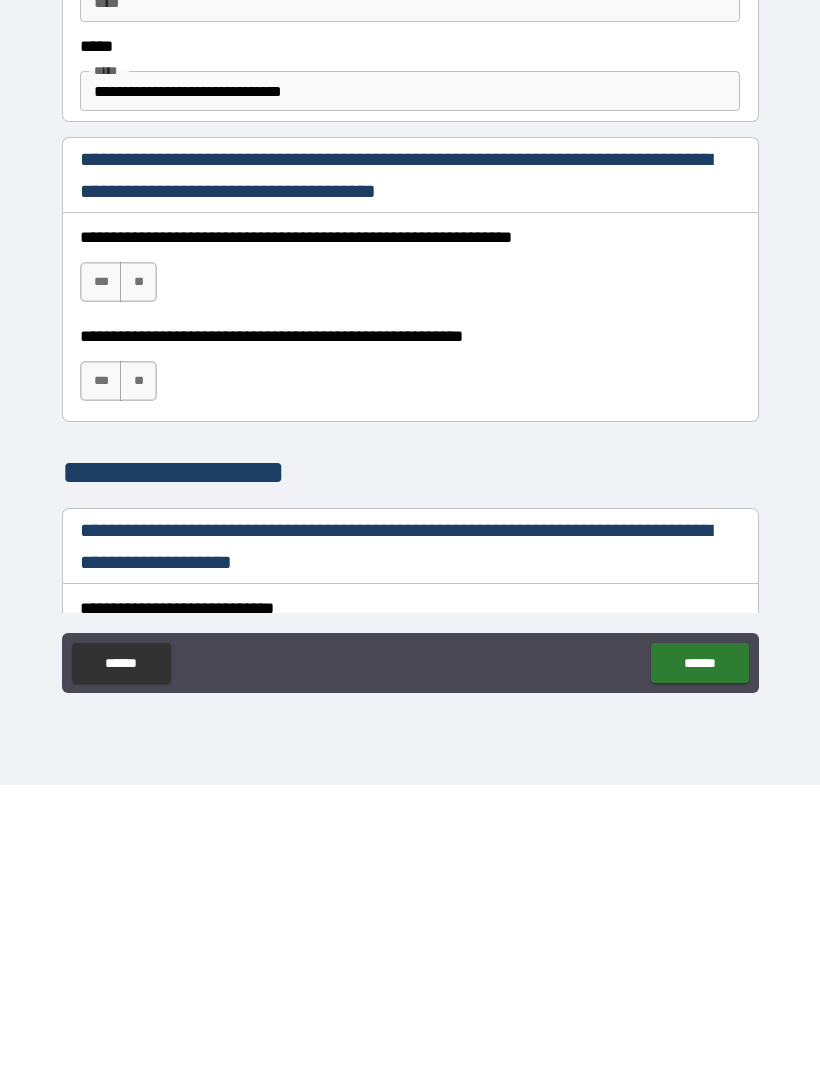 scroll, scrollTop: 960, scrollLeft: 0, axis: vertical 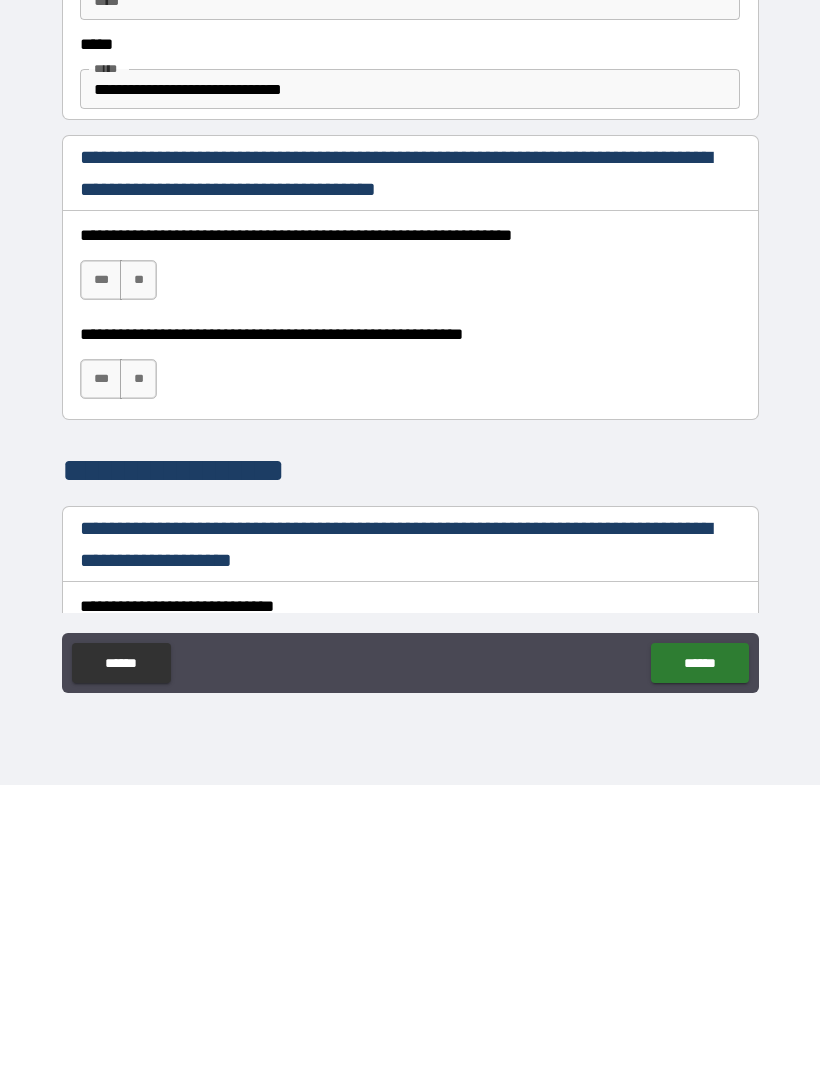 click on "***" at bounding box center [101, 568] 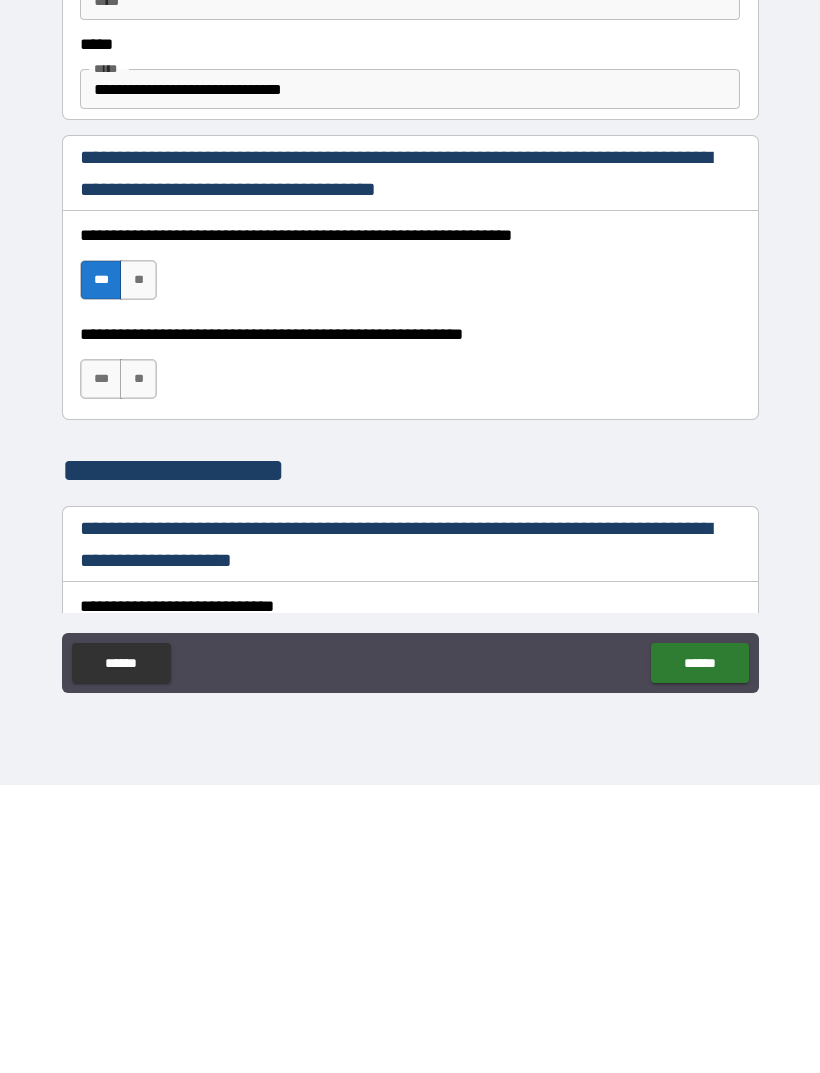 click on "***" at bounding box center [101, 667] 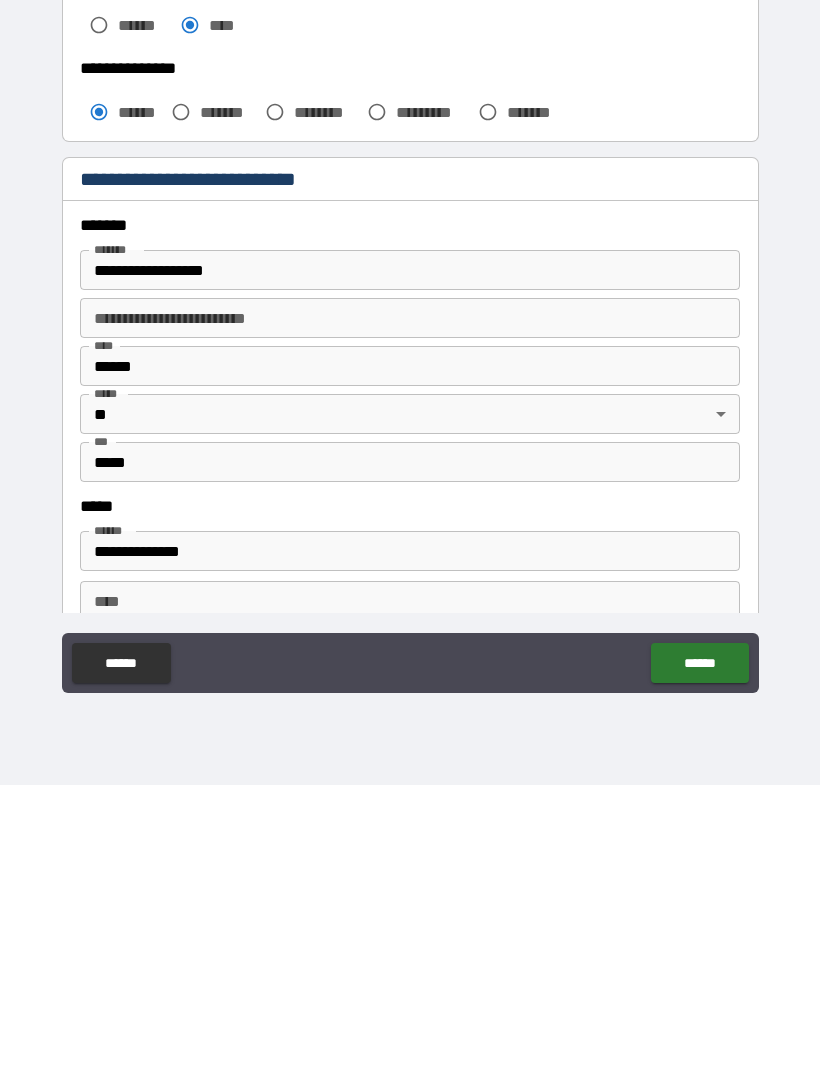 scroll, scrollTop: 267, scrollLeft: 0, axis: vertical 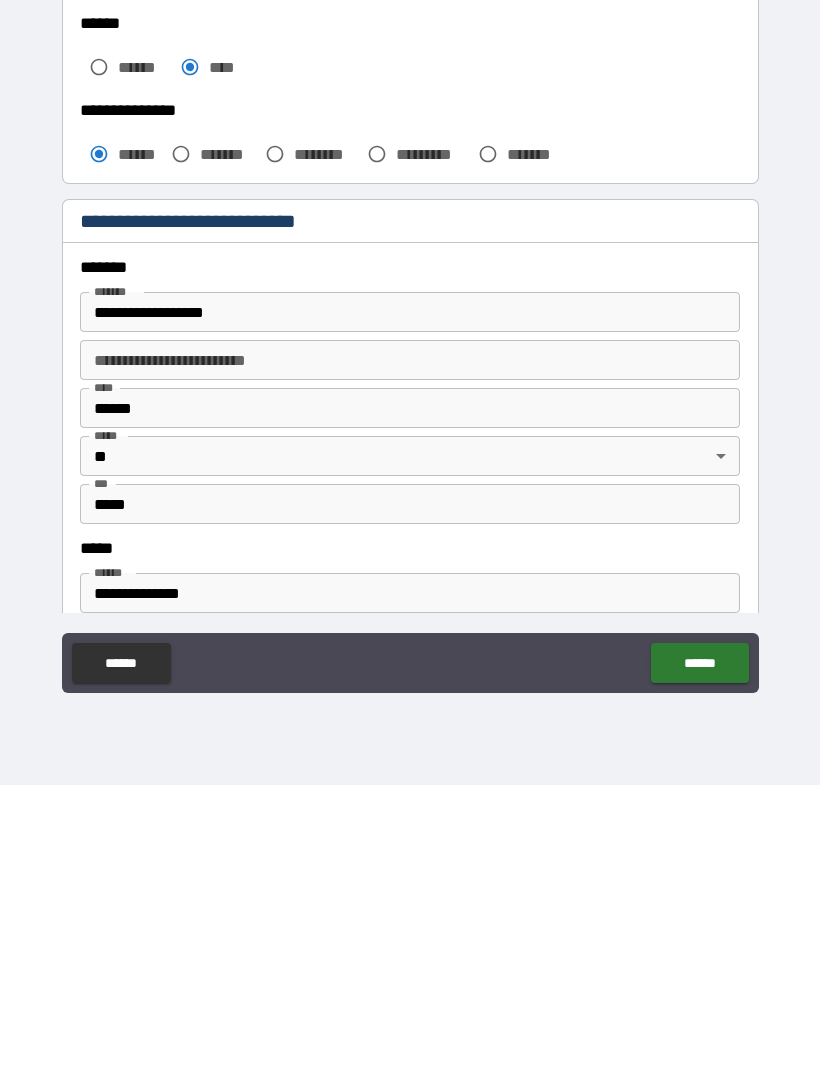 click on "**********" at bounding box center (410, 600) 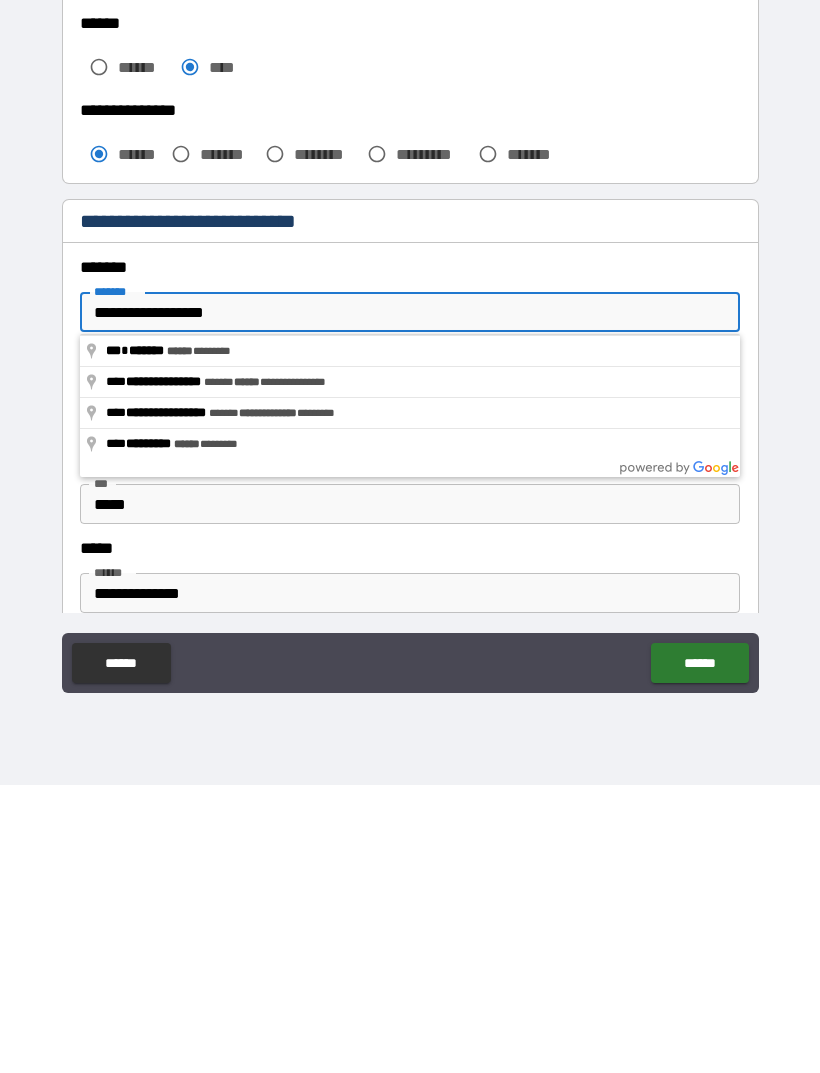 click on "******" at bounding box center [699, 951] 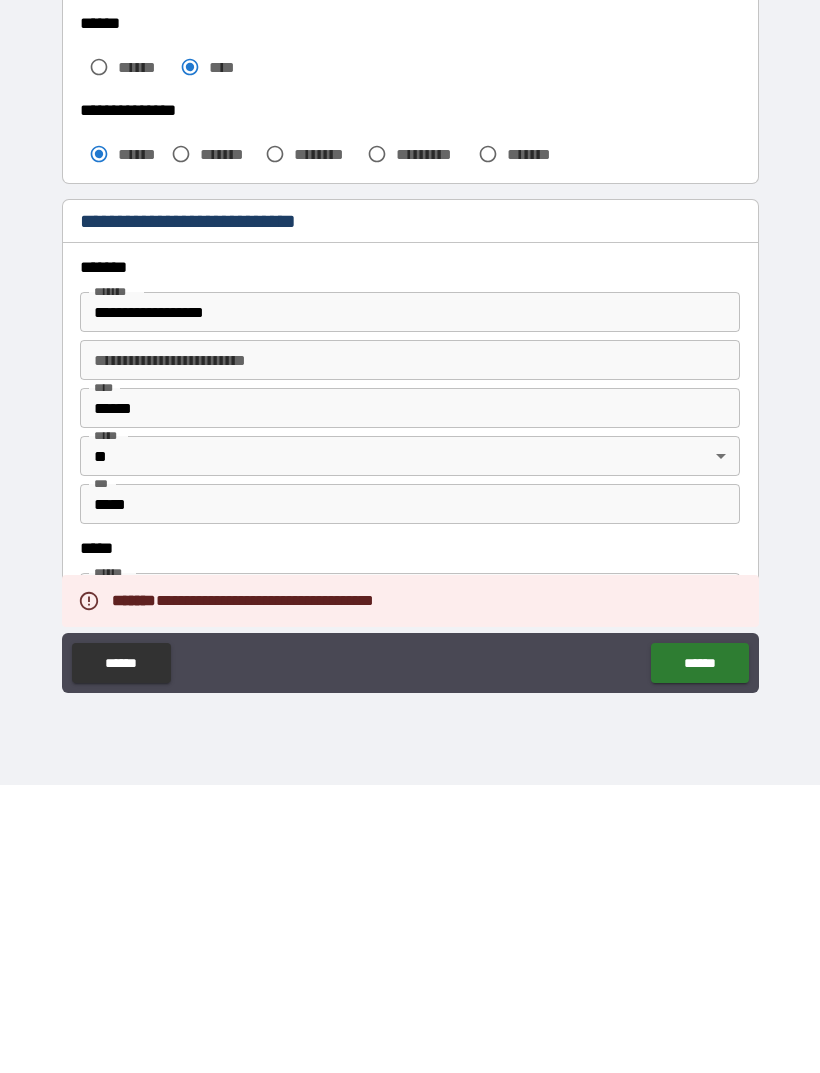 click on "**********" at bounding box center (410, 600) 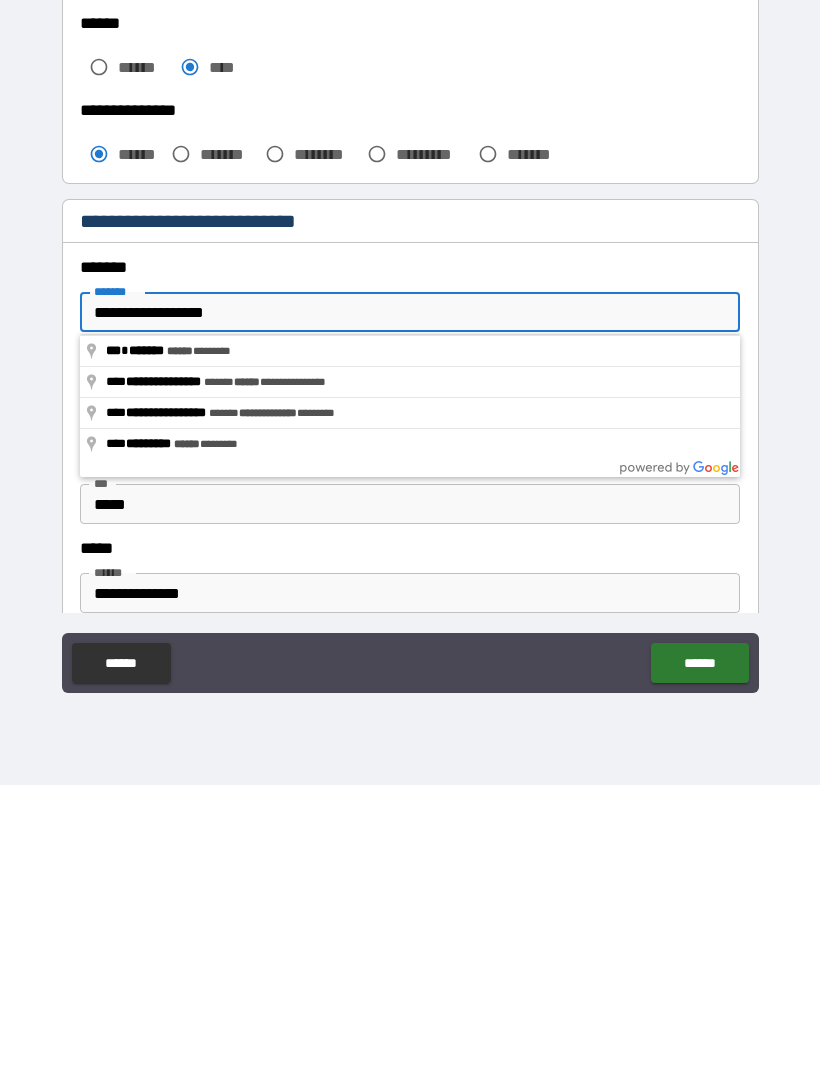 scroll, scrollTop: 270, scrollLeft: 0, axis: vertical 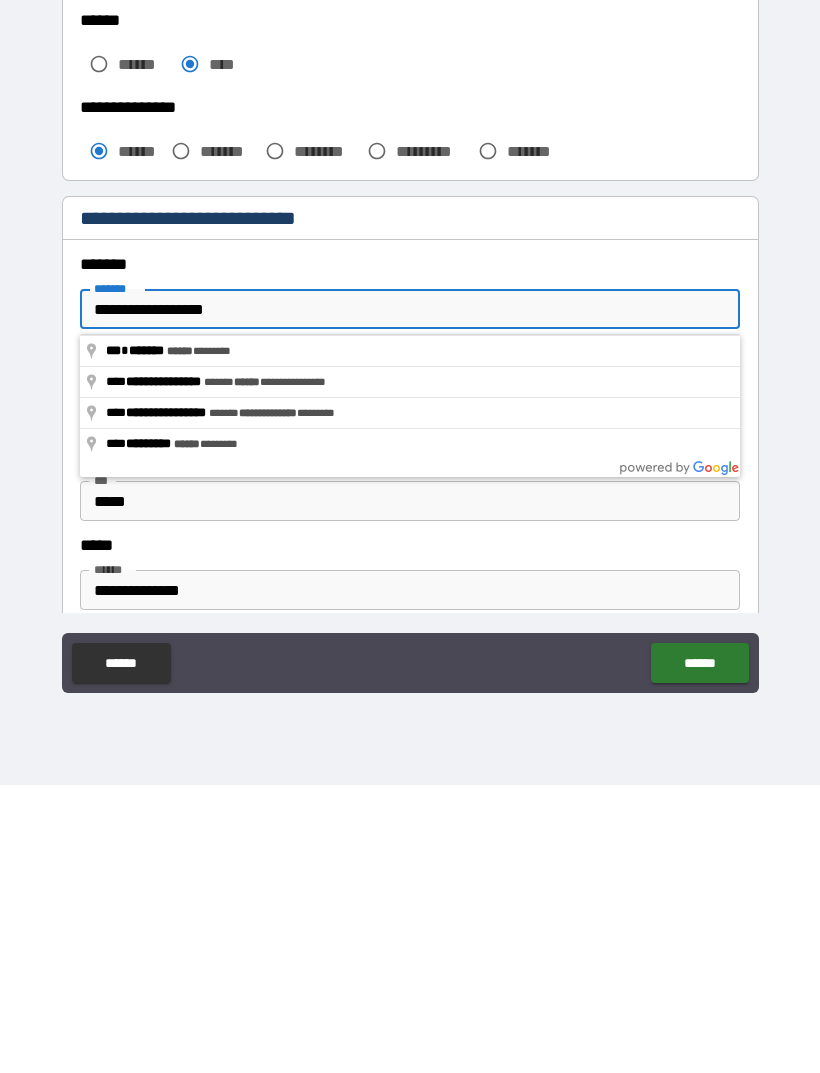 click on "**********" at bounding box center [410, 597] 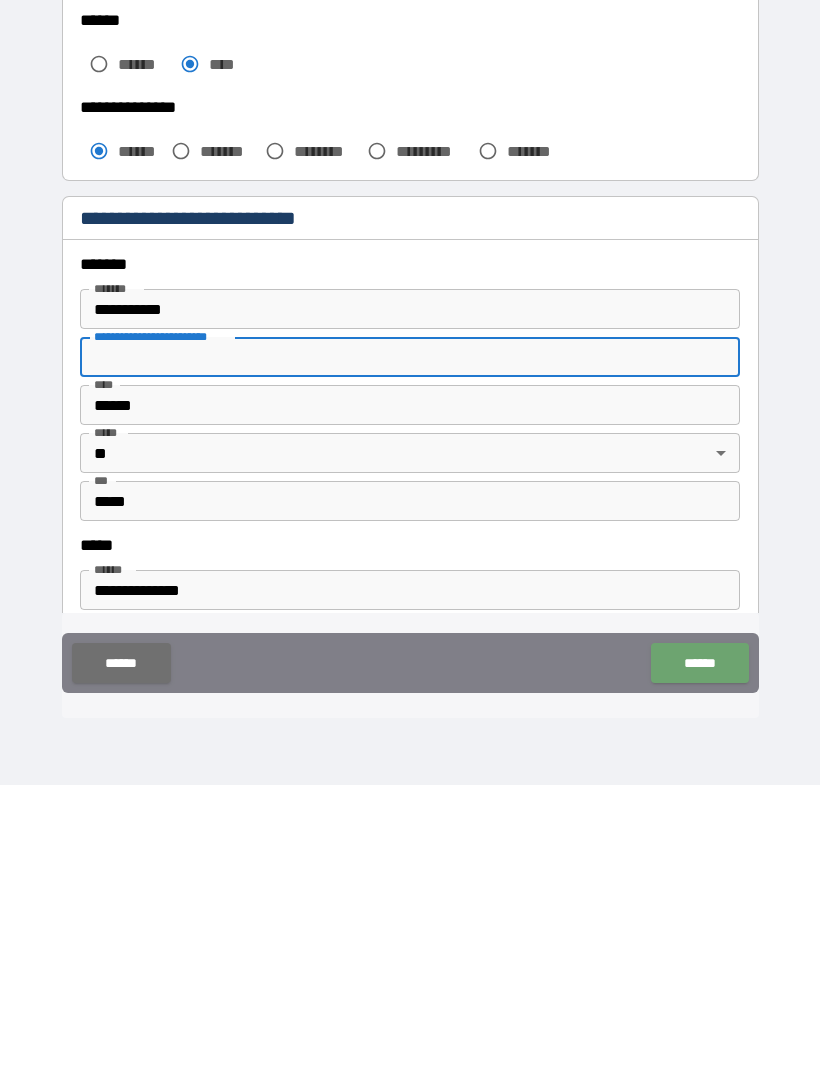 click on "******" at bounding box center (699, 951) 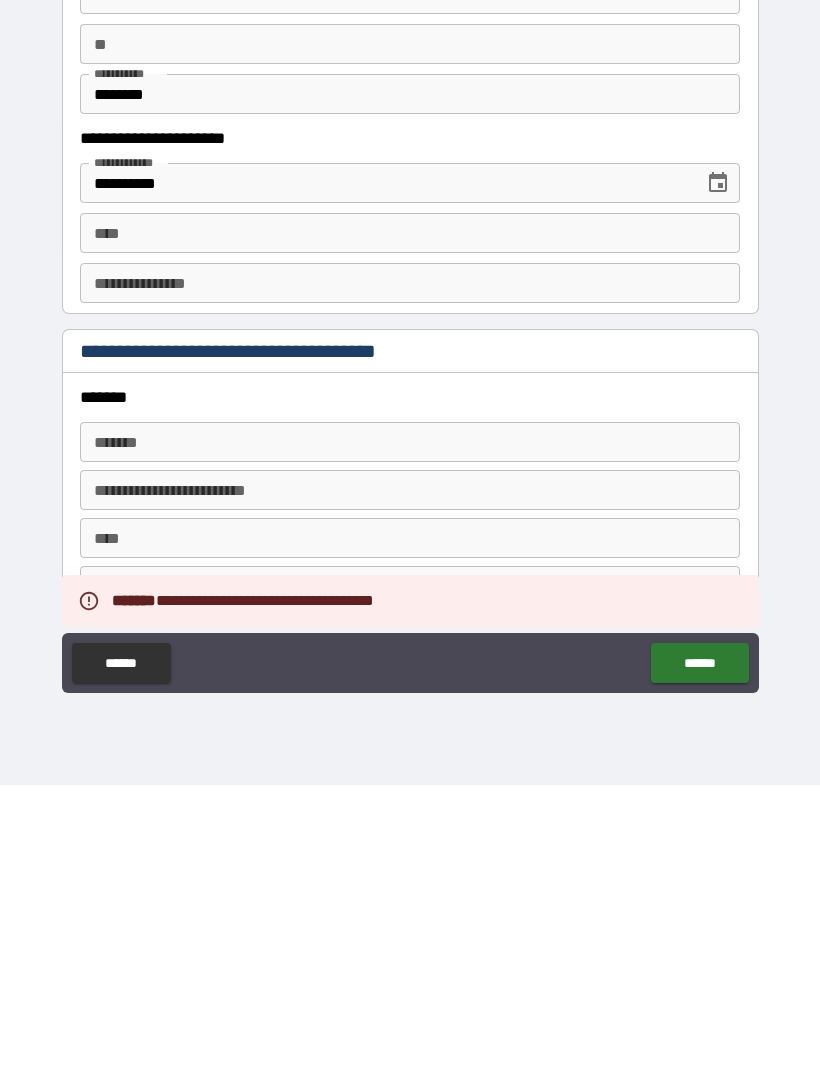 scroll, scrollTop: 1756, scrollLeft: 0, axis: vertical 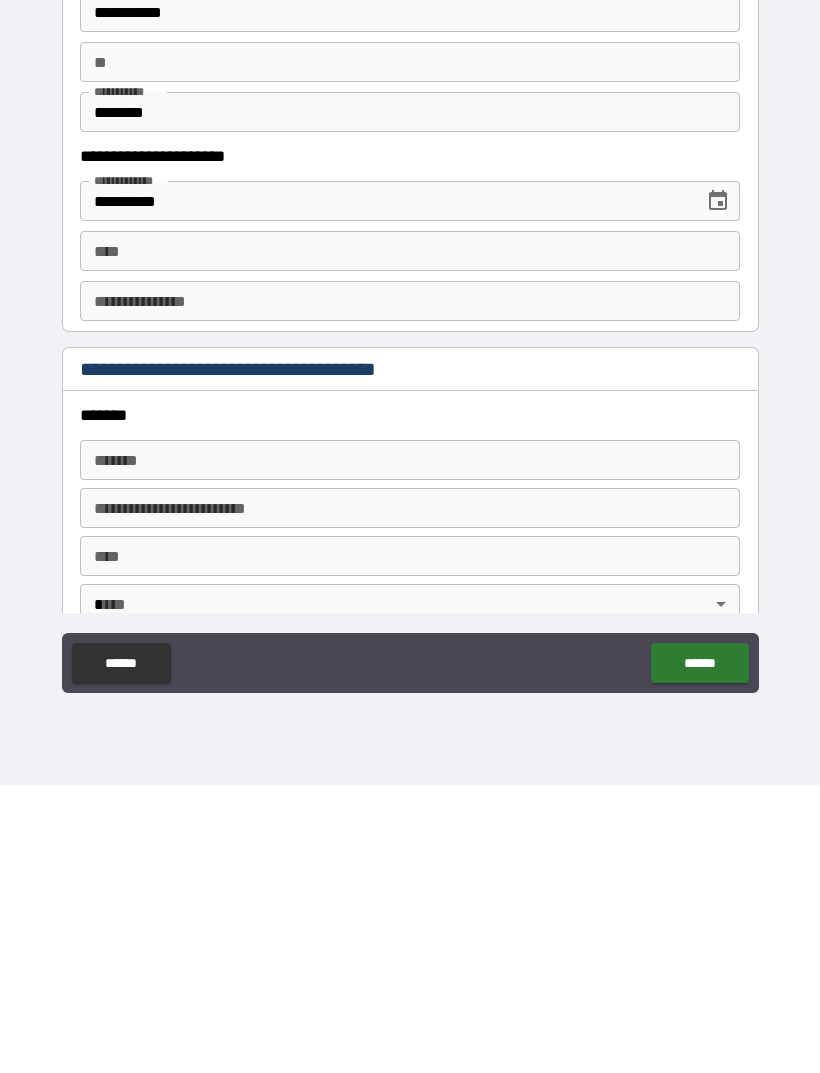 click on "****" at bounding box center (410, 539) 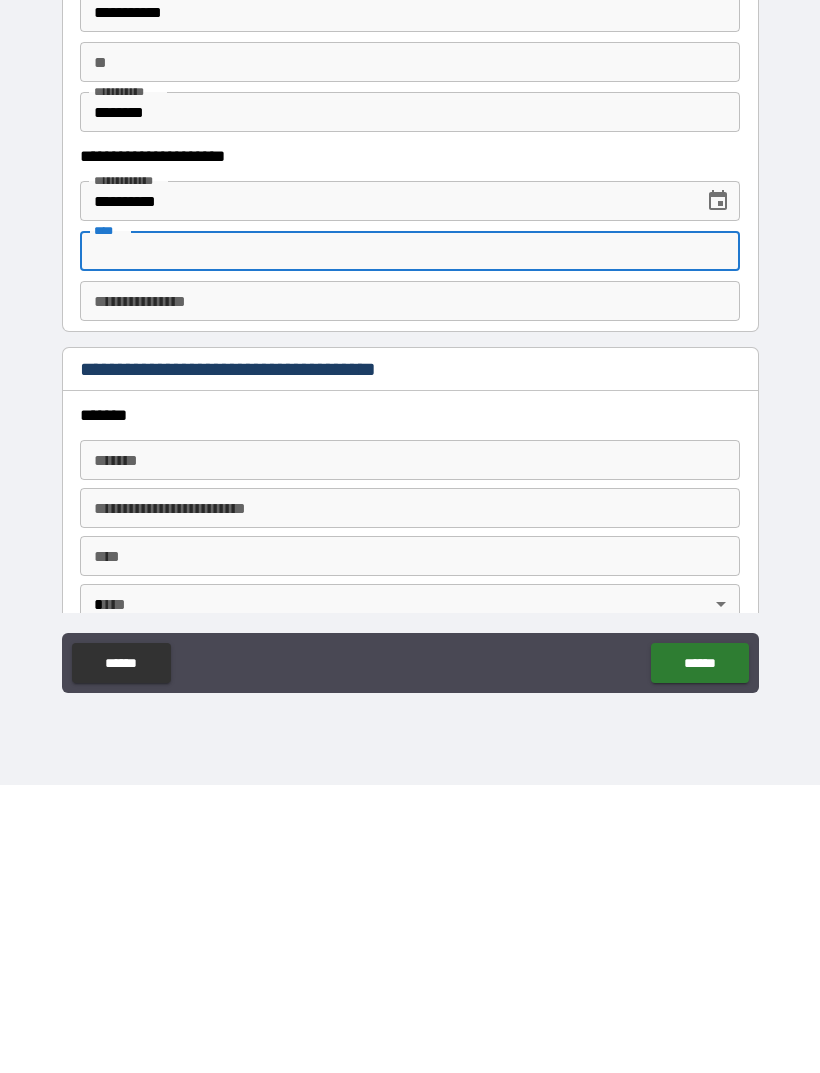 click on "**********" at bounding box center (410, 589) 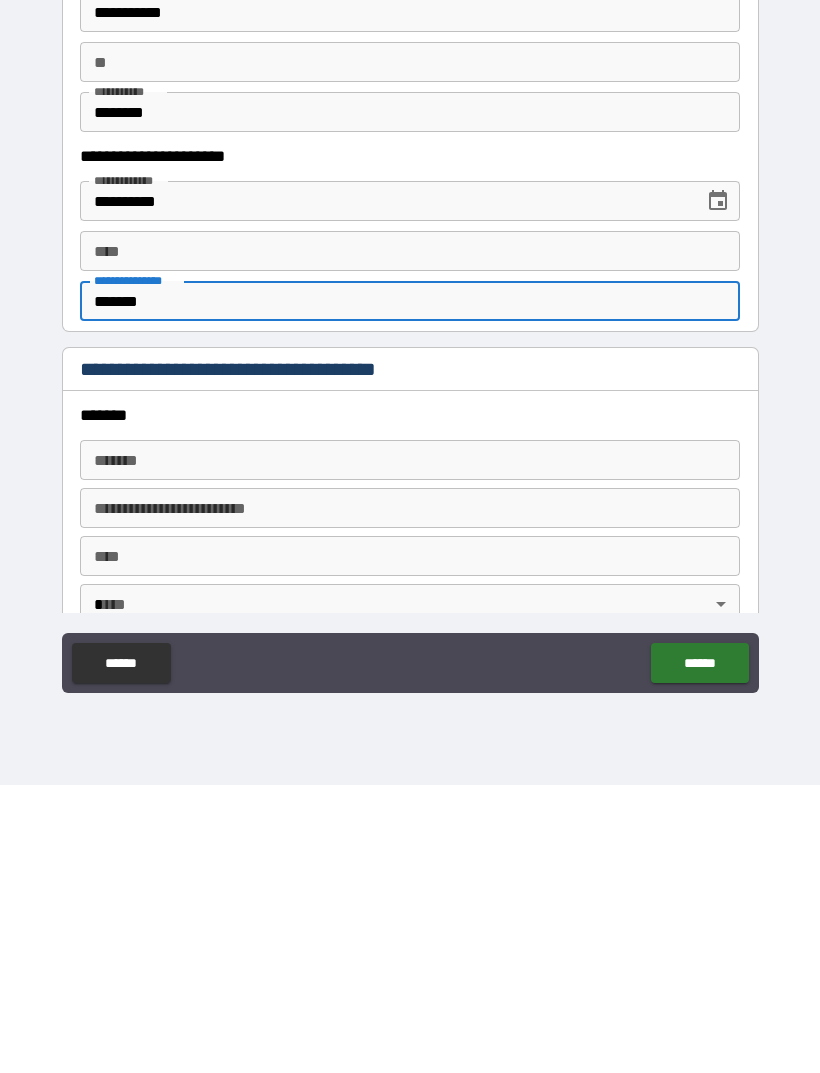 click on "*******" at bounding box center (410, 589) 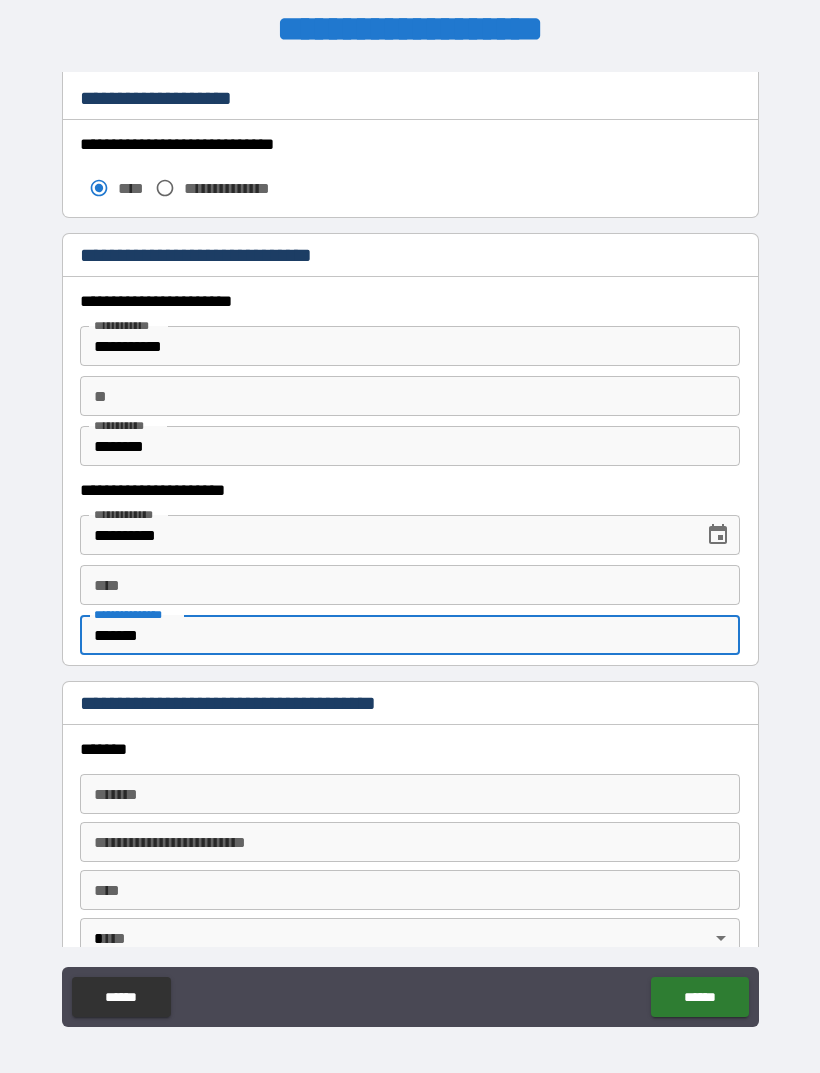 scroll, scrollTop: 0, scrollLeft: 0, axis: both 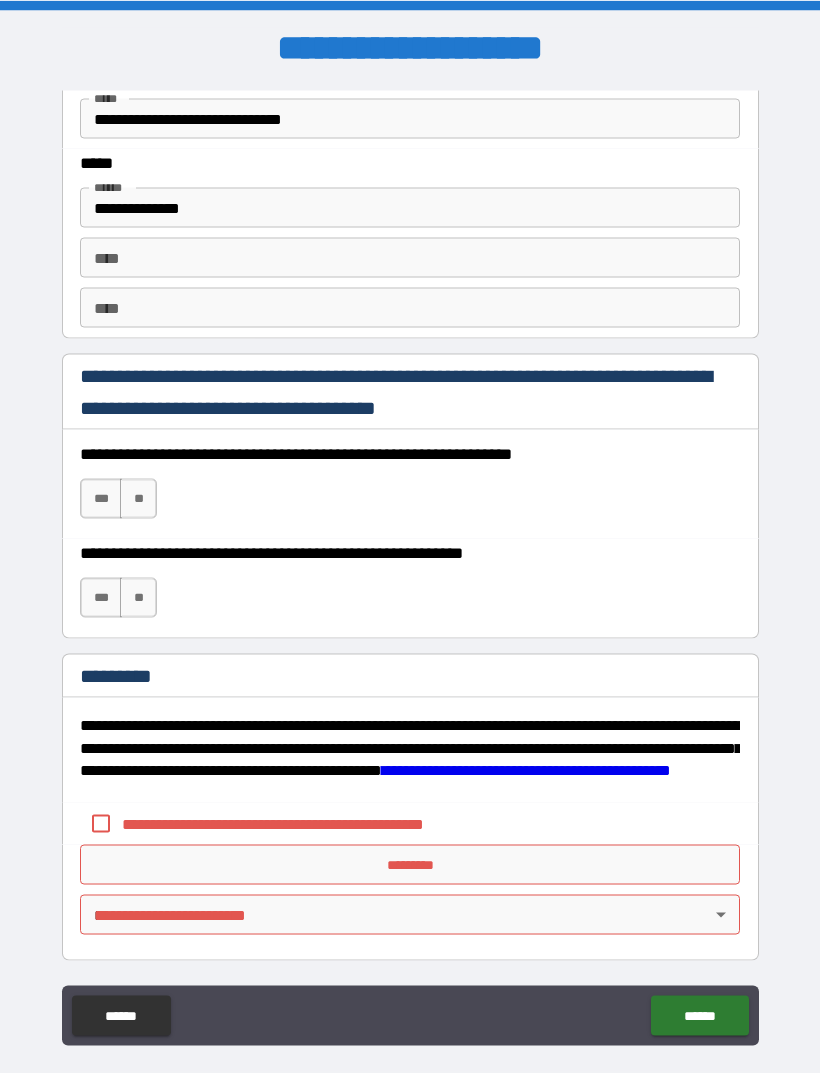 type on "**********" 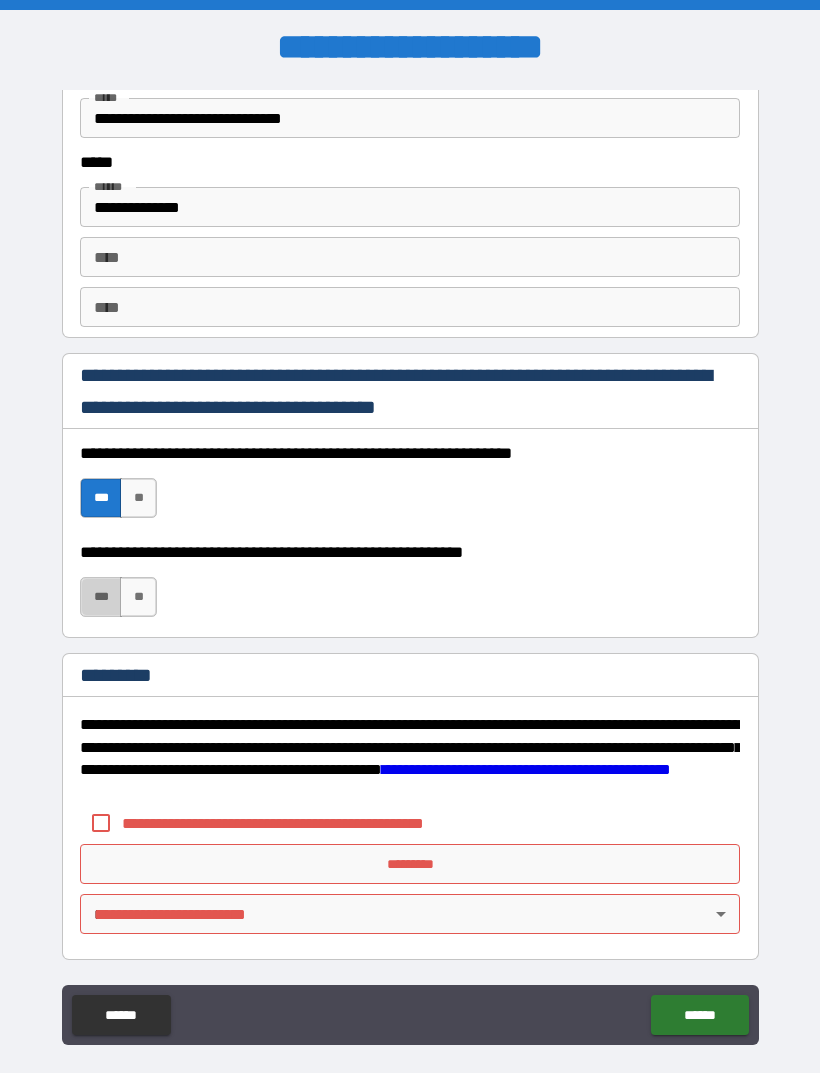 click on "***" at bounding box center (101, 597) 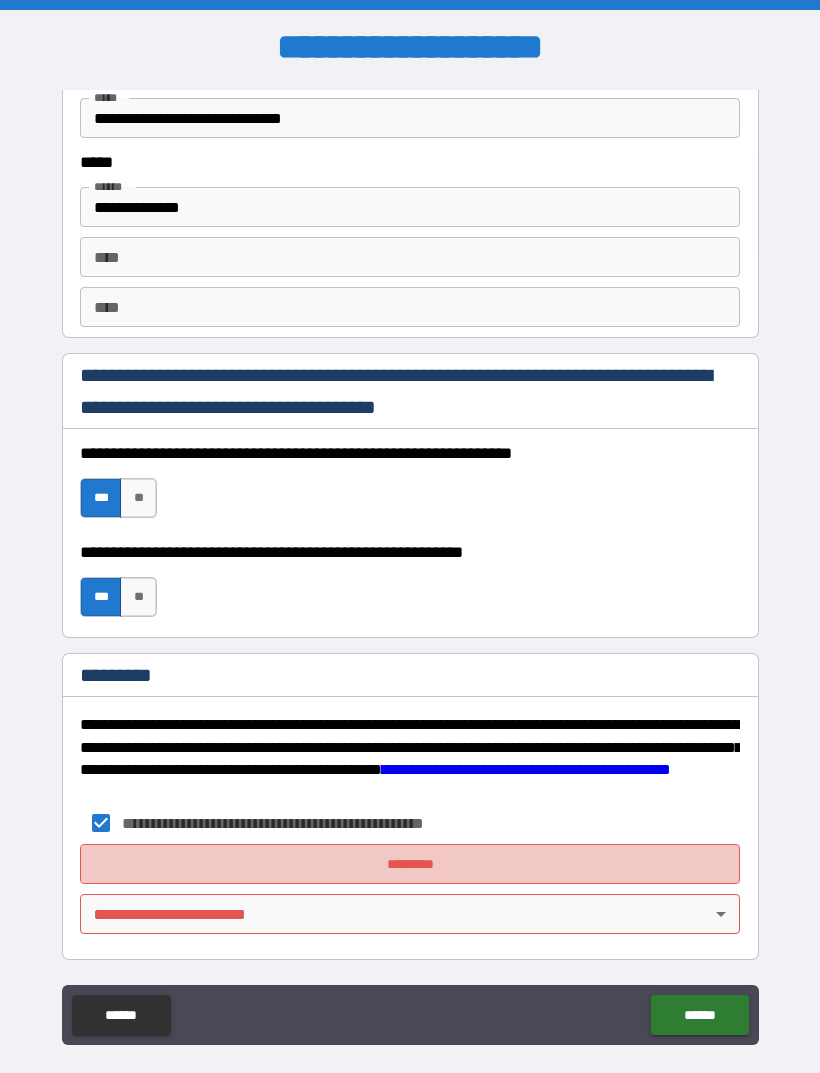 click on "*********" at bounding box center (410, 864) 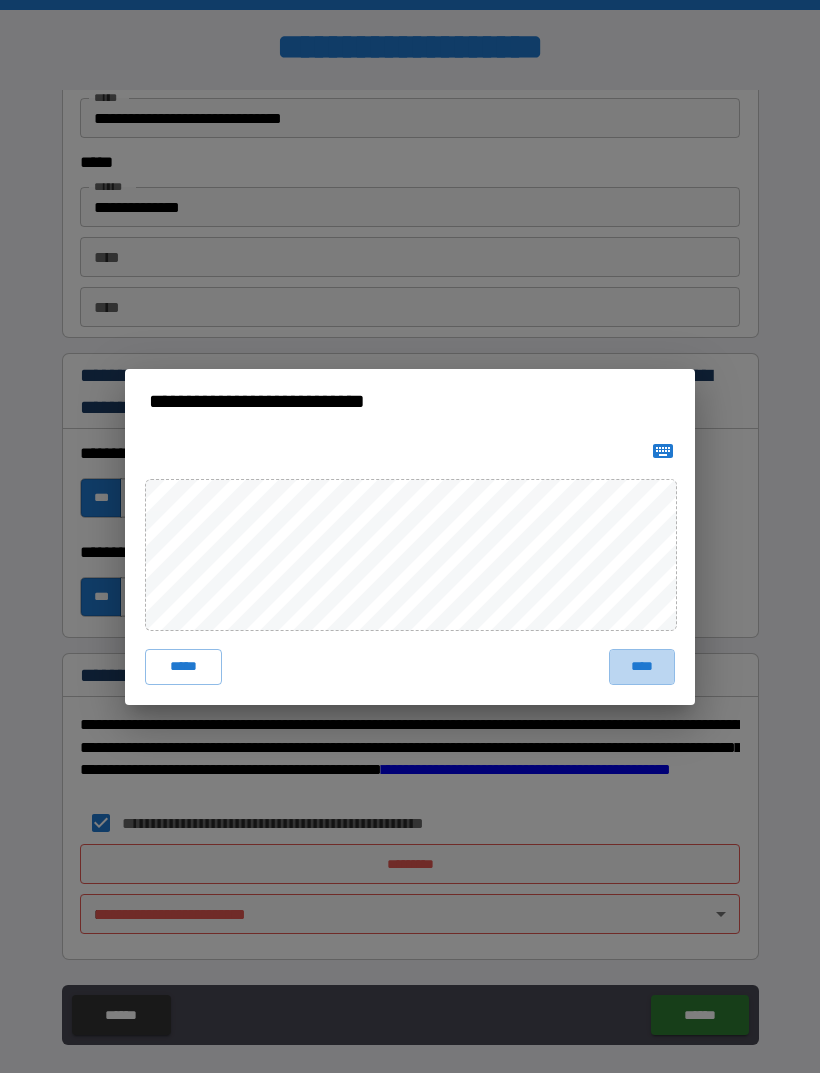 click on "****" at bounding box center [642, 667] 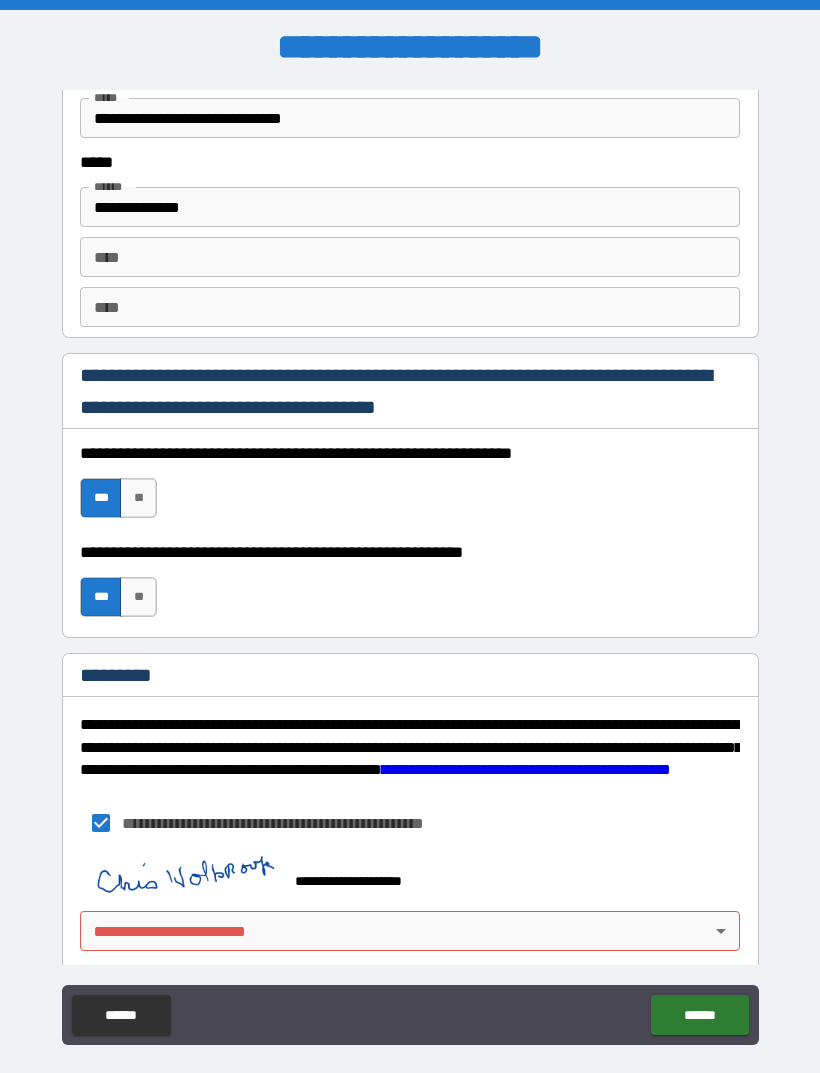 scroll, scrollTop: 2721, scrollLeft: 0, axis: vertical 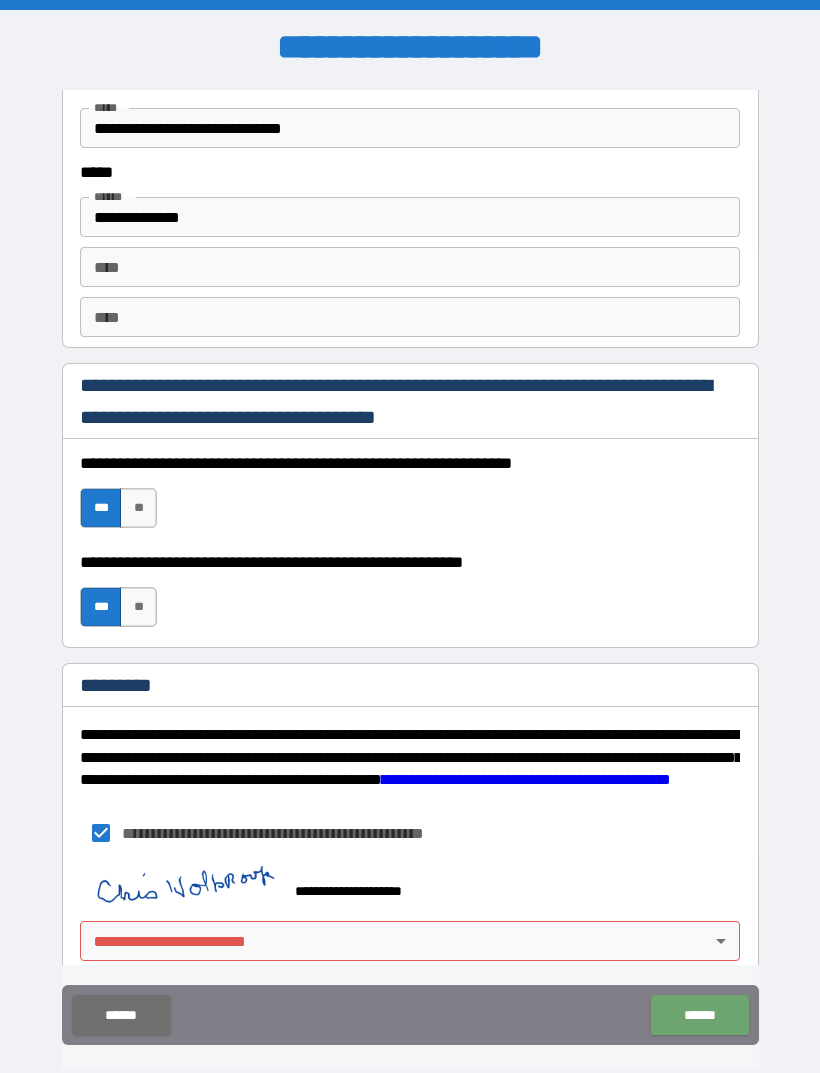 click on "******" at bounding box center (699, 1015) 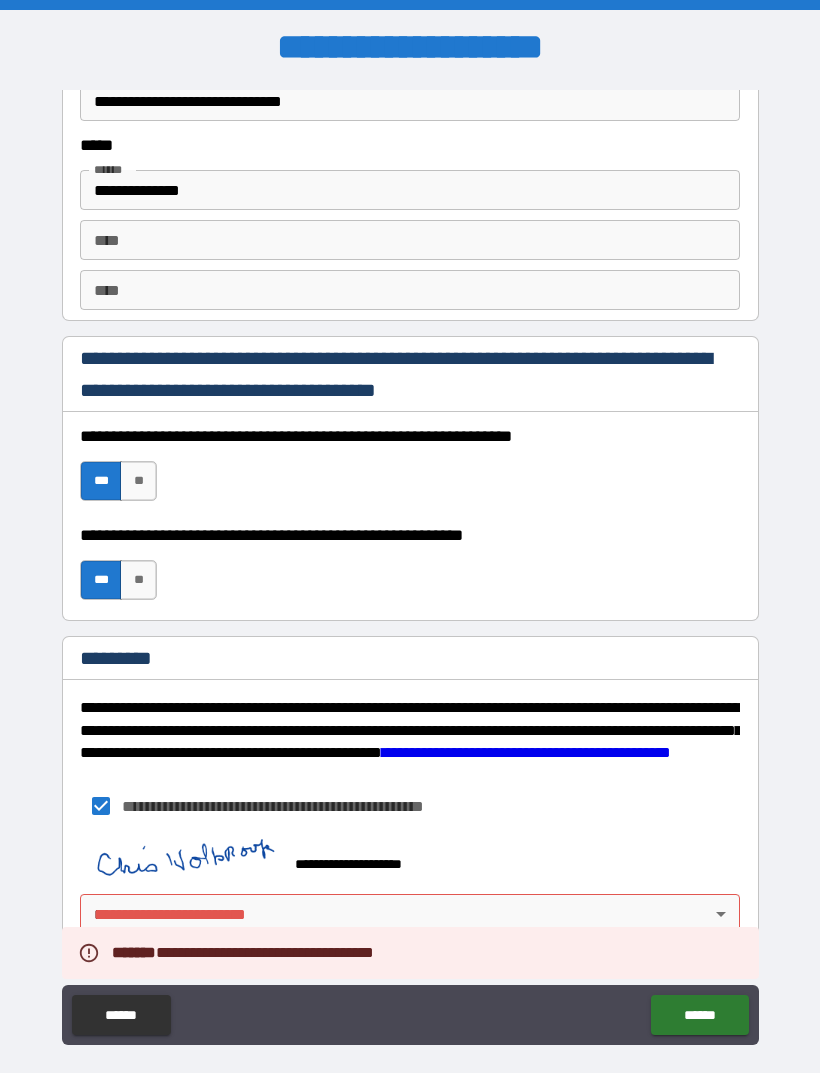 scroll, scrollTop: 2748, scrollLeft: 0, axis: vertical 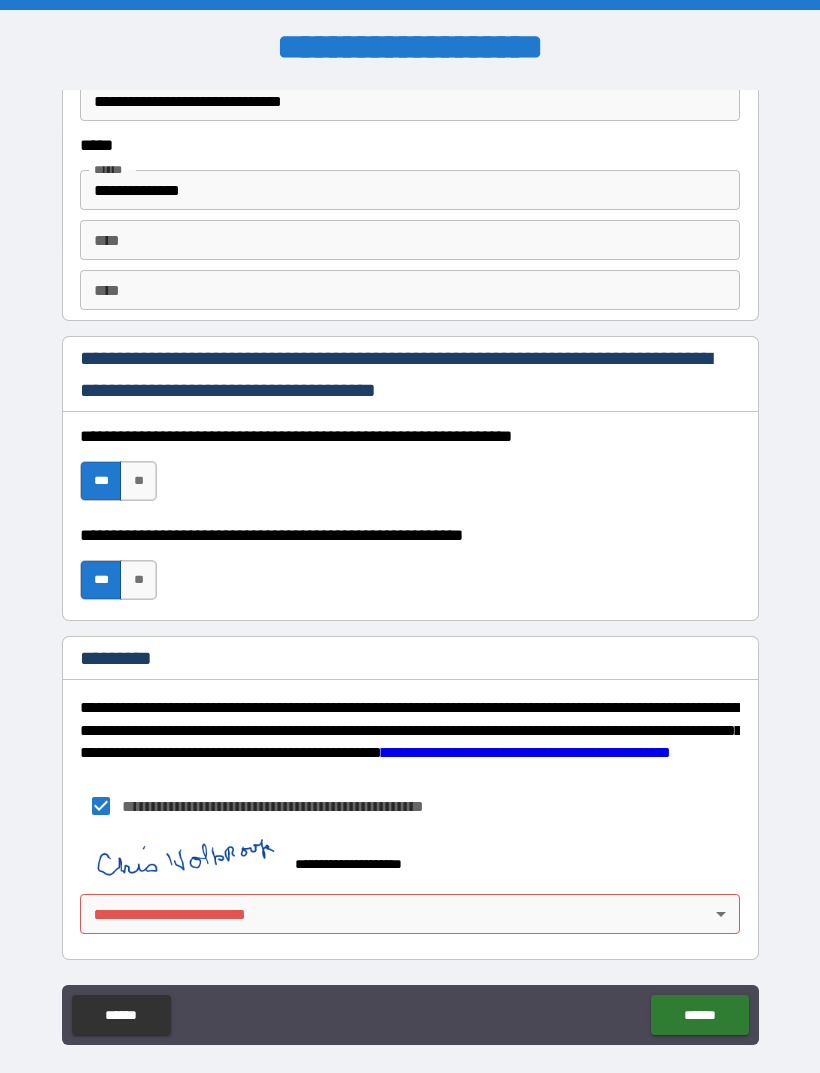 click on "**********" at bounding box center (410, 568) 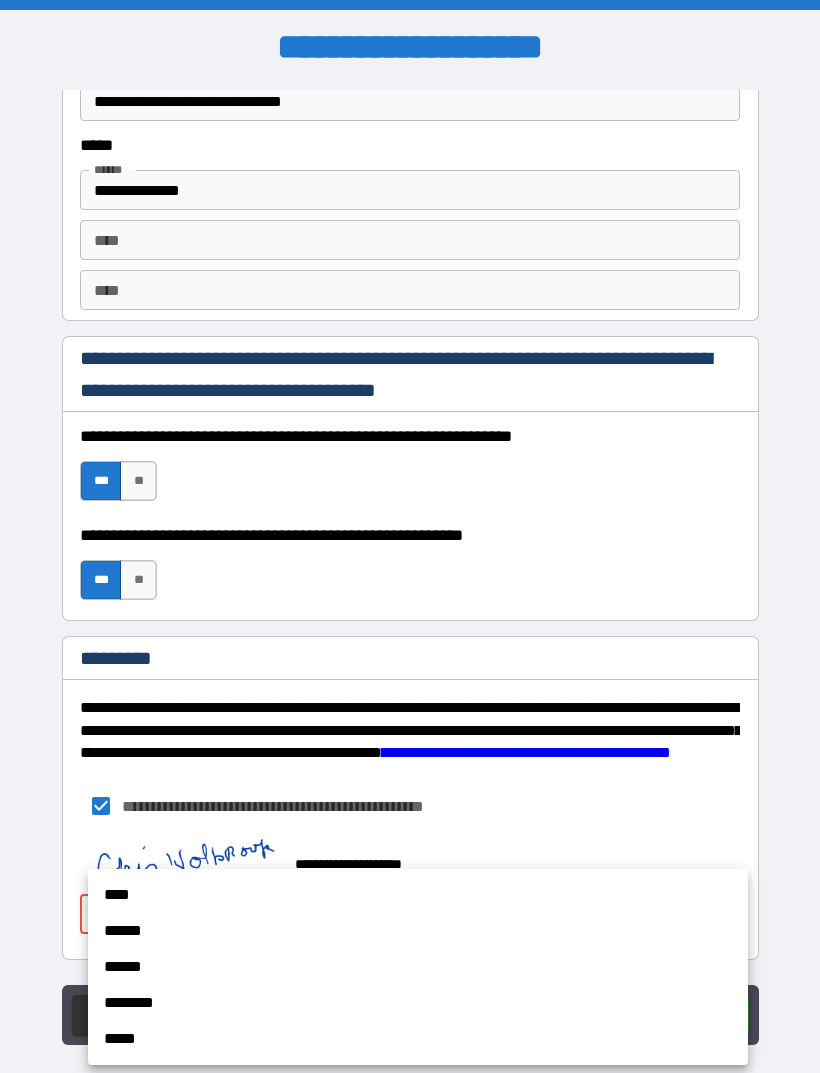 click on "****" at bounding box center (418, 895) 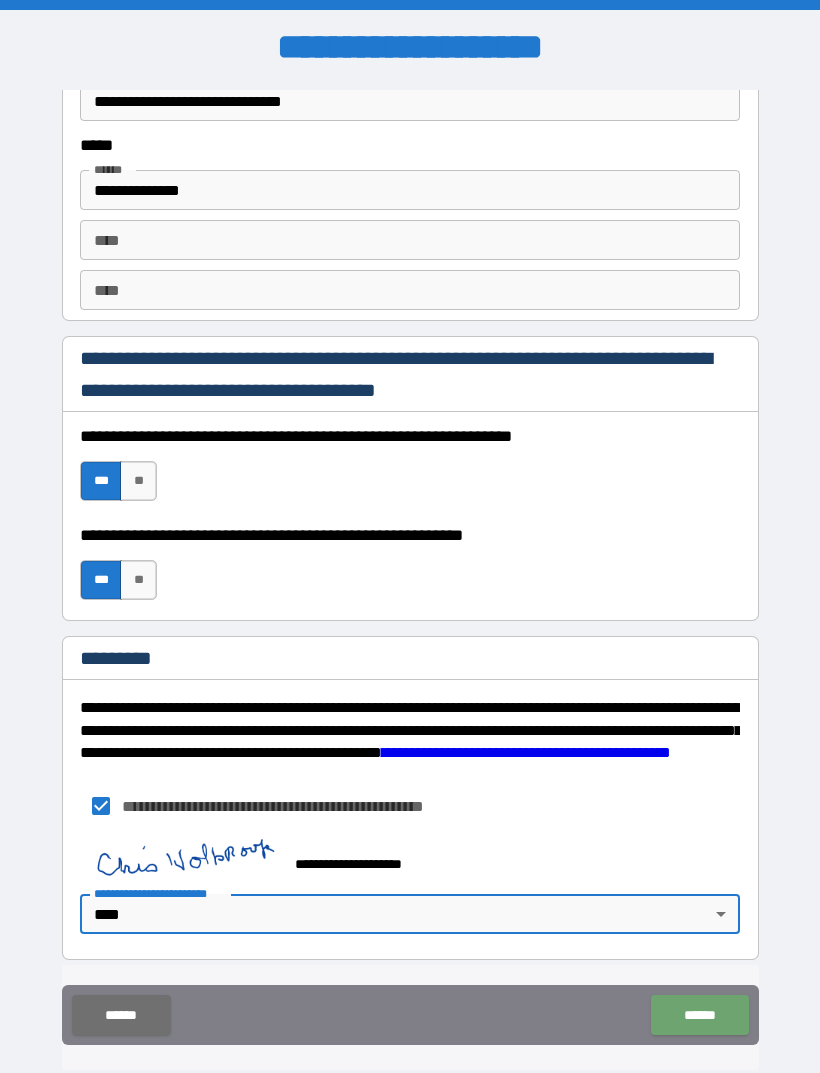 click on "******" at bounding box center [699, 1015] 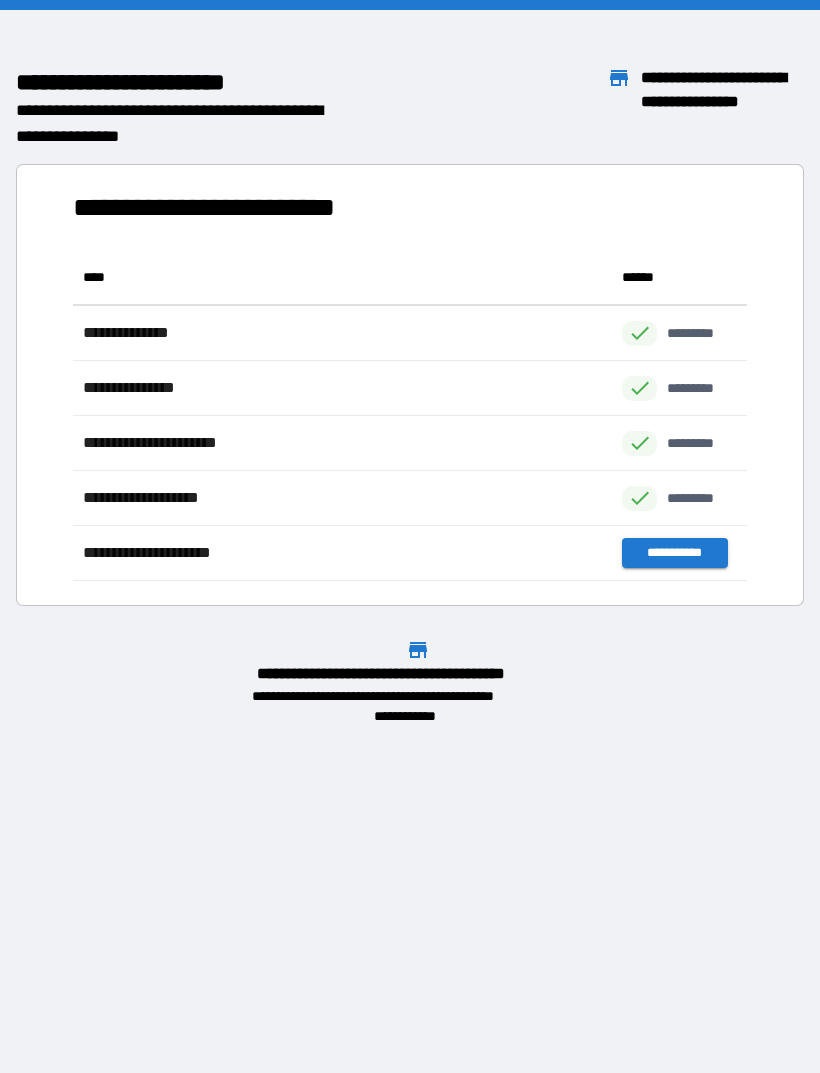 scroll, scrollTop: 1, scrollLeft: 1, axis: both 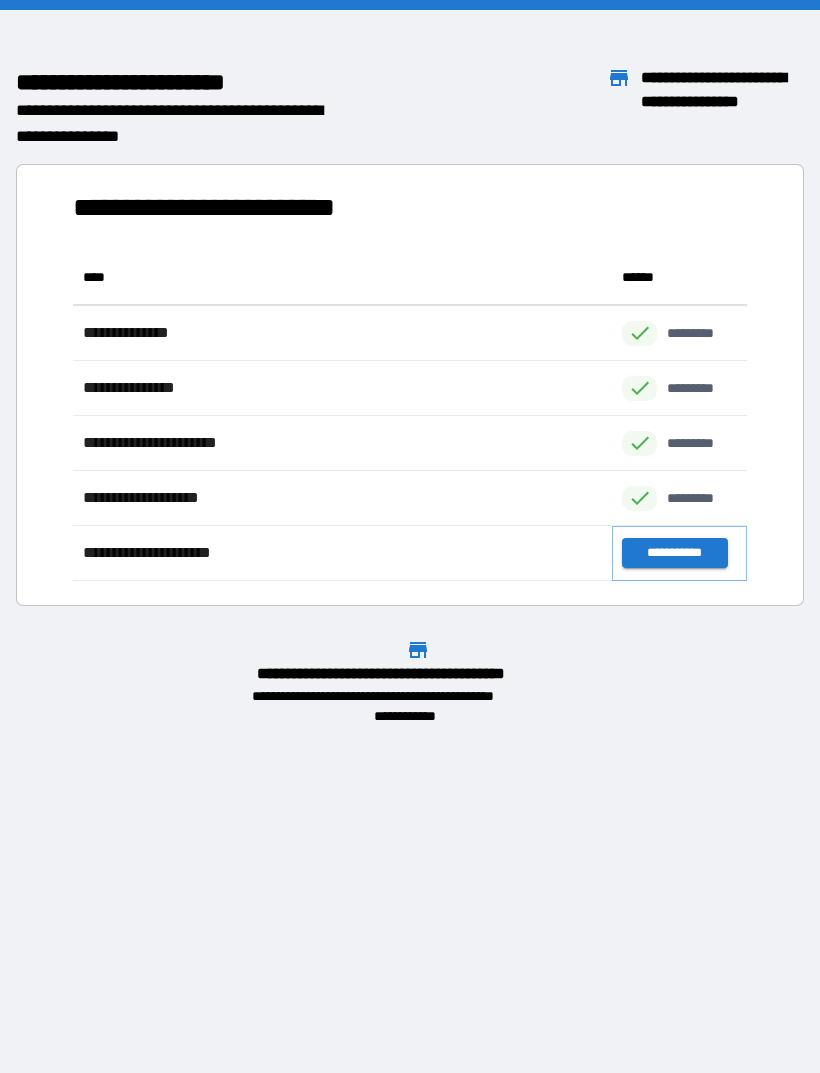 click on "**********" at bounding box center [674, 553] 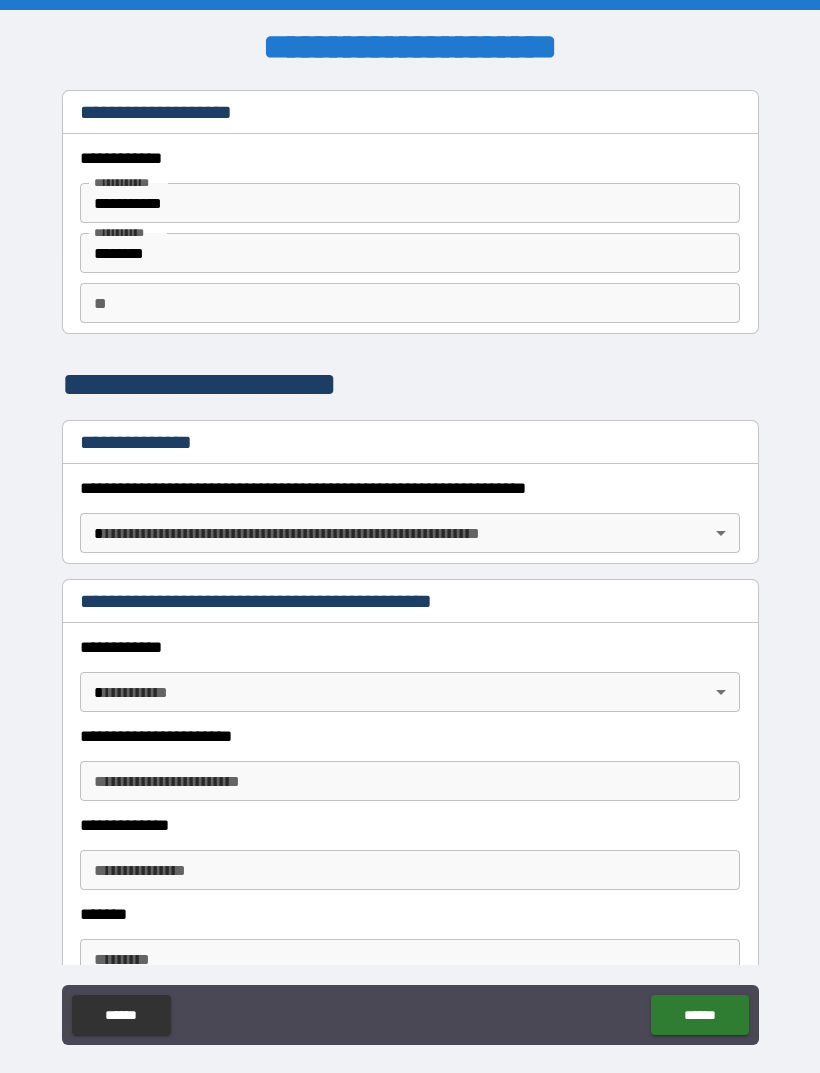 click on "**********" at bounding box center [410, 568] 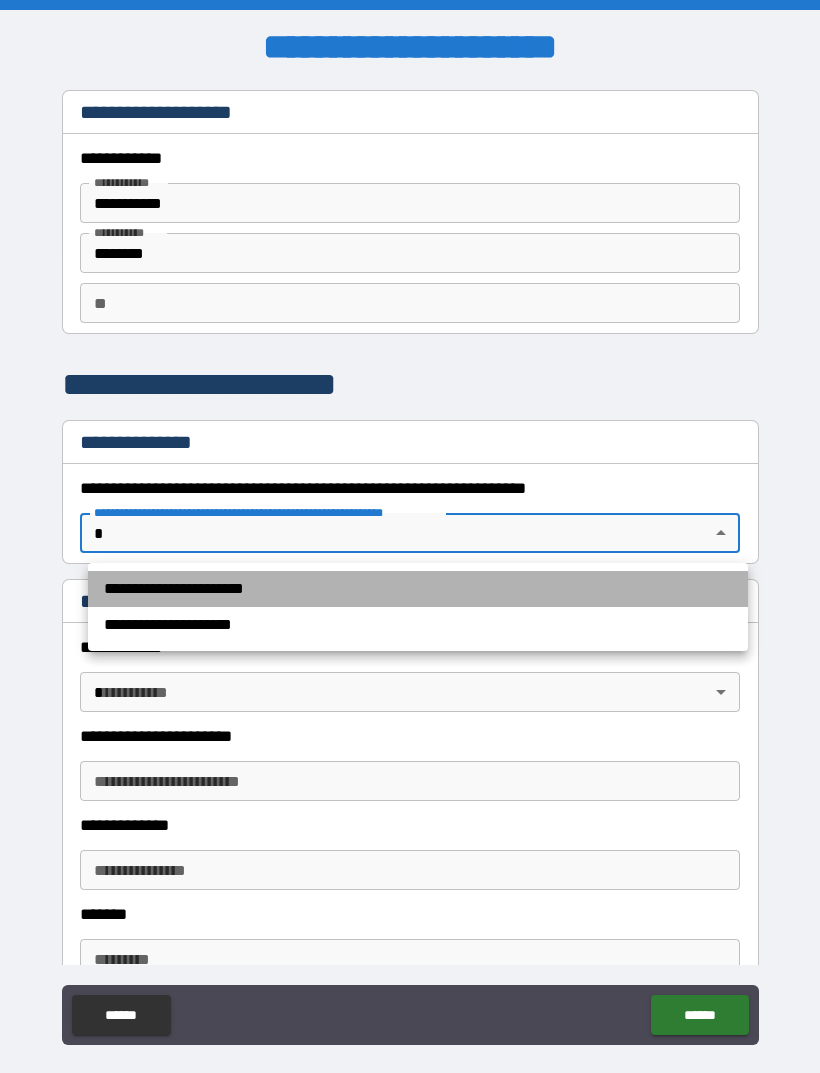 click on "**********" at bounding box center [418, 589] 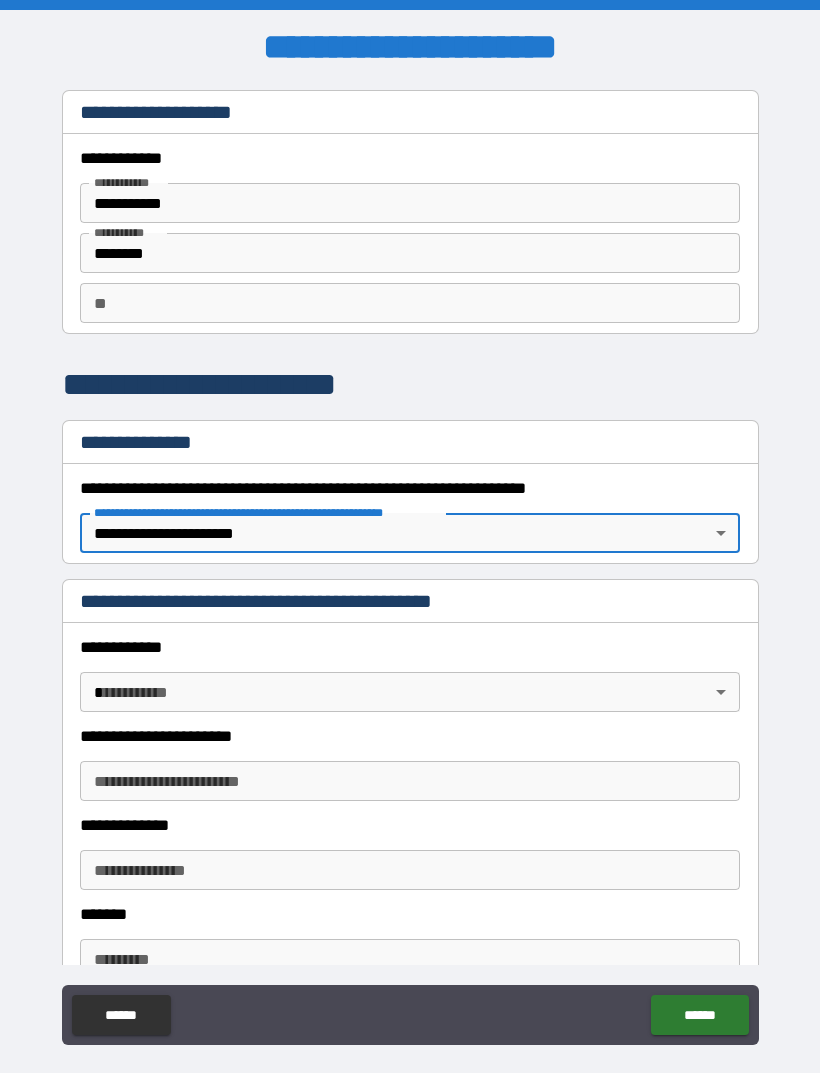type on "*" 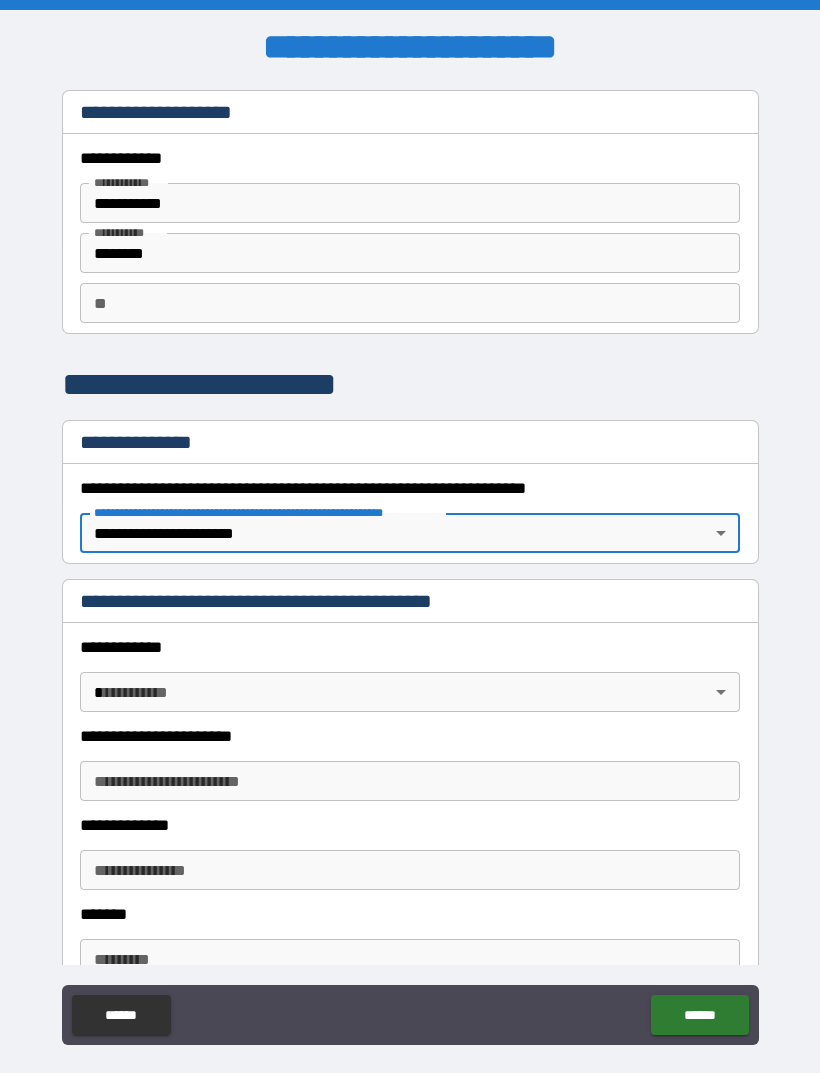 click on "**********" at bounding box center [410, 568] 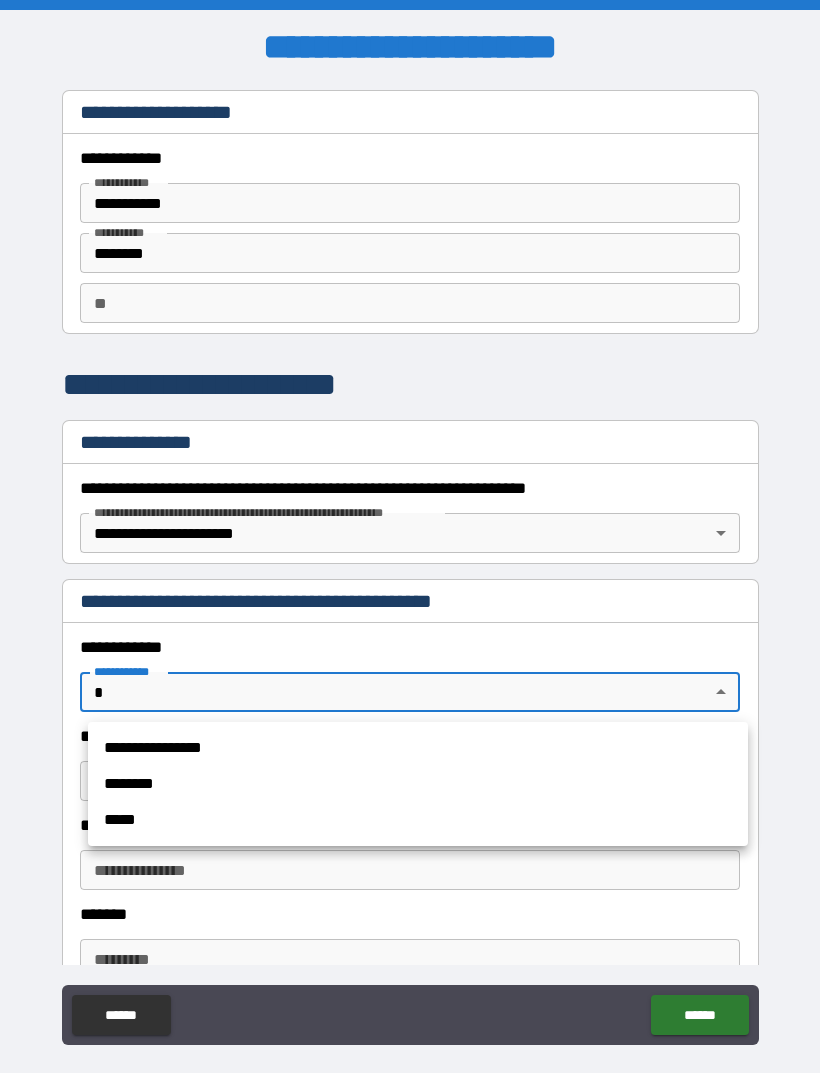 click on "**********" at bounding box center (418, 748) 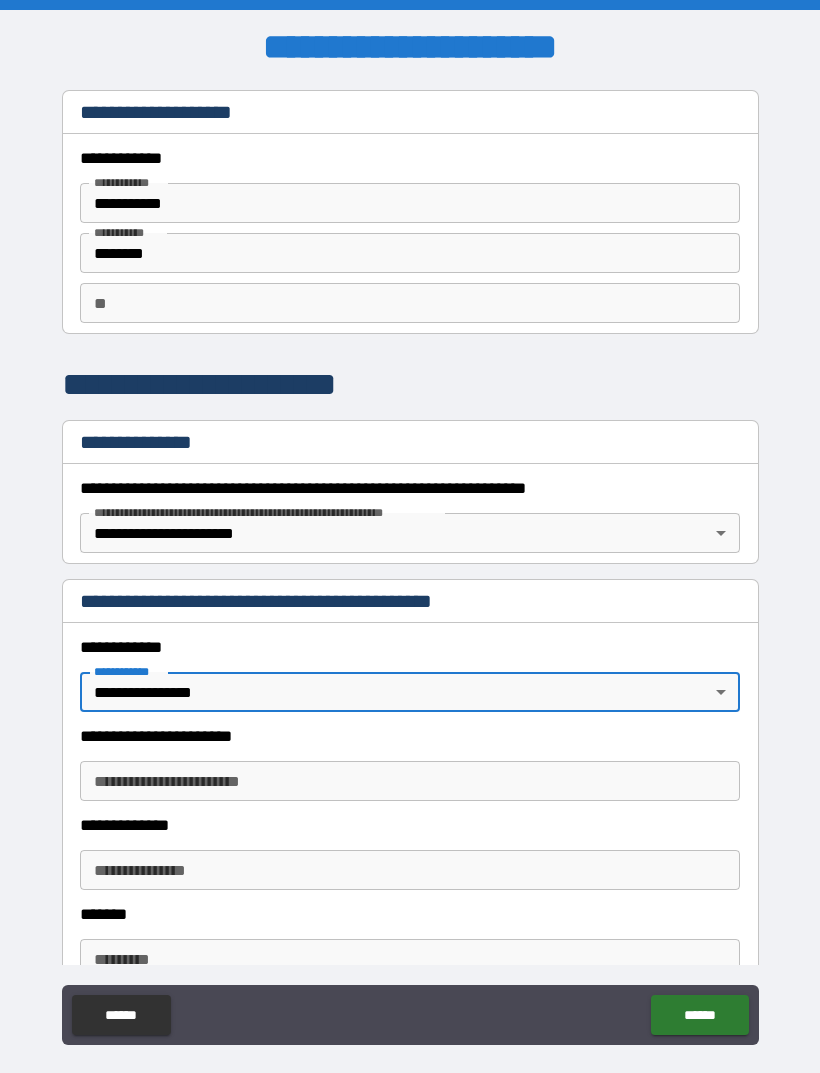 click on "**********" at bounding box center [410, 781] 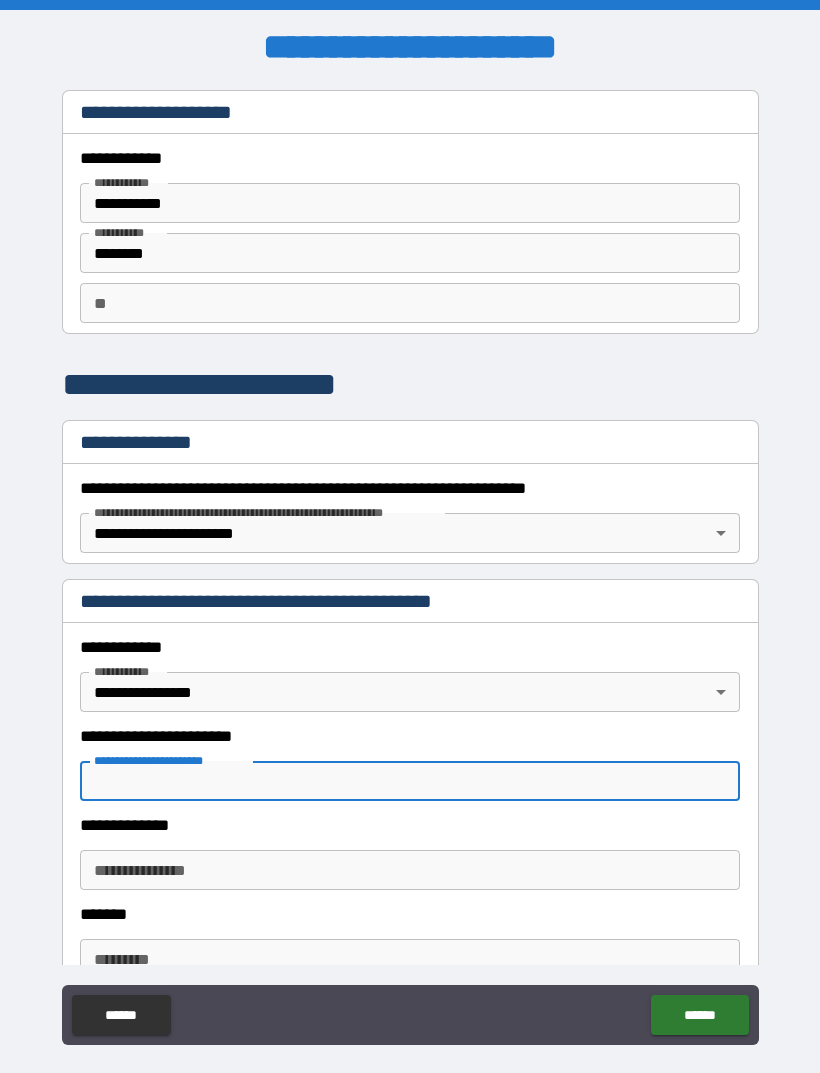 scroll, scrollTop: 64, scrollLeft: 0, axis: vertical 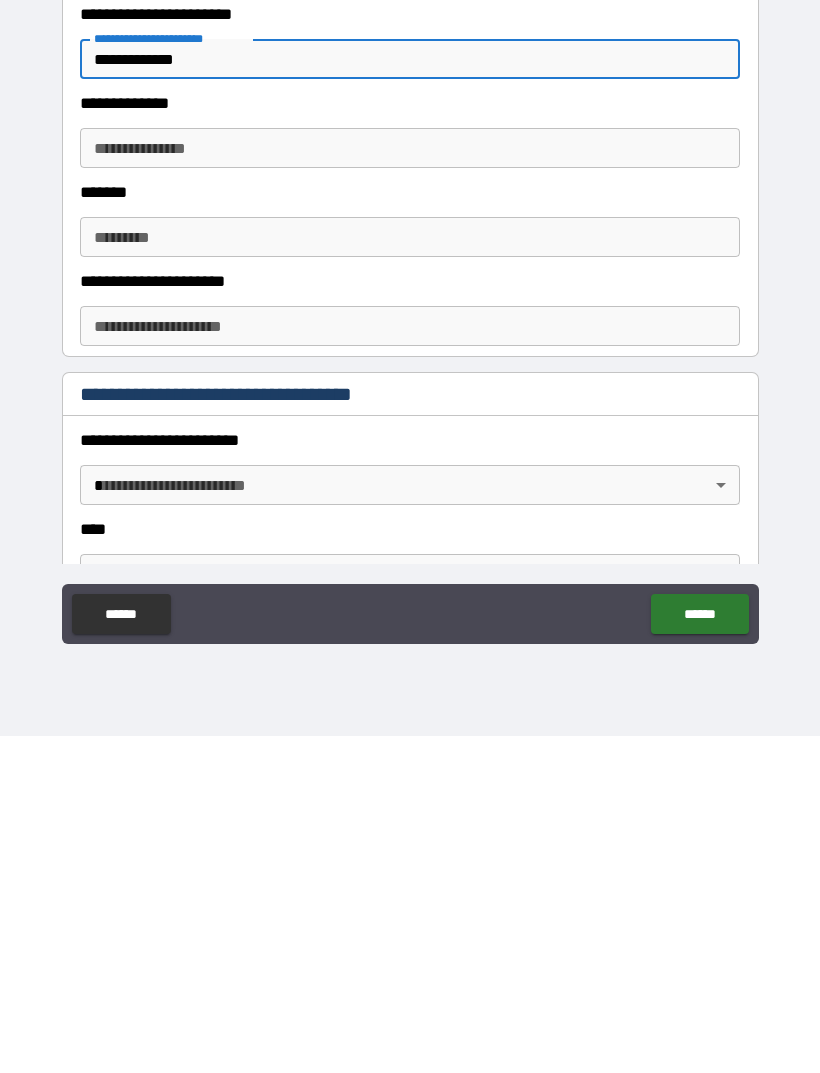 type on "**********" 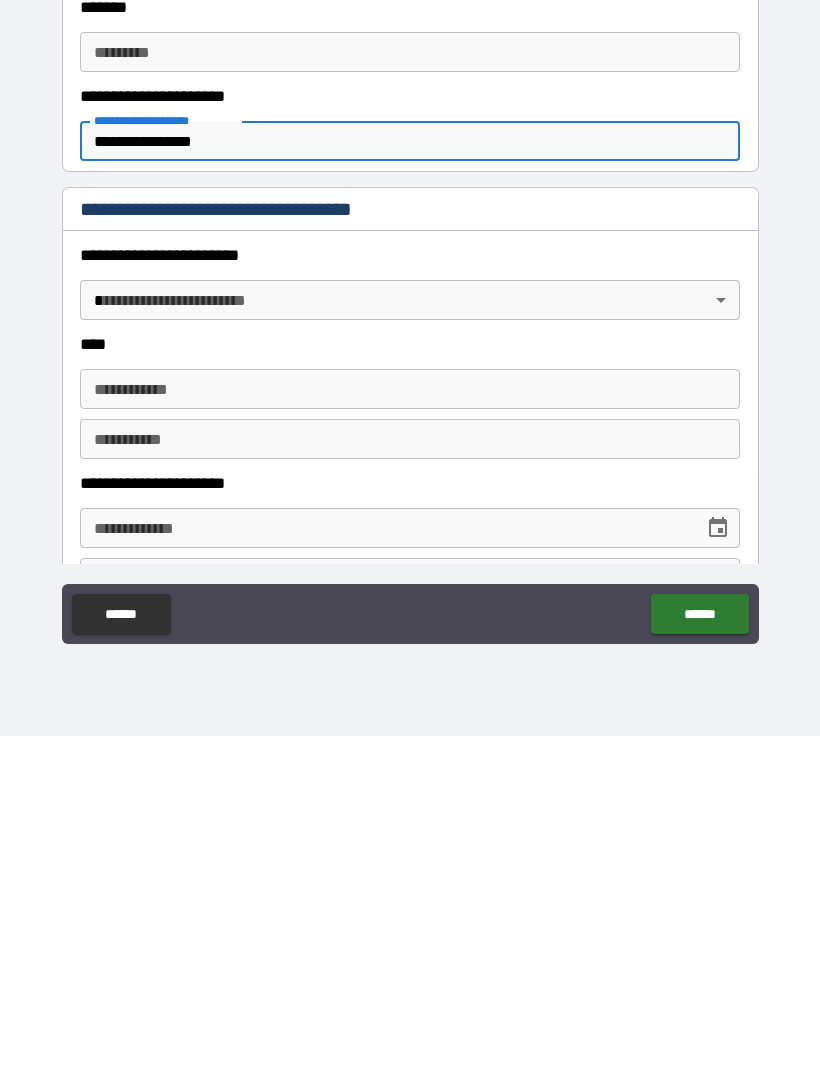 scroll, scrollTop: 507, scrollLeft: 0, axis: vertical 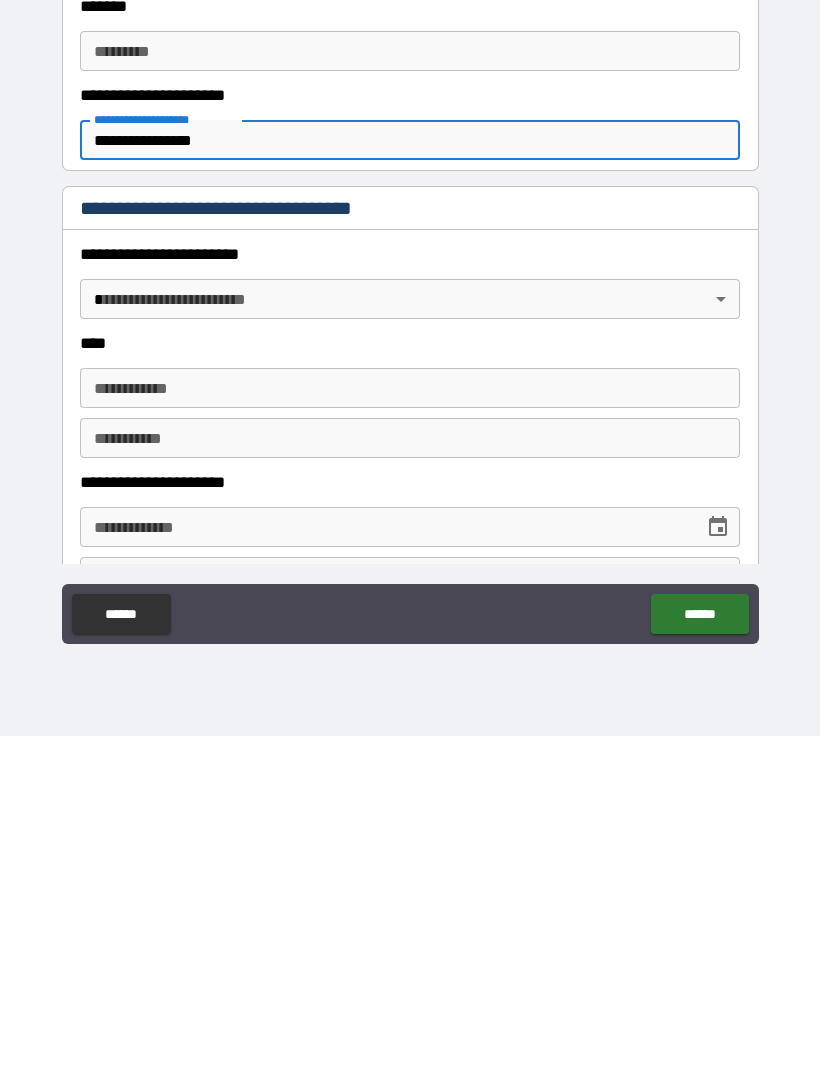 type on "**********" 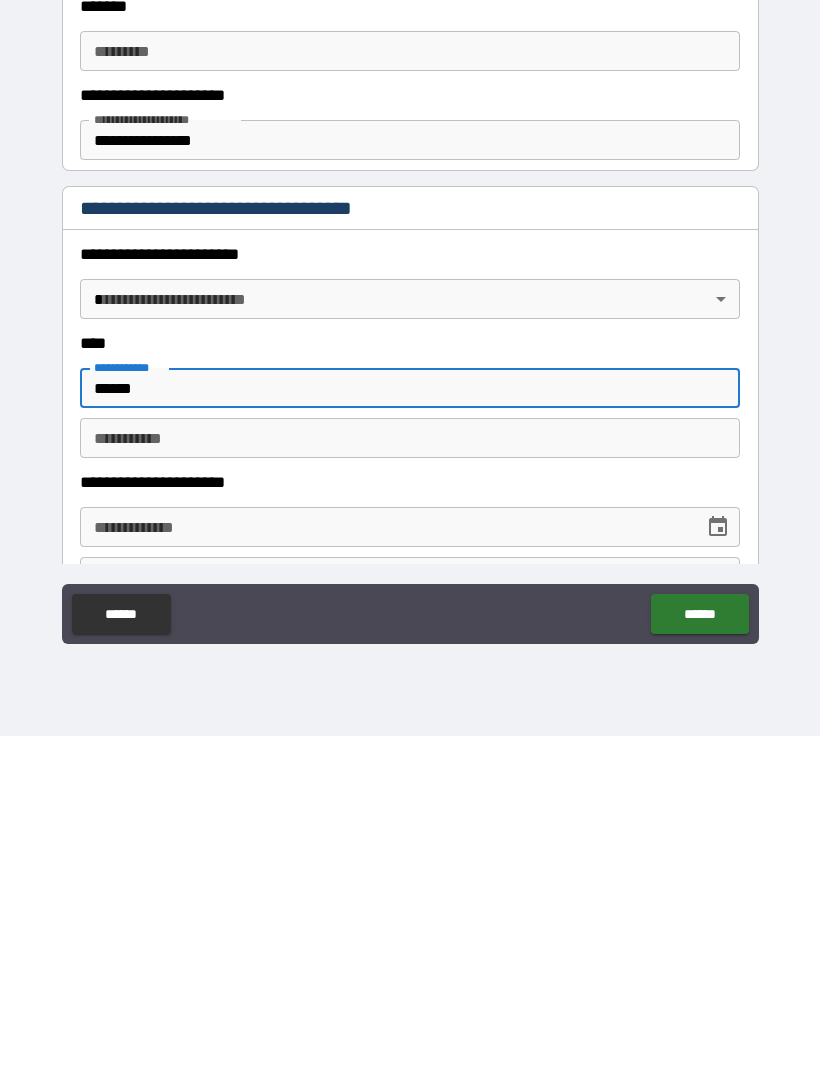 type on "*****" 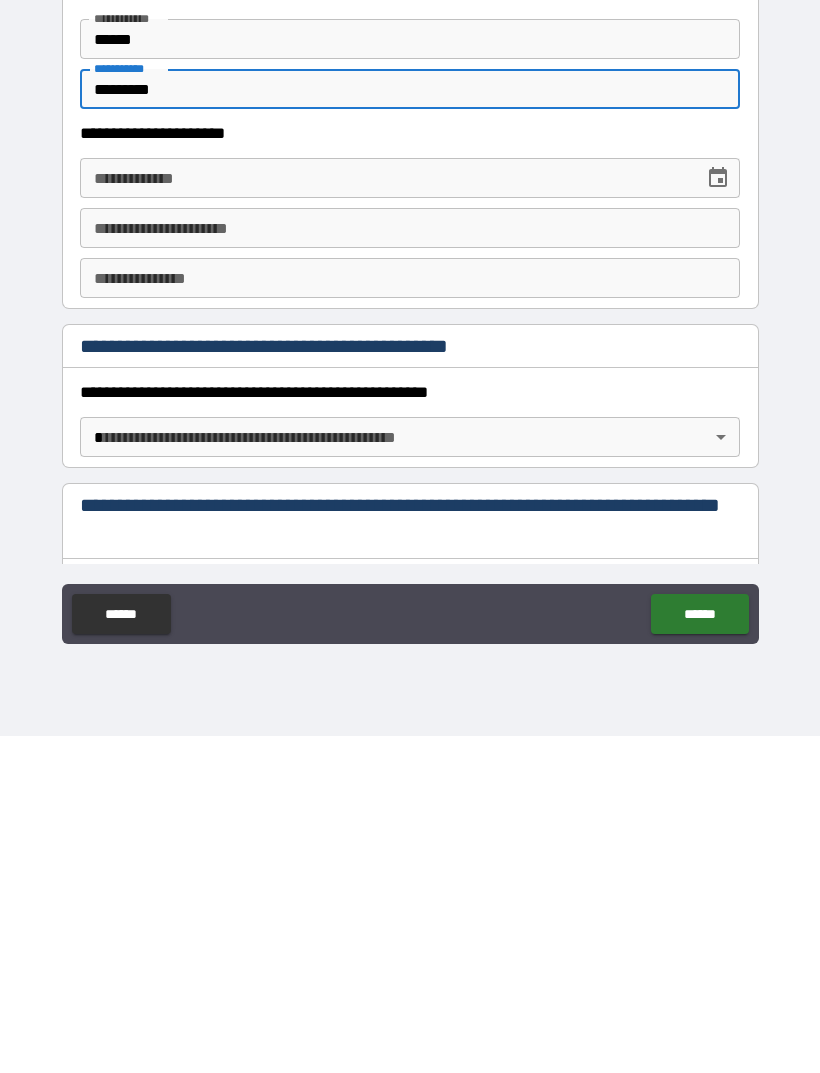 scroll, scrollTop: 855, scrollLeft: 0, axis: vertical 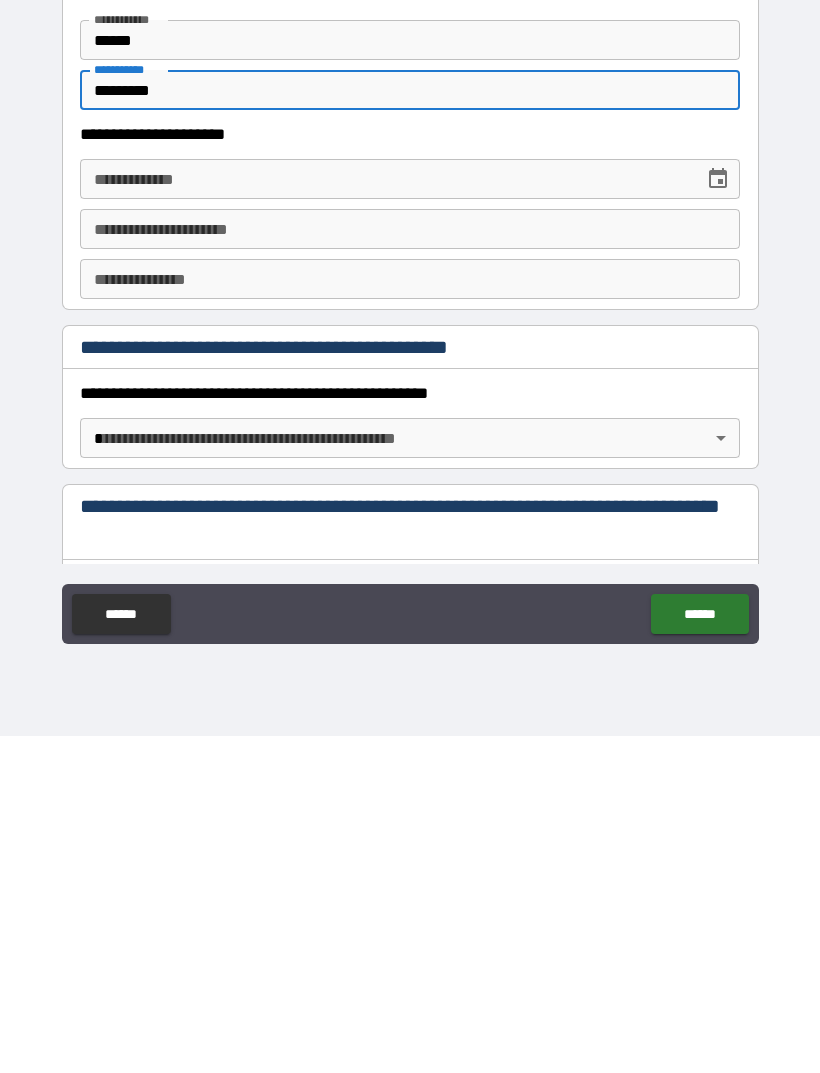 type on "********" 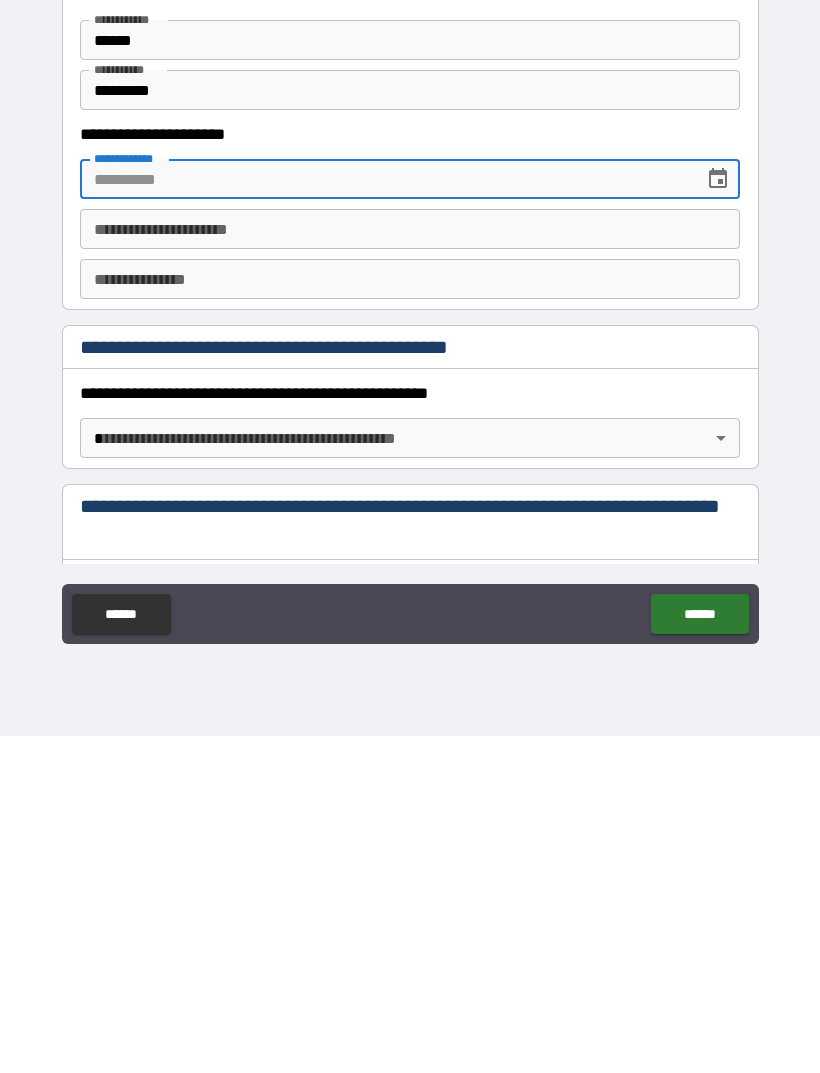 click 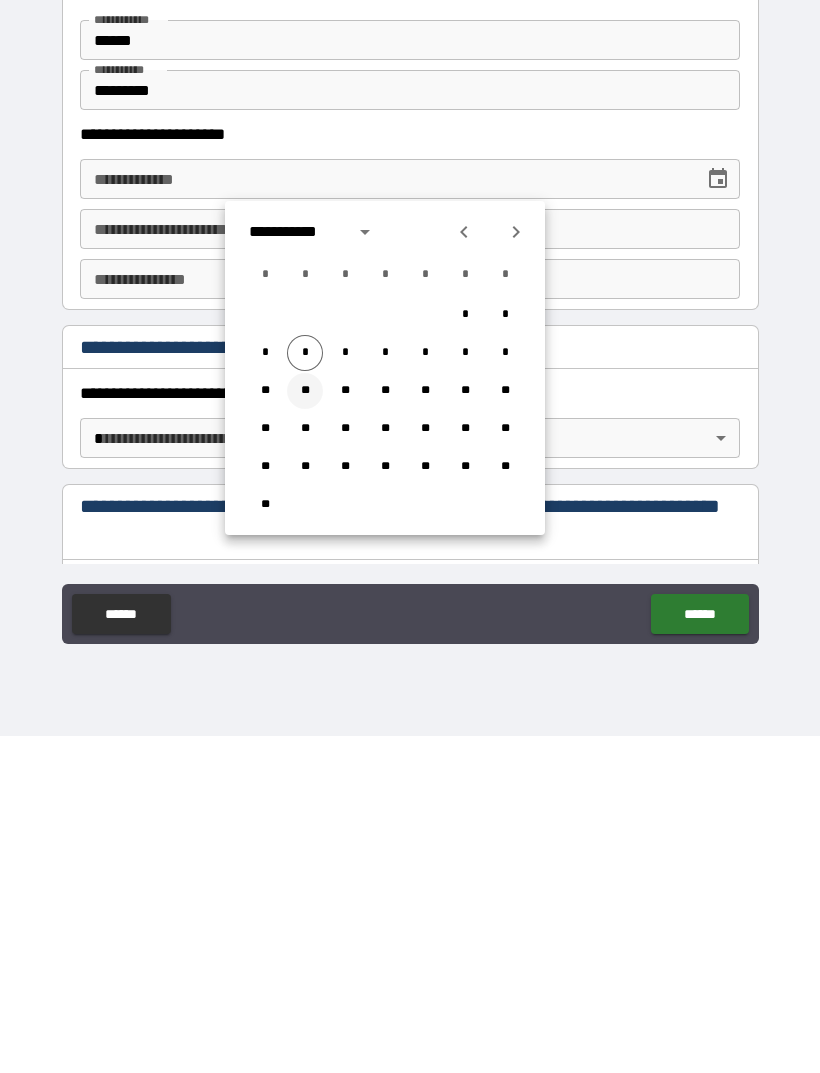 click on "**" at bounding box center [305, 728] 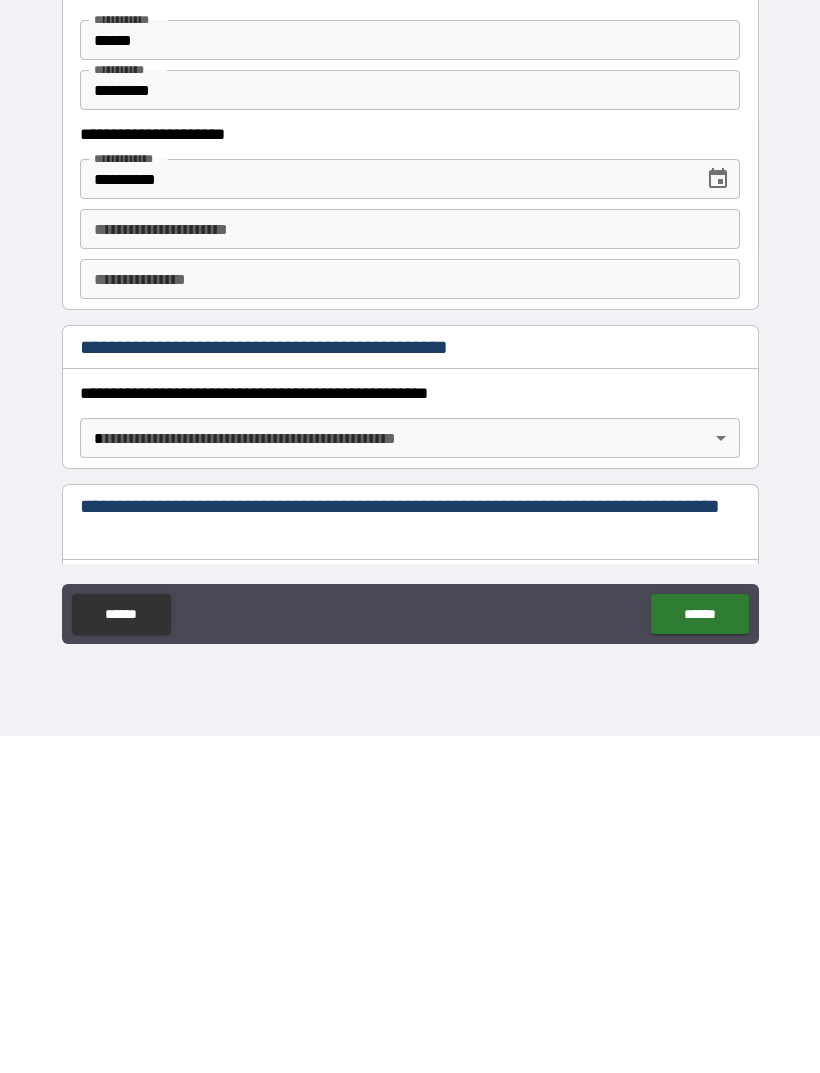 click at bounding box center [718, 516] 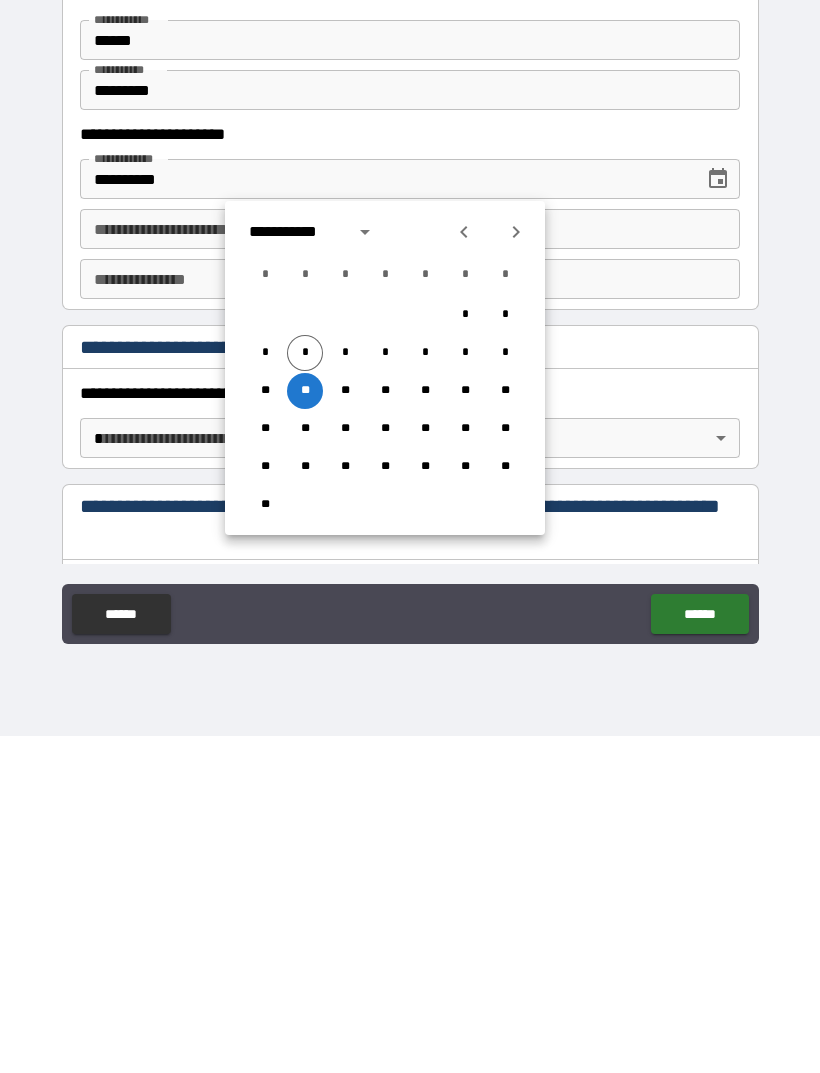 click 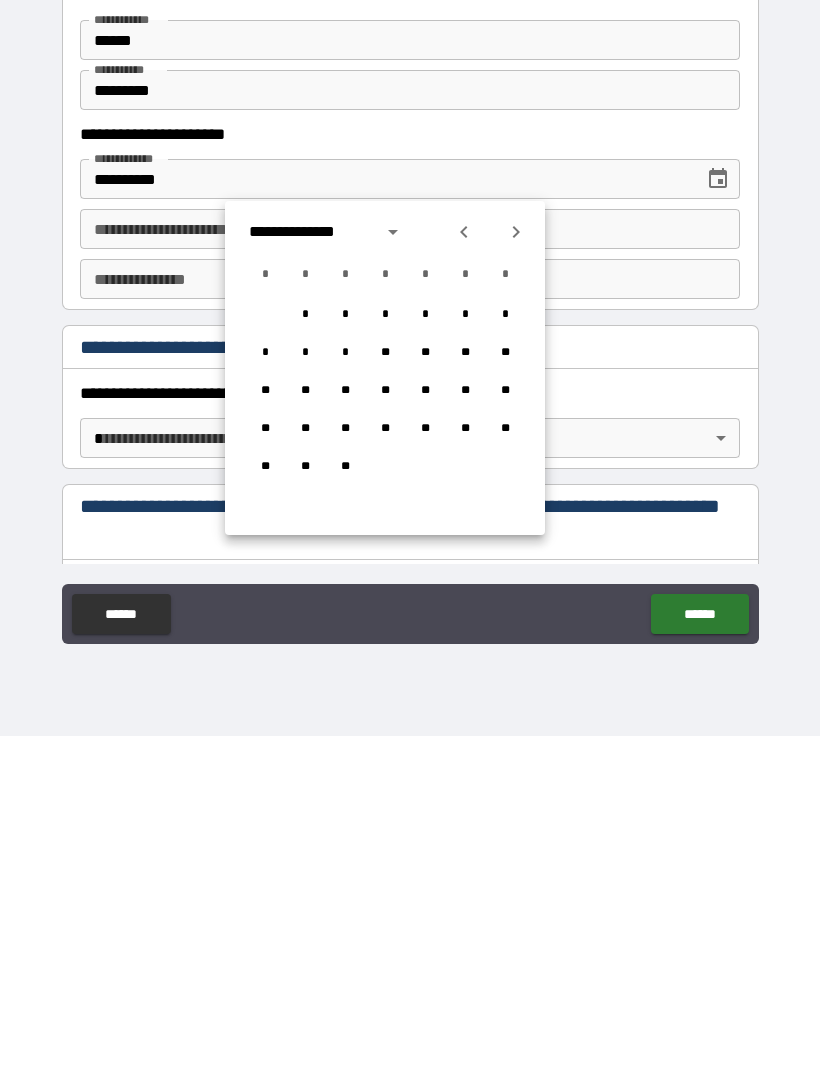 click 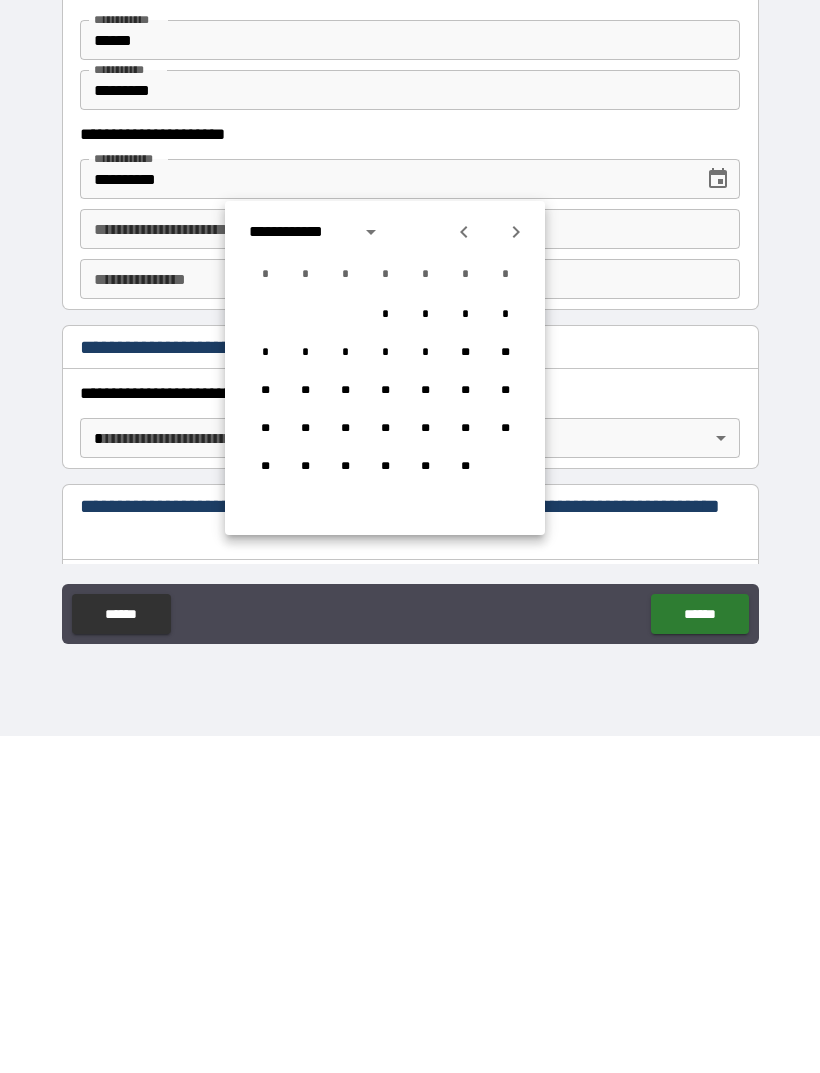 click at bounding box center (516, 569) 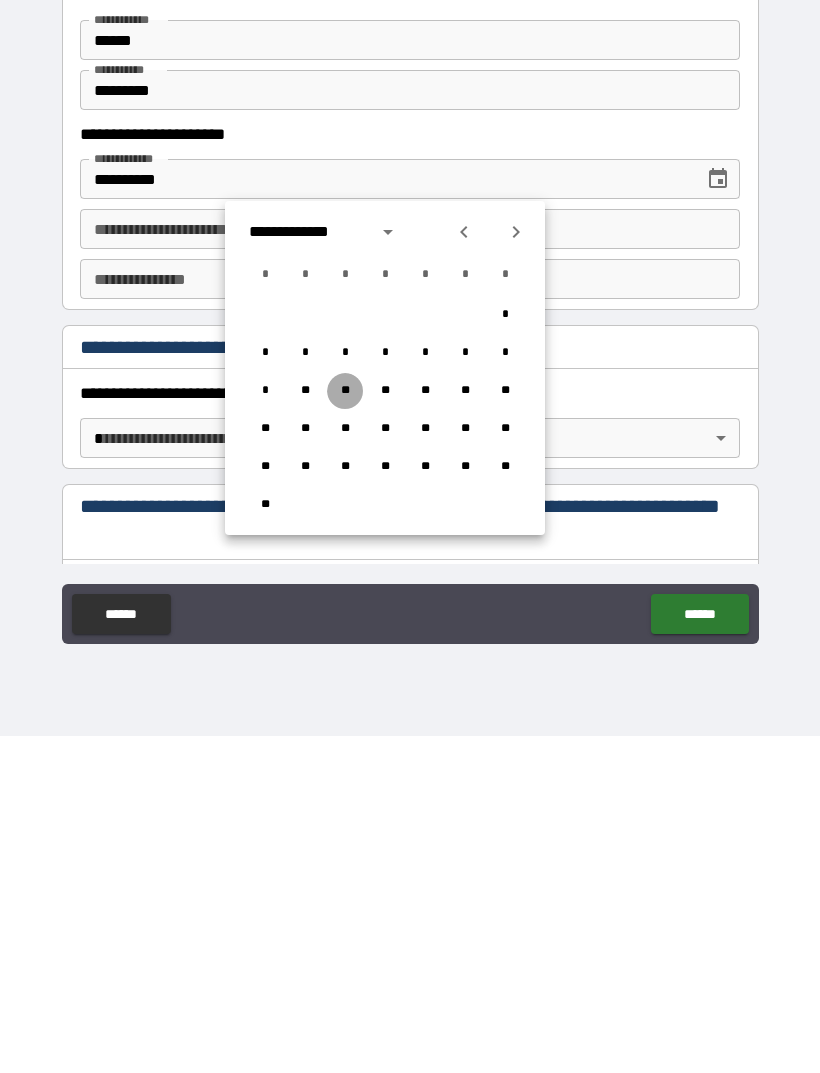 click on "**" at bounding box center [345, 728] 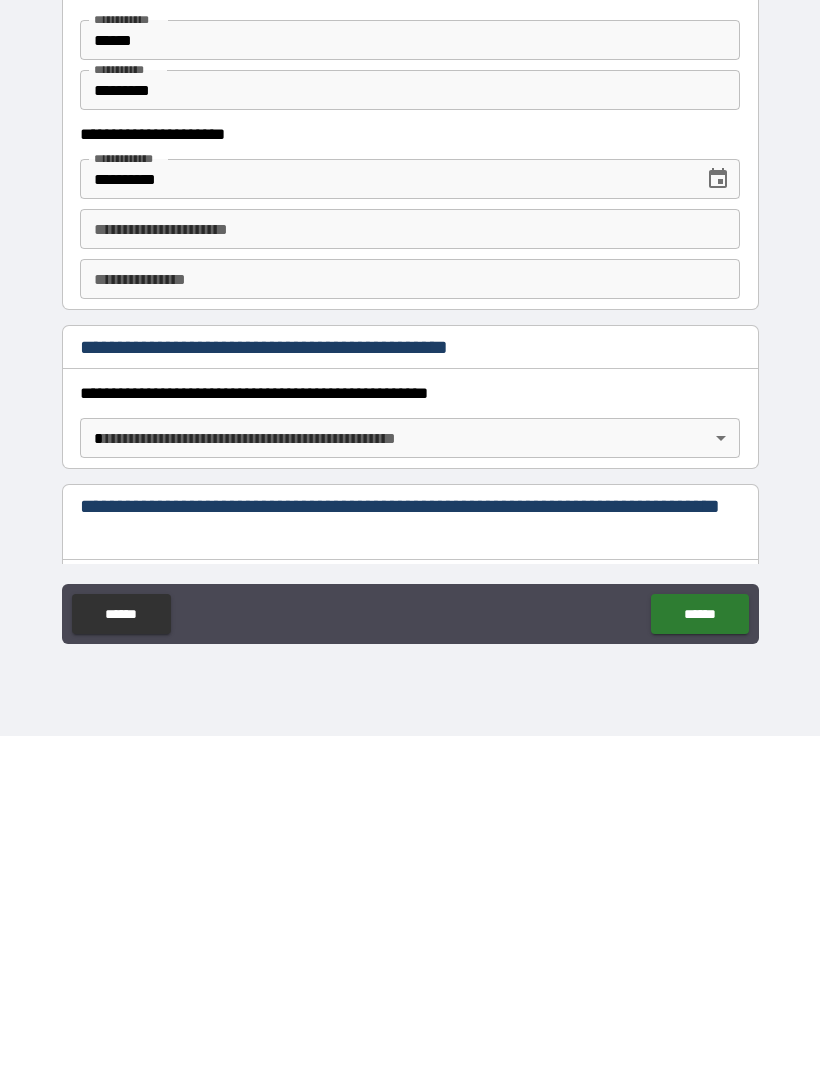 click on "**********" at bounding box center [385, 516] 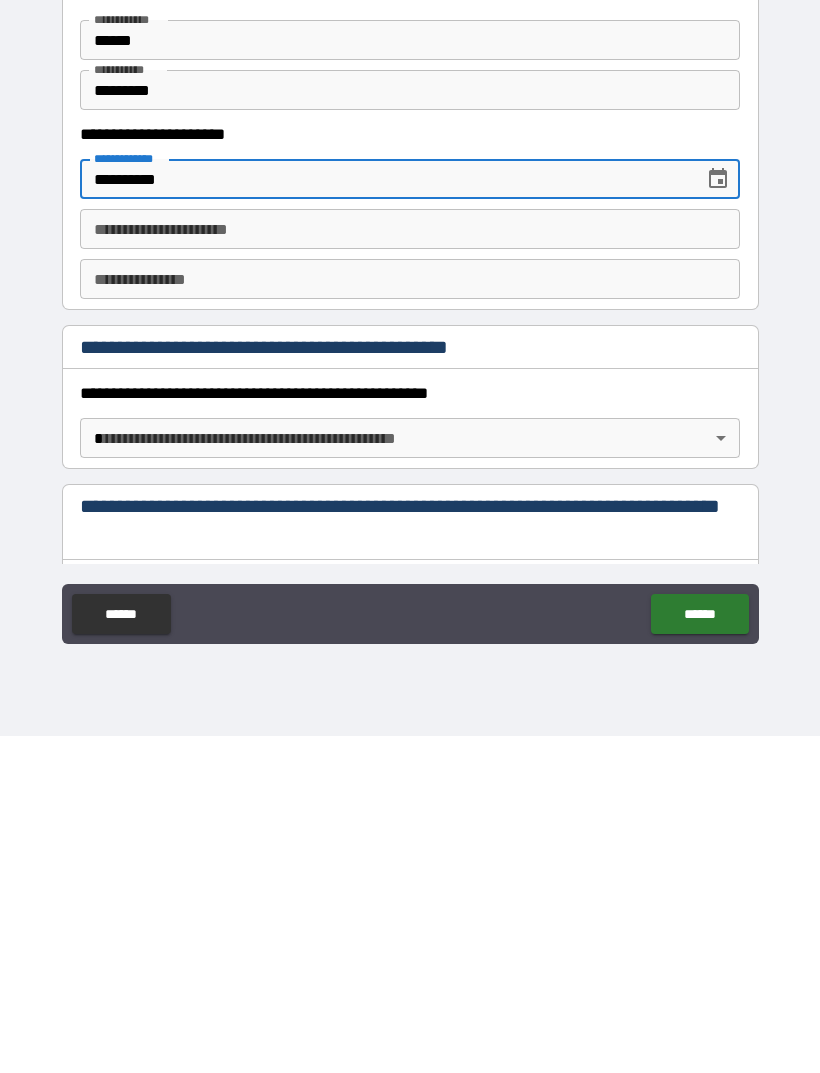 type on "**********" 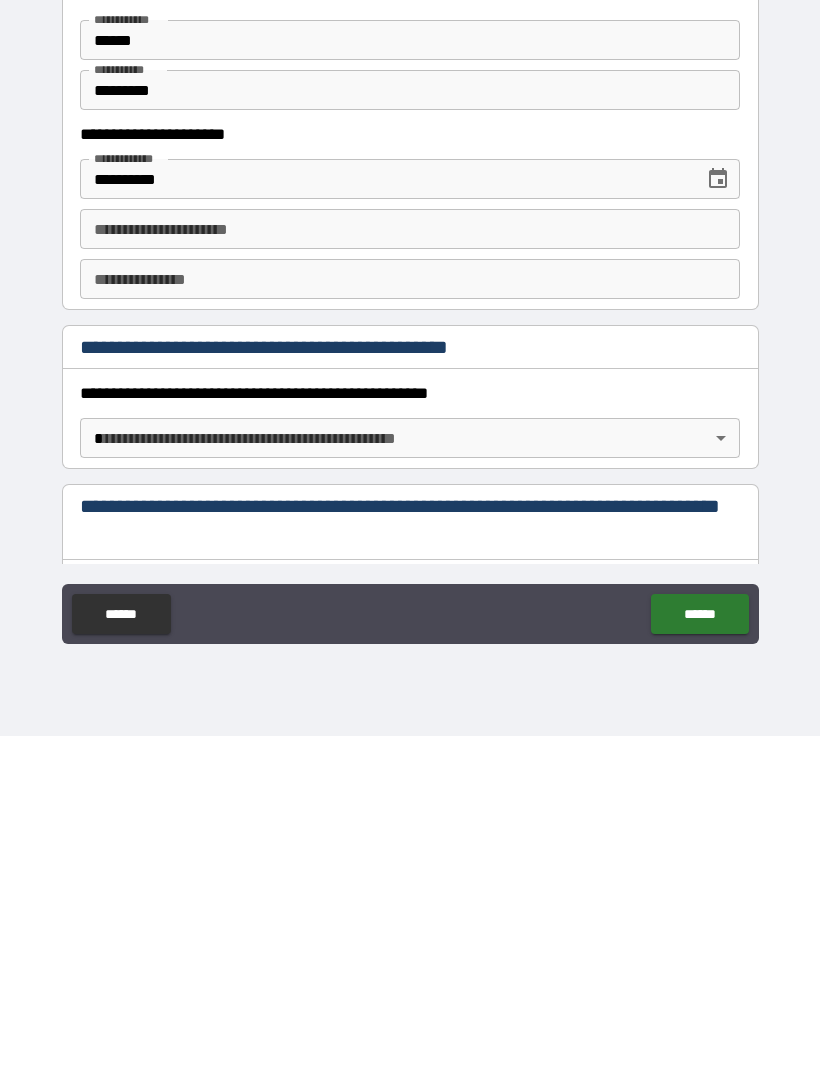 click on "**********" at bounding box center (410, 504) 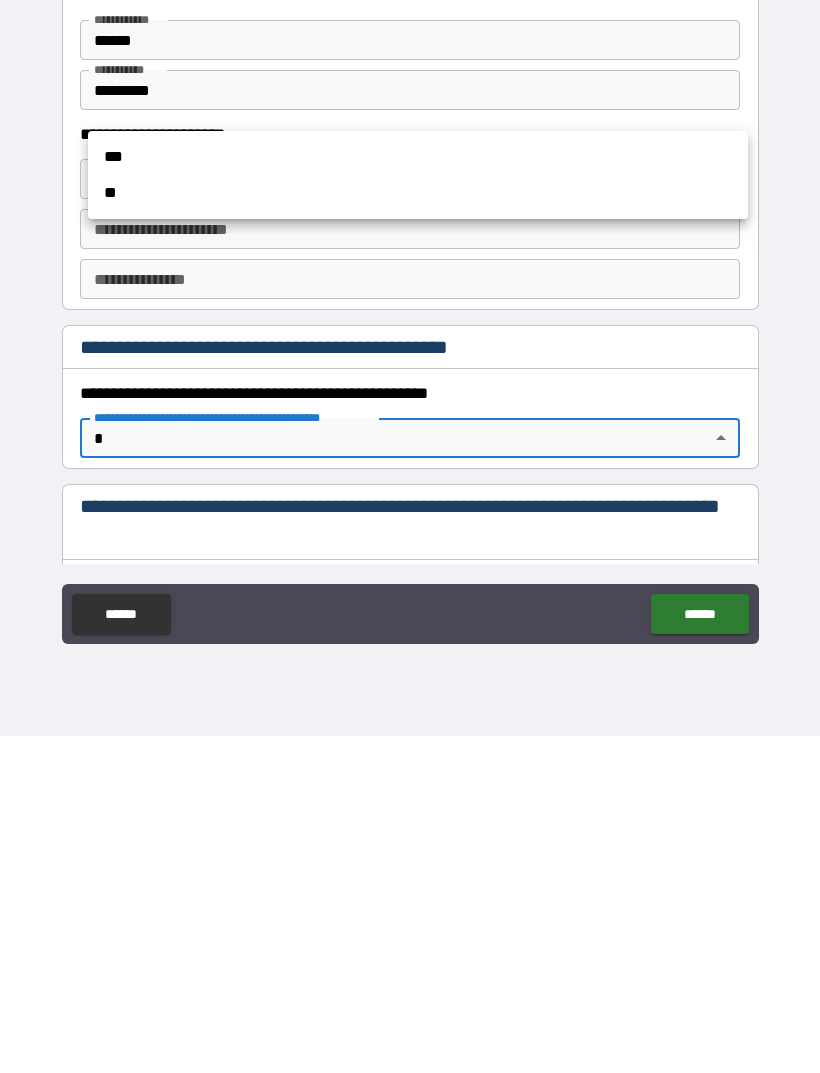 click at bounding box center (410, 536) 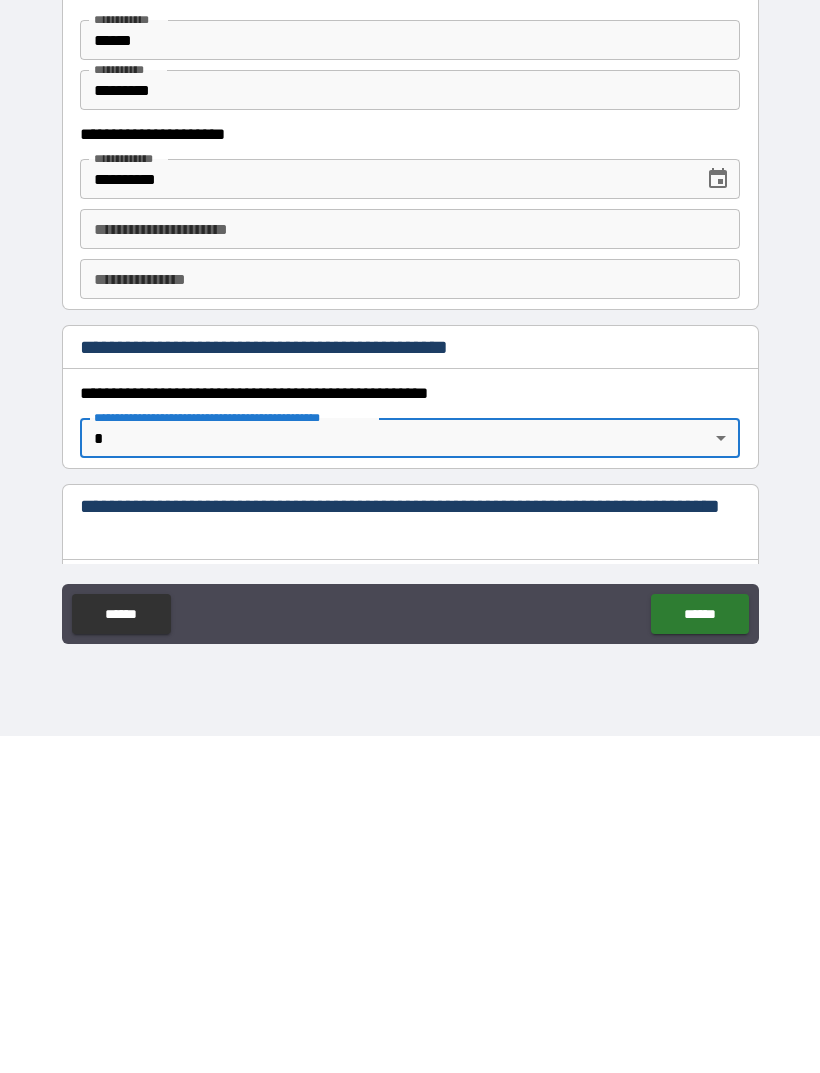click on "**********" at bounding box center (410, 566) 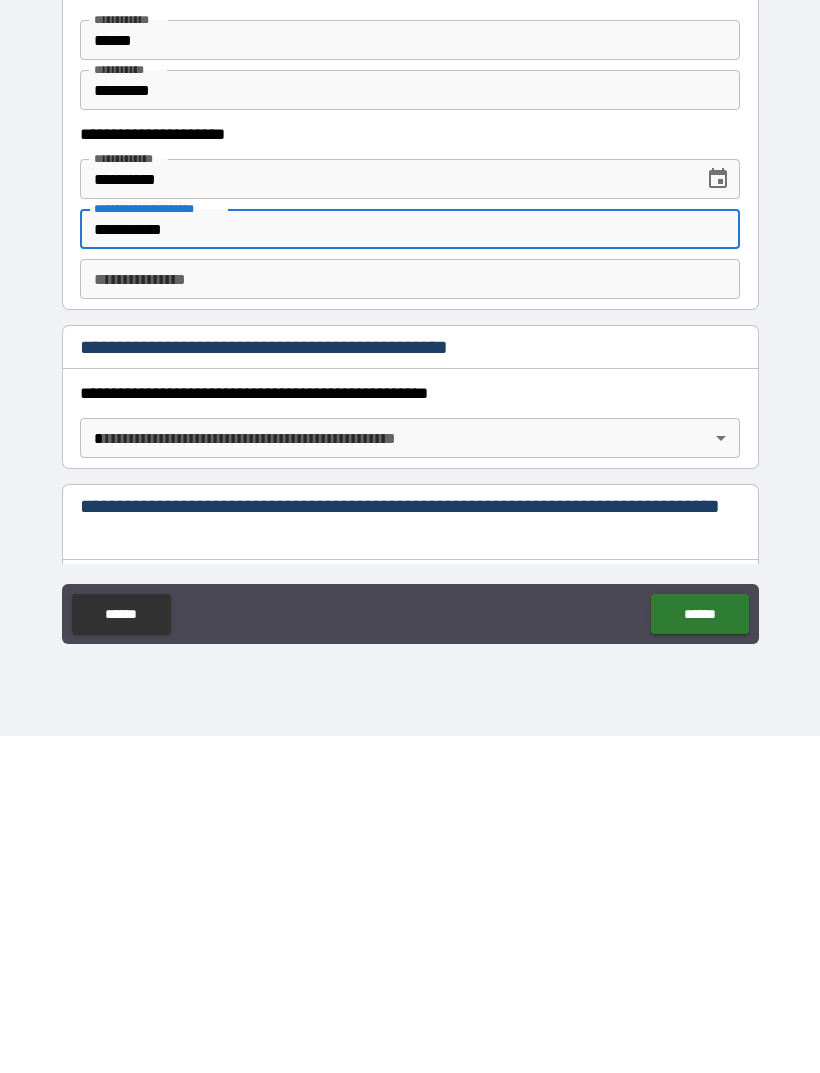 type on "**********" 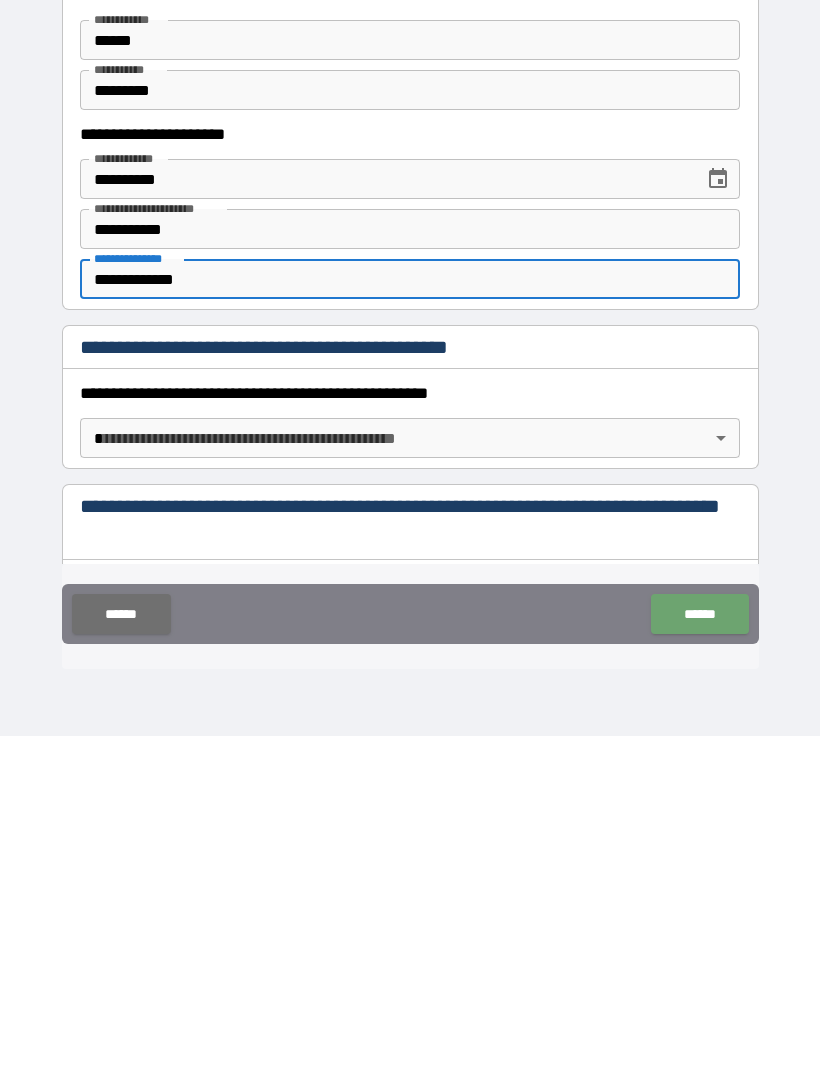 type on "**********" 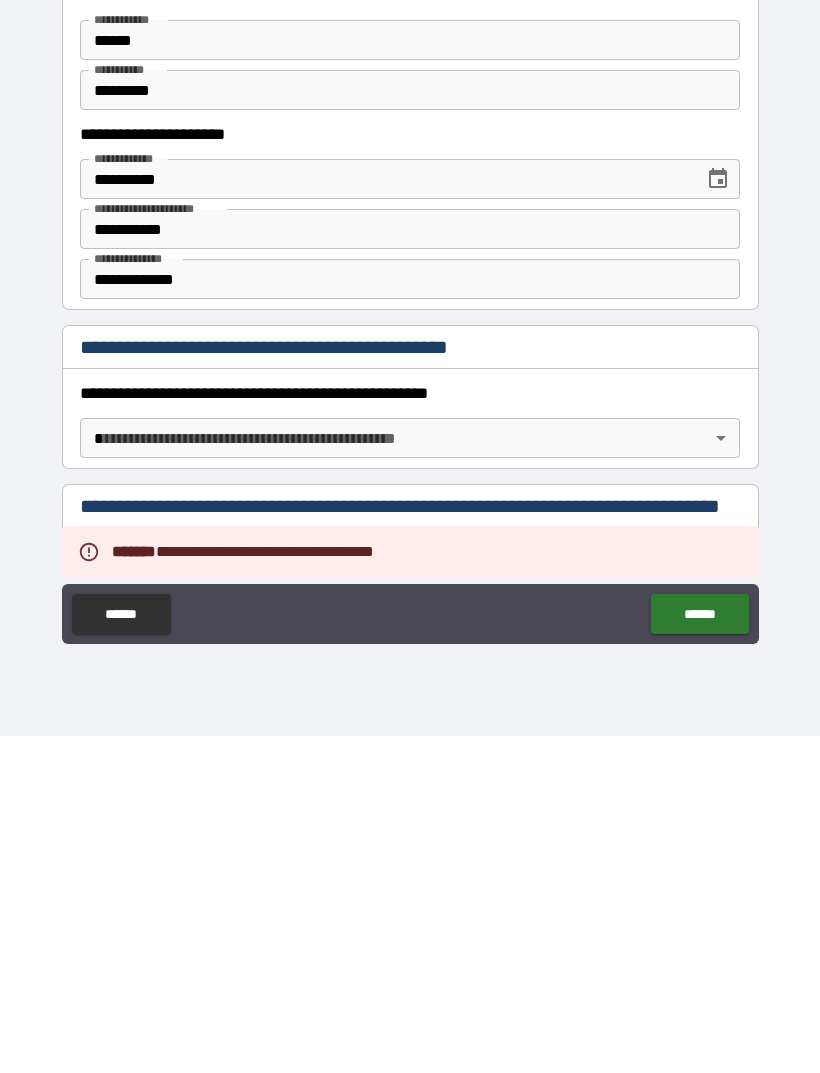 click on "**********" at bounding box center [410, 504] 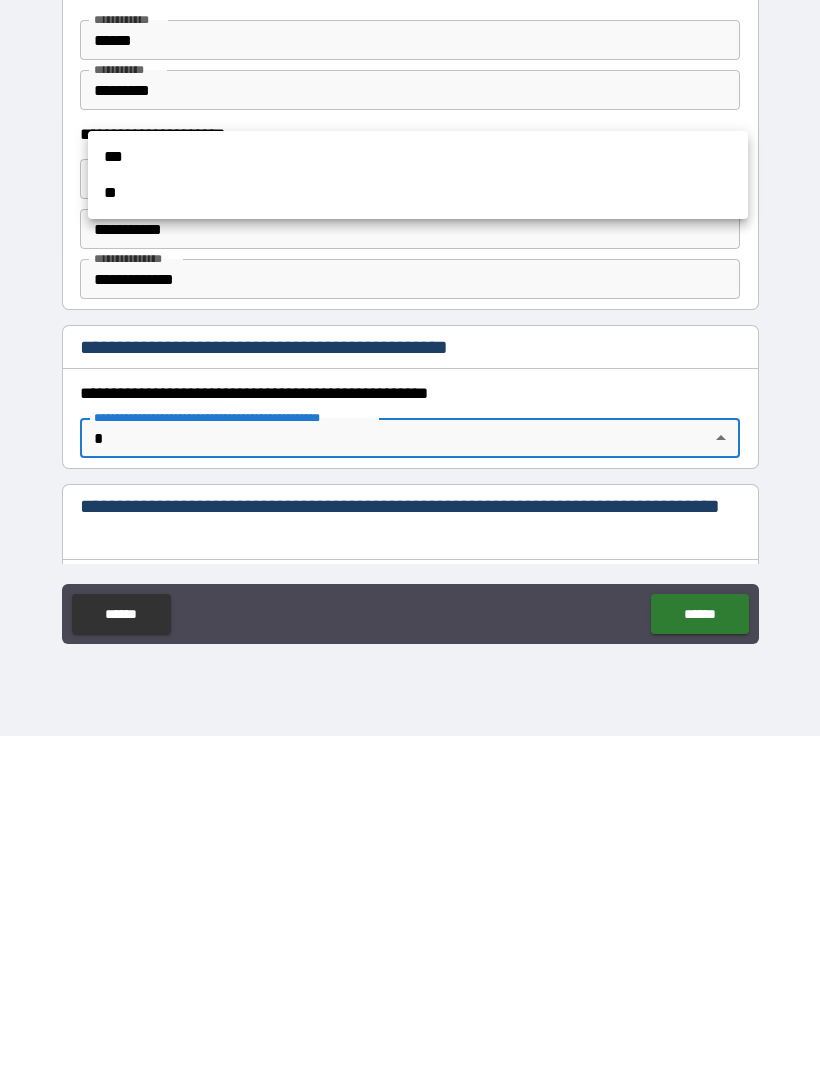 click at bounding box center (410, 536) 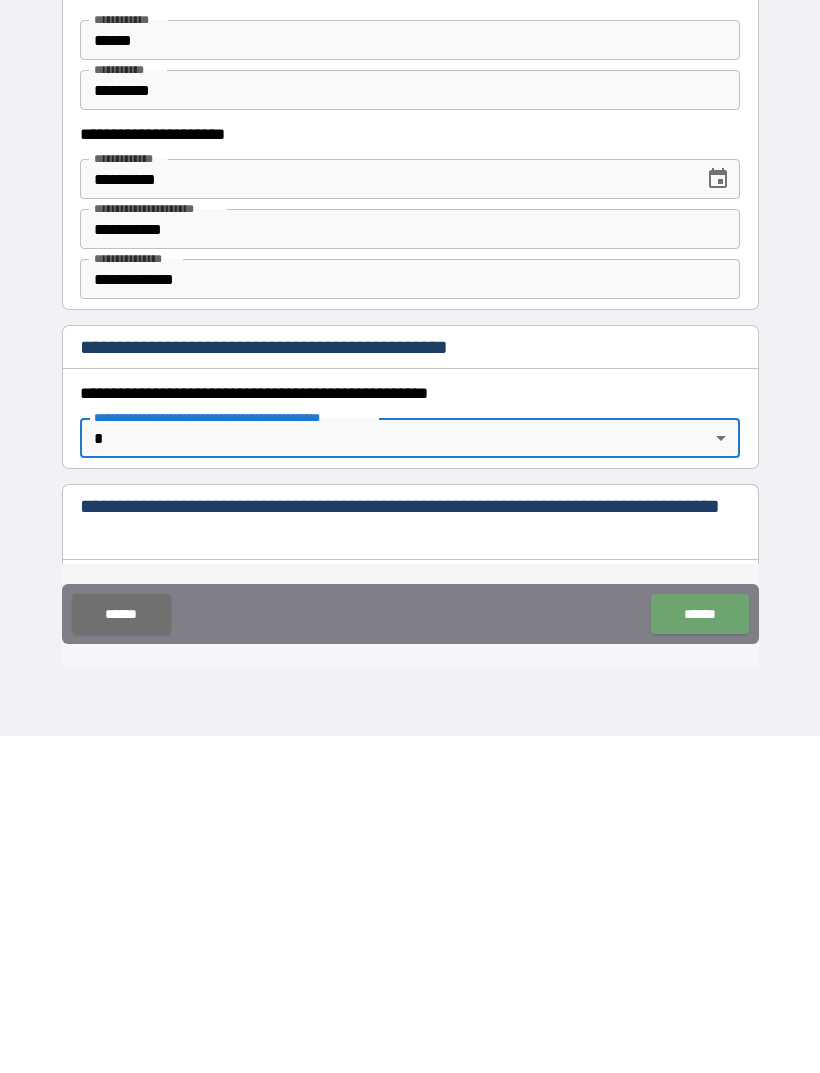 click on "******" at bounding box center [699, 951] 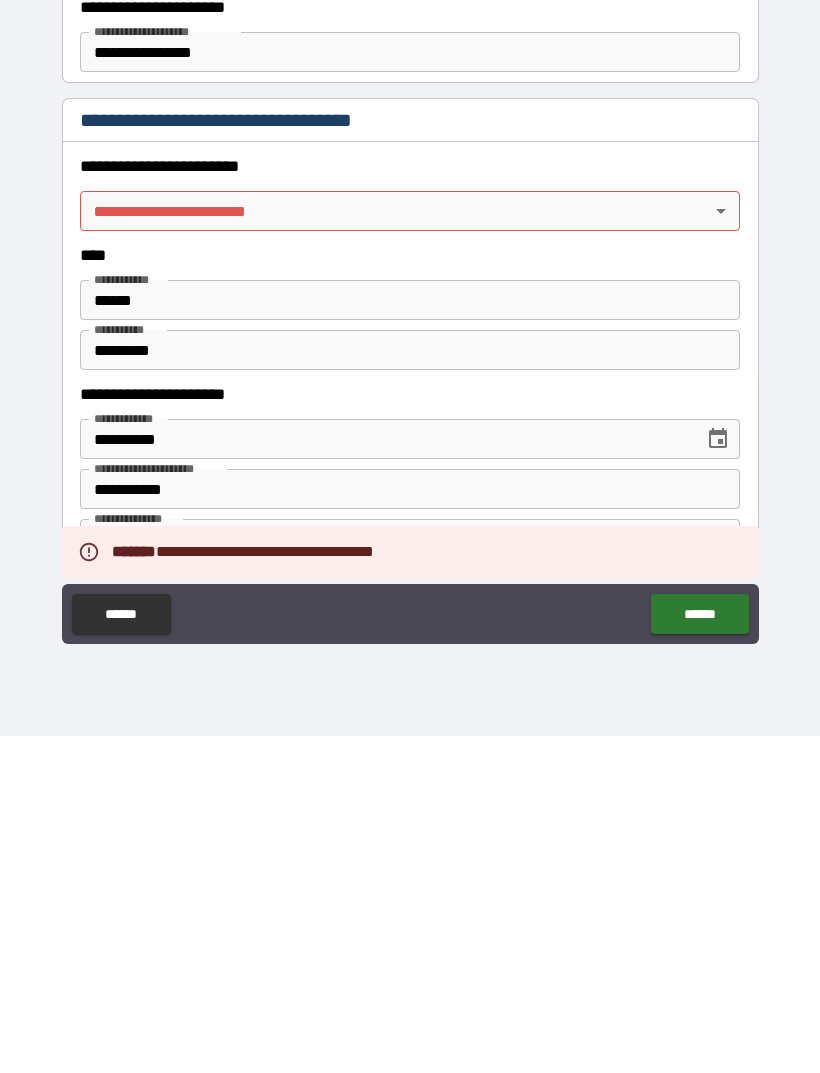 scroll, scrollTop: 588, scrollLeft: 0, axis: vertical 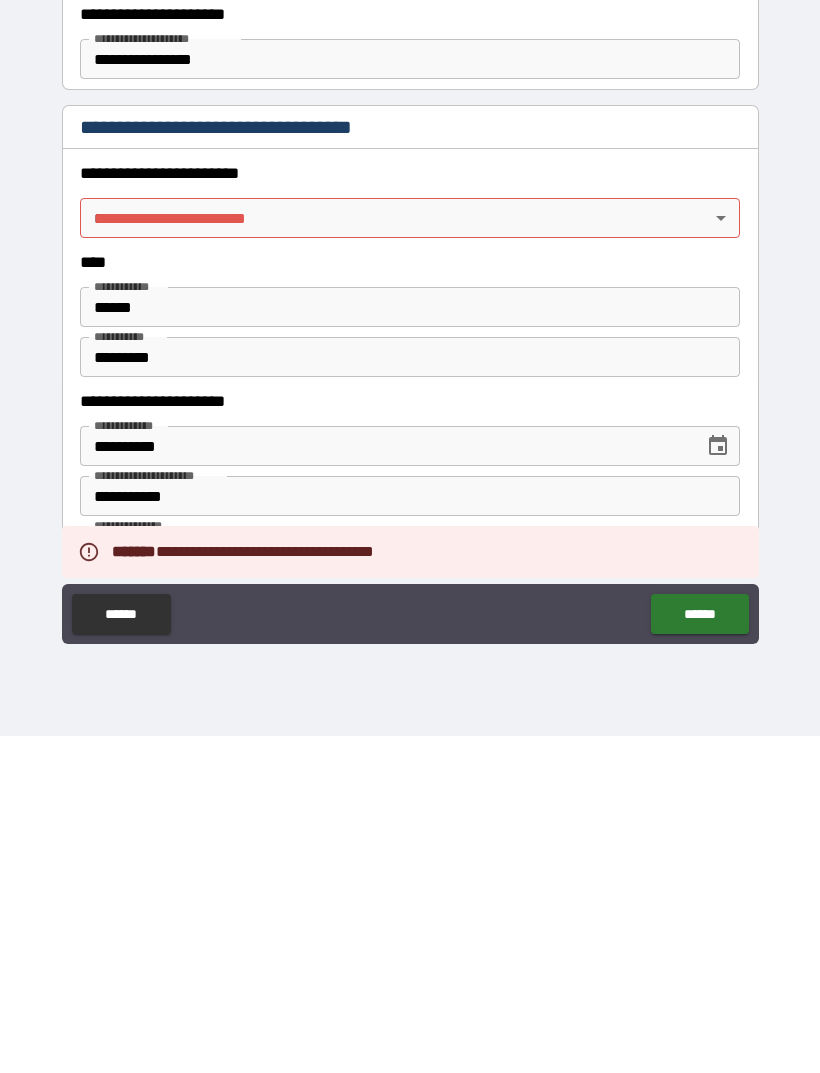 click on "**********" at bounding box center (410, 504) 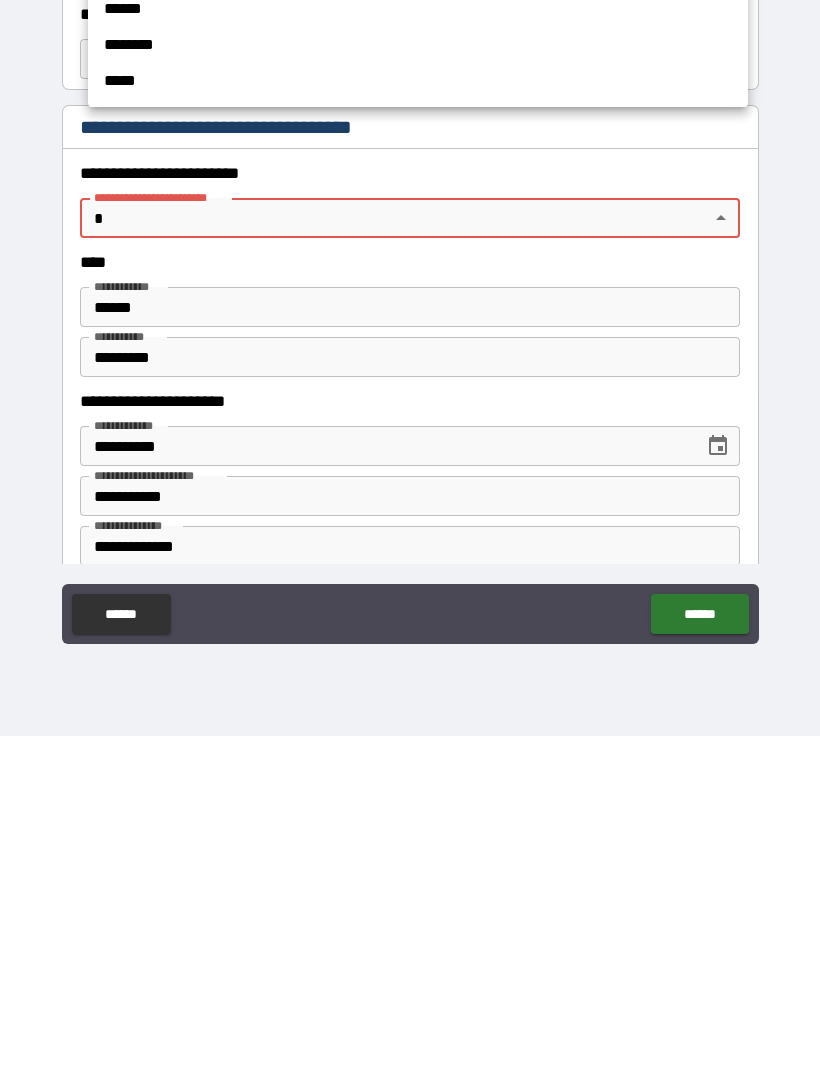 click at bounding box center [410, 536] 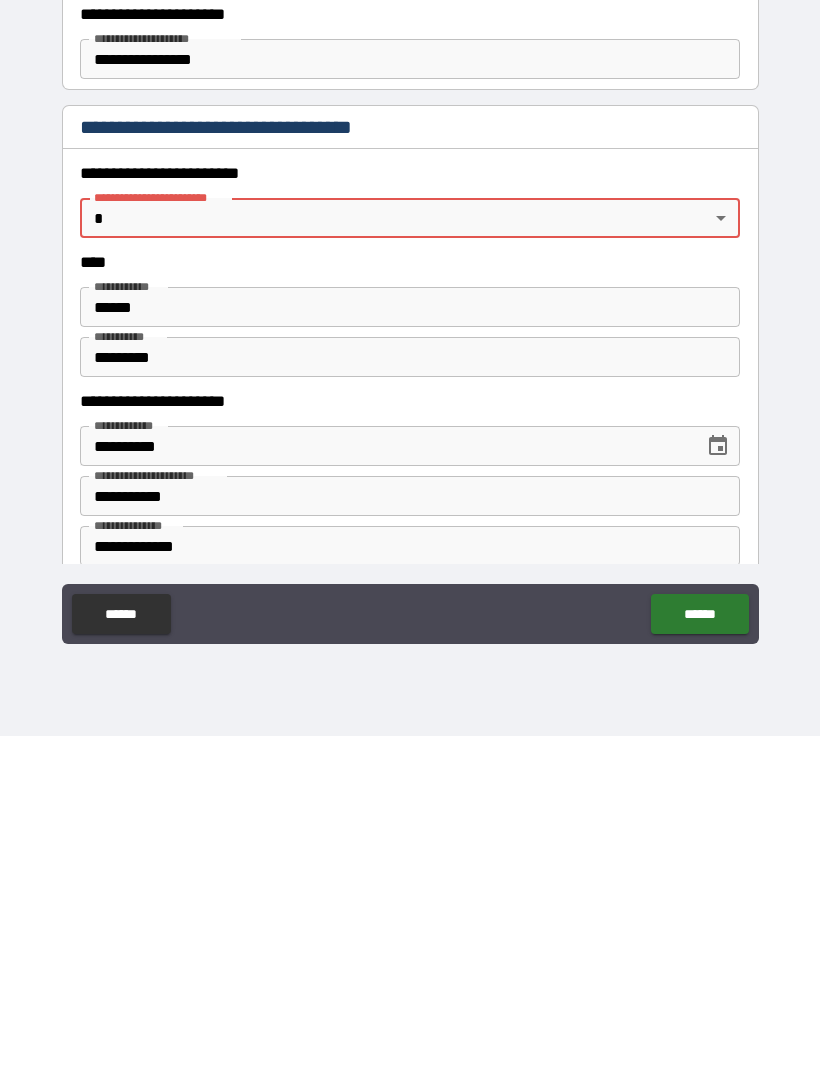 click on "**********" at bounding box center (410, 504) 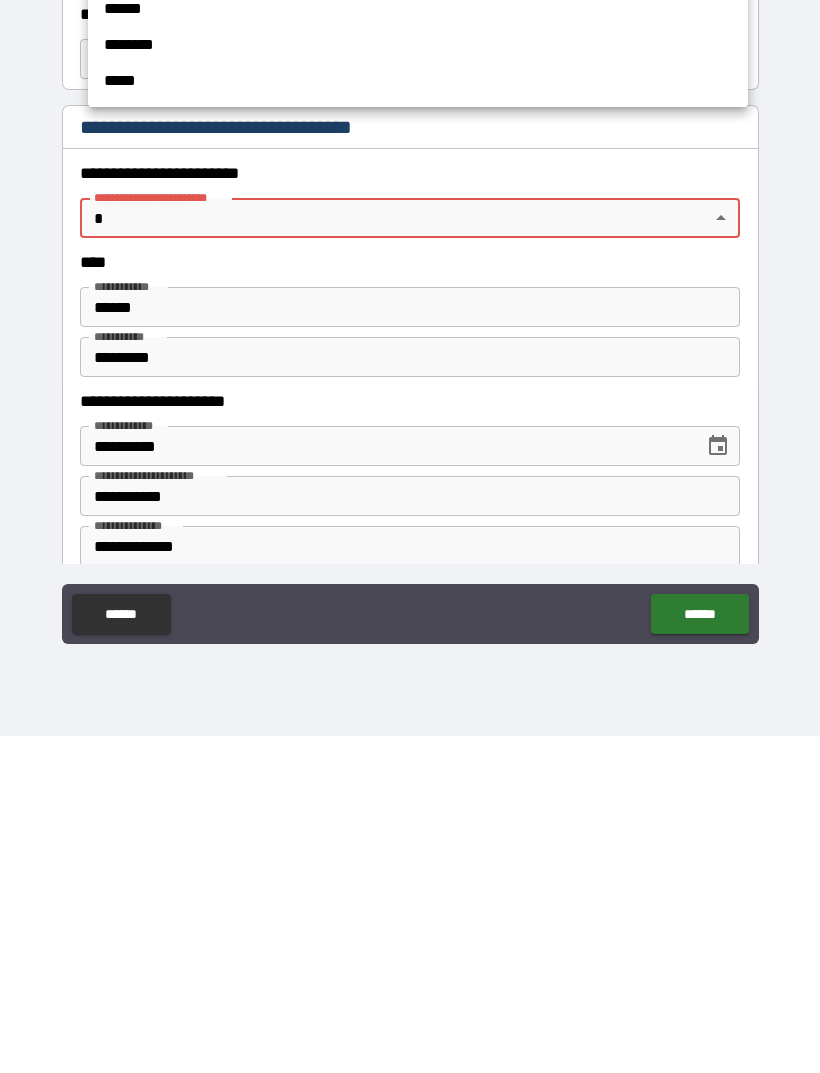 click at bounding box center [410, 536] 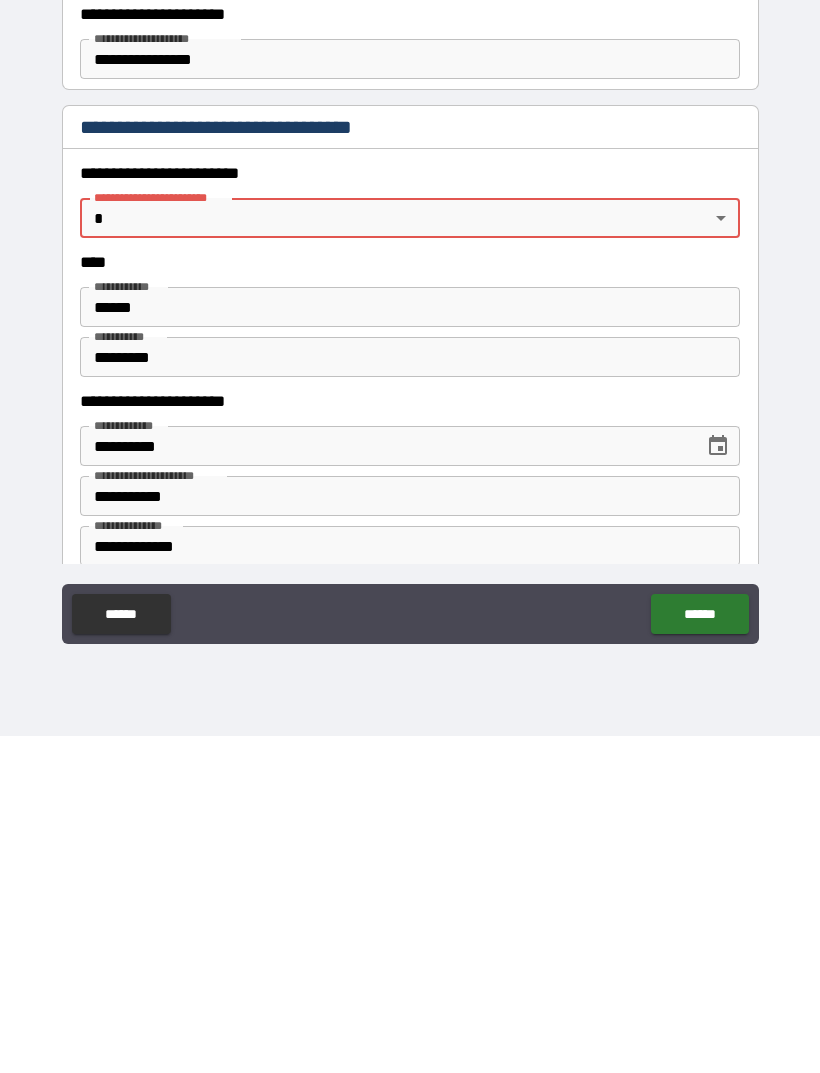 click on "******" at bounding box center (699, 951) 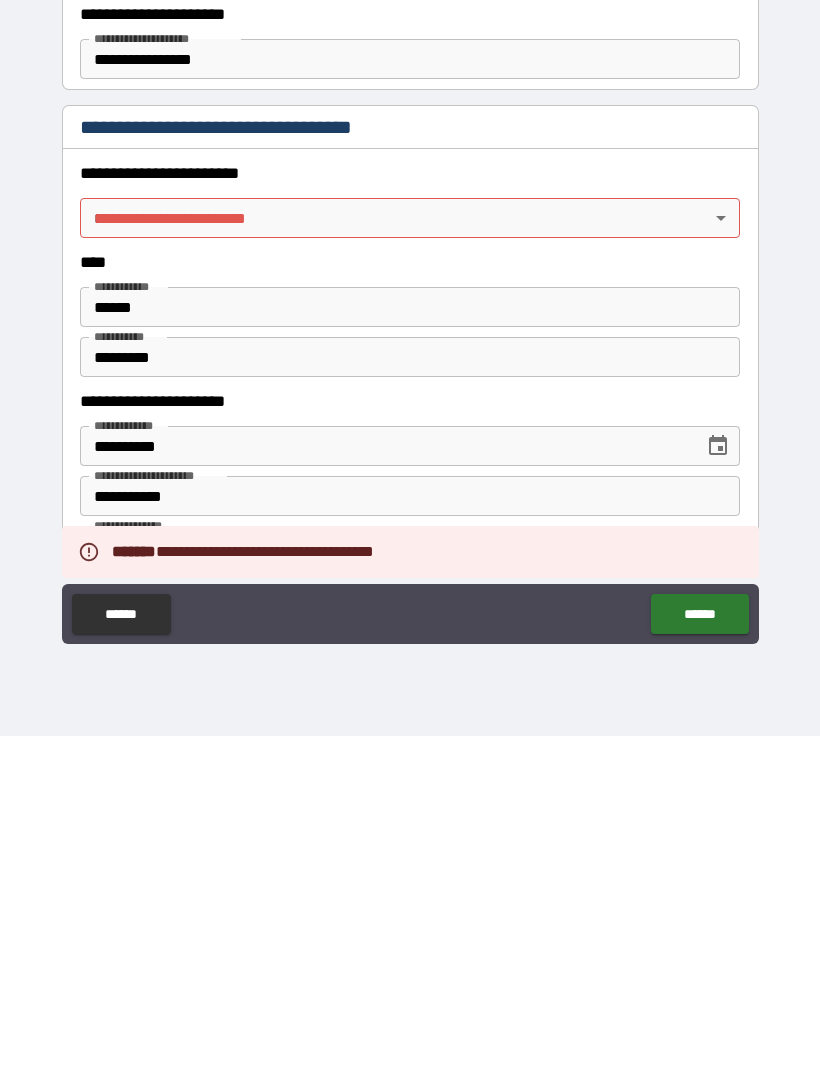 click on "**********" at bounding box center (410, 540) 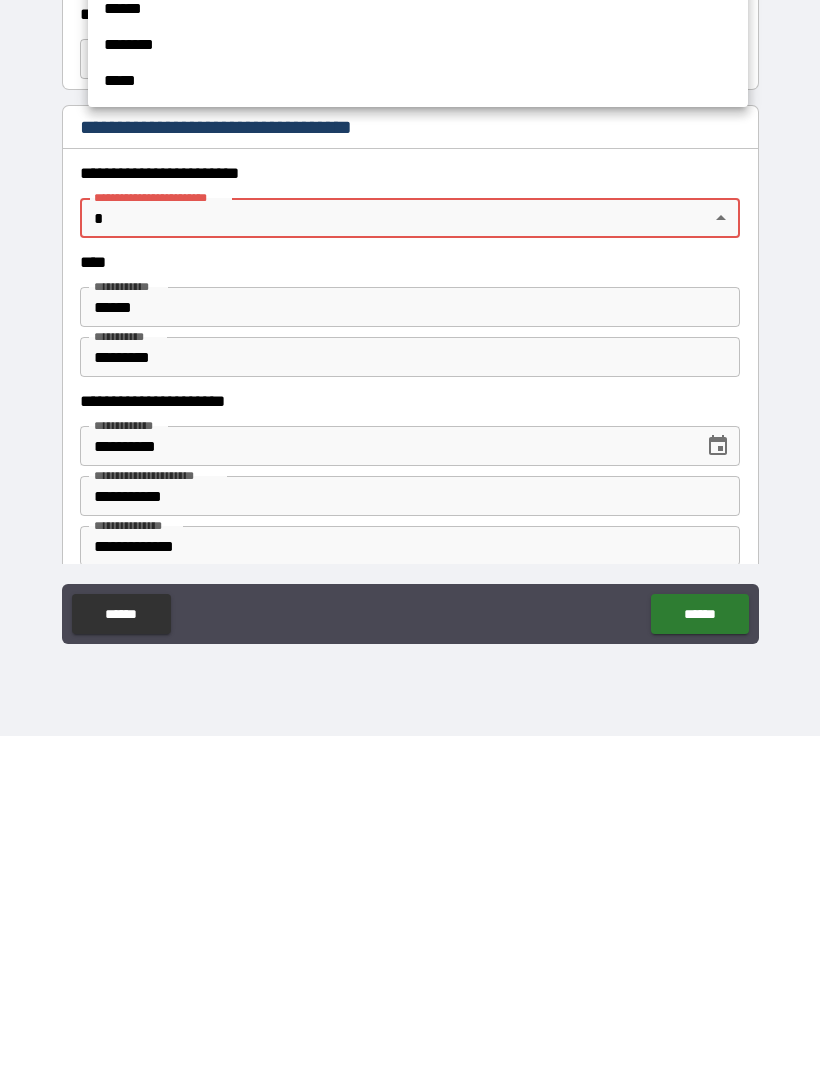 click at bounding box center (410, 536) 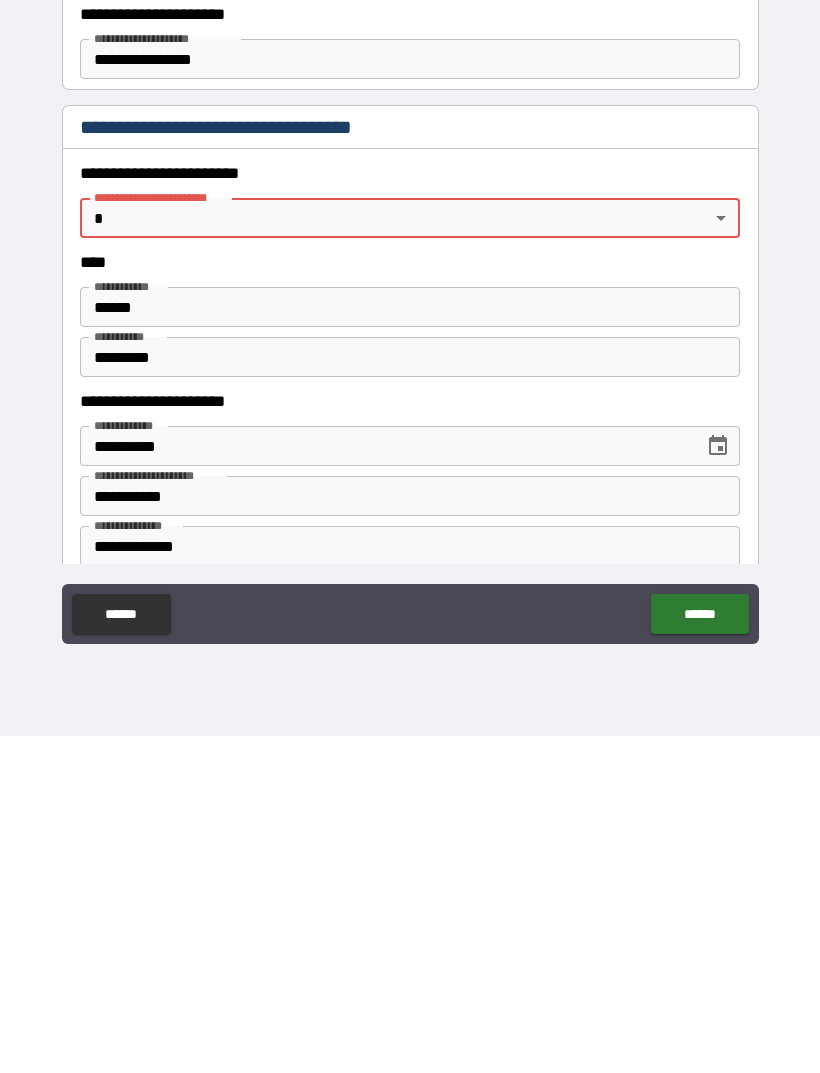 click on "**********" at bounding box center [410, 504] 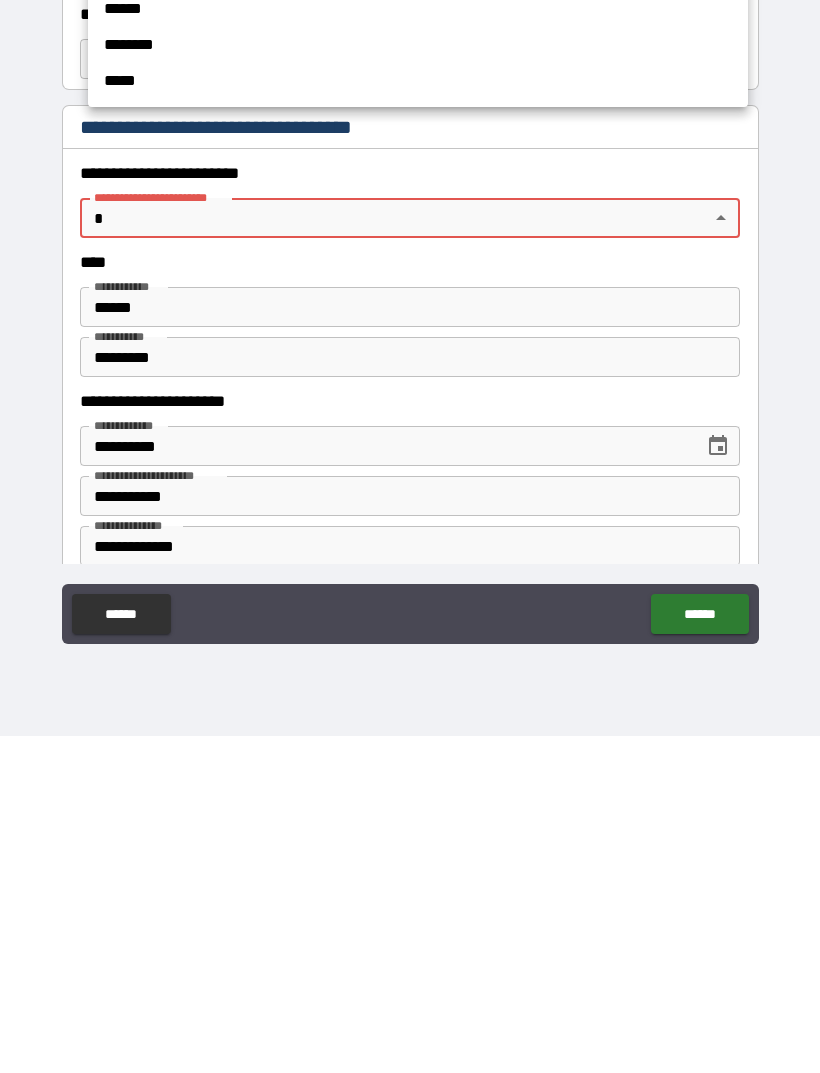 click at bounding box center (410, 536) 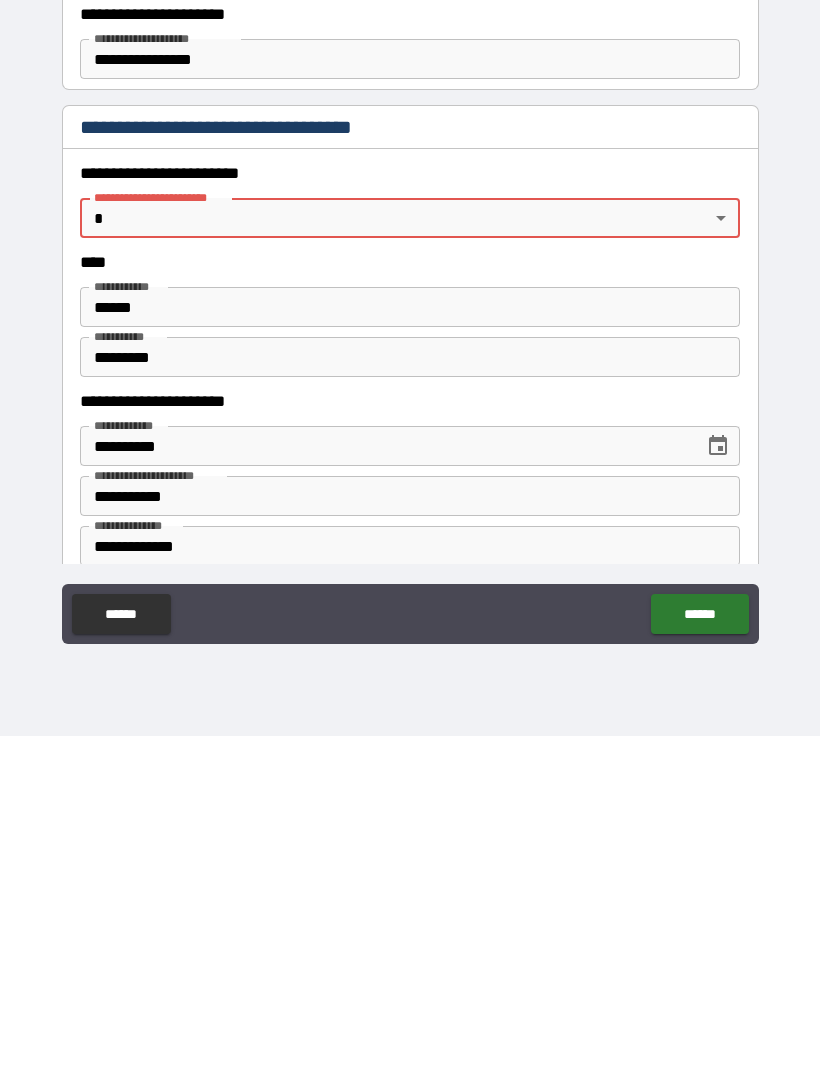 click on "****" at bounding box center (410, 599) 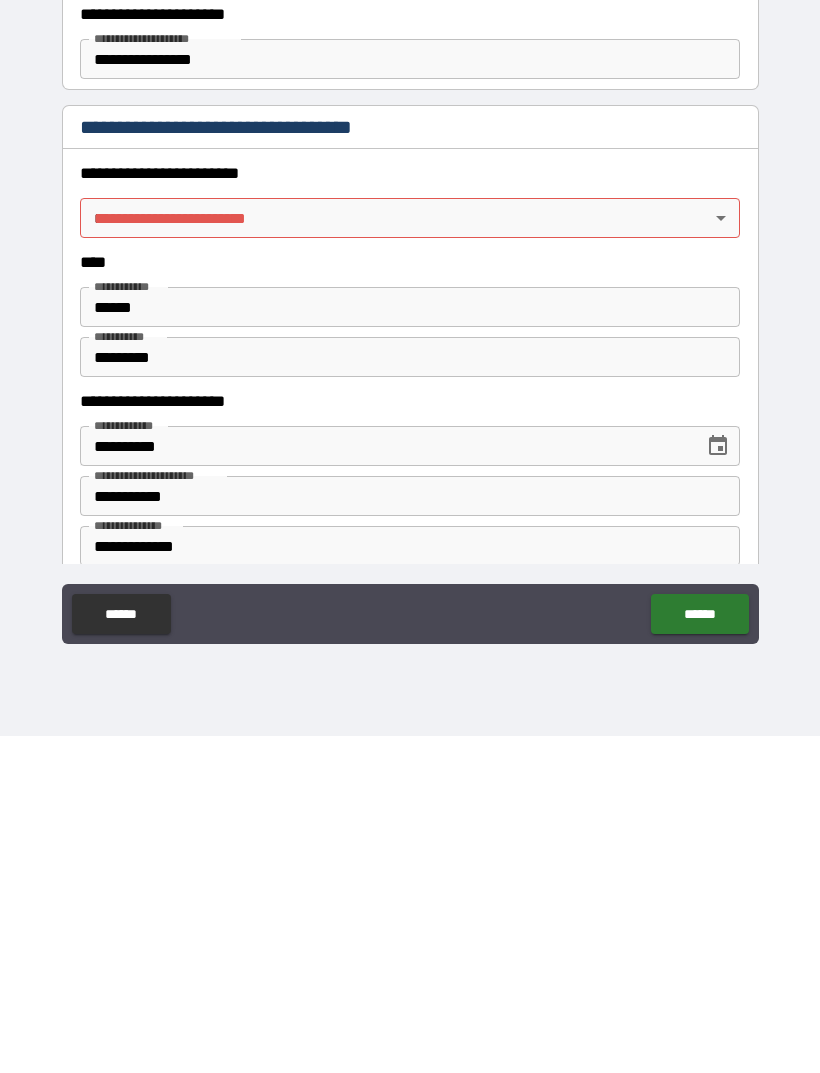click on "******" at bounding box center (699, 951) 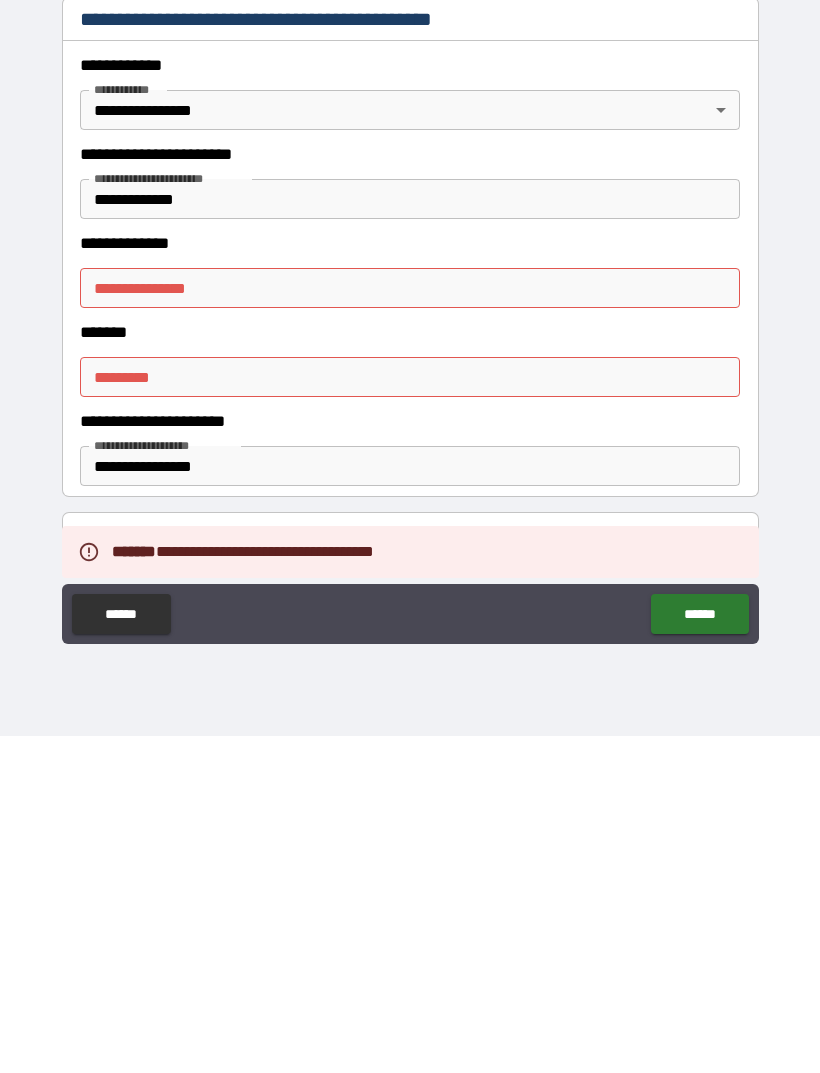 scroll, scrollTop: 180, scrollLeft: 0, axis: vertical 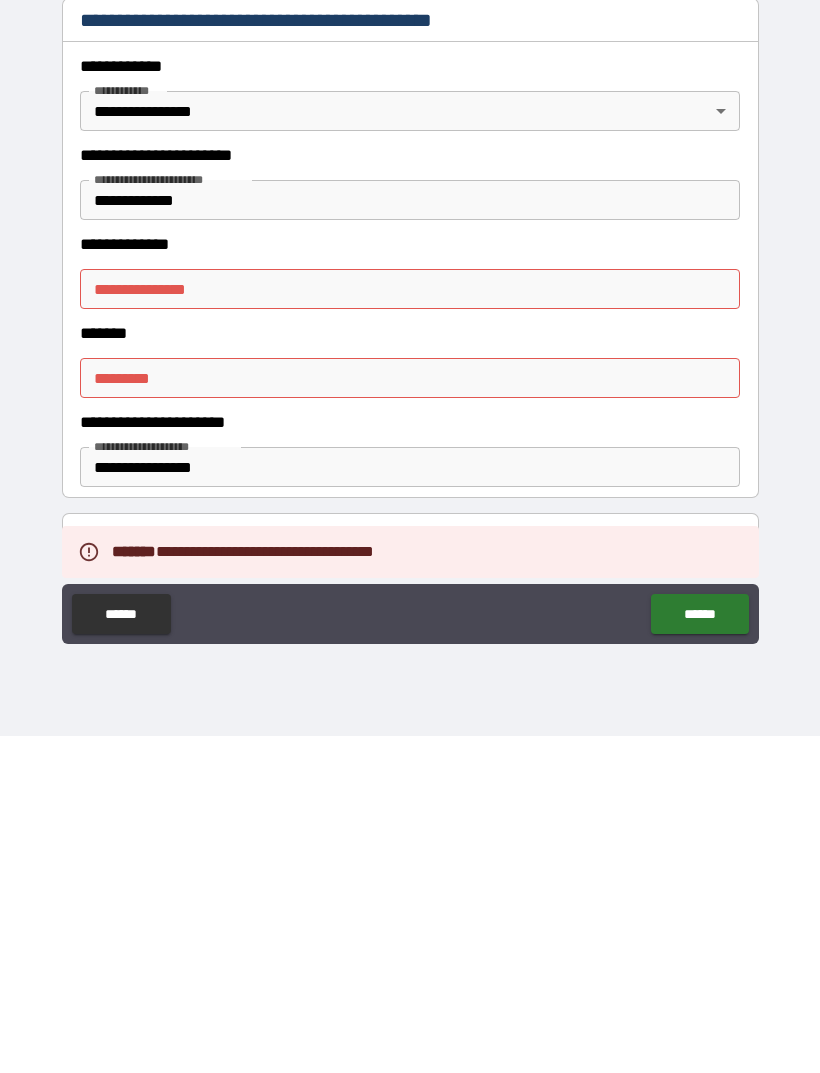 click on "**********" at bounding box center [410, 626] 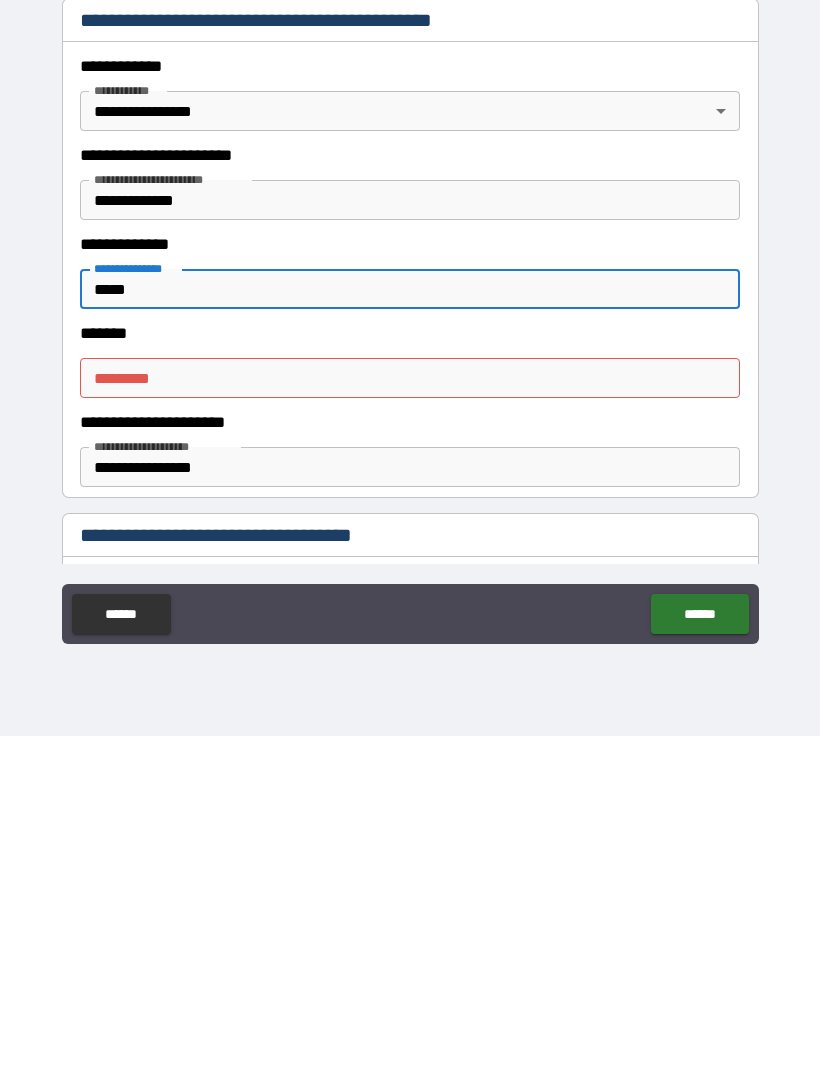 type on "*****" 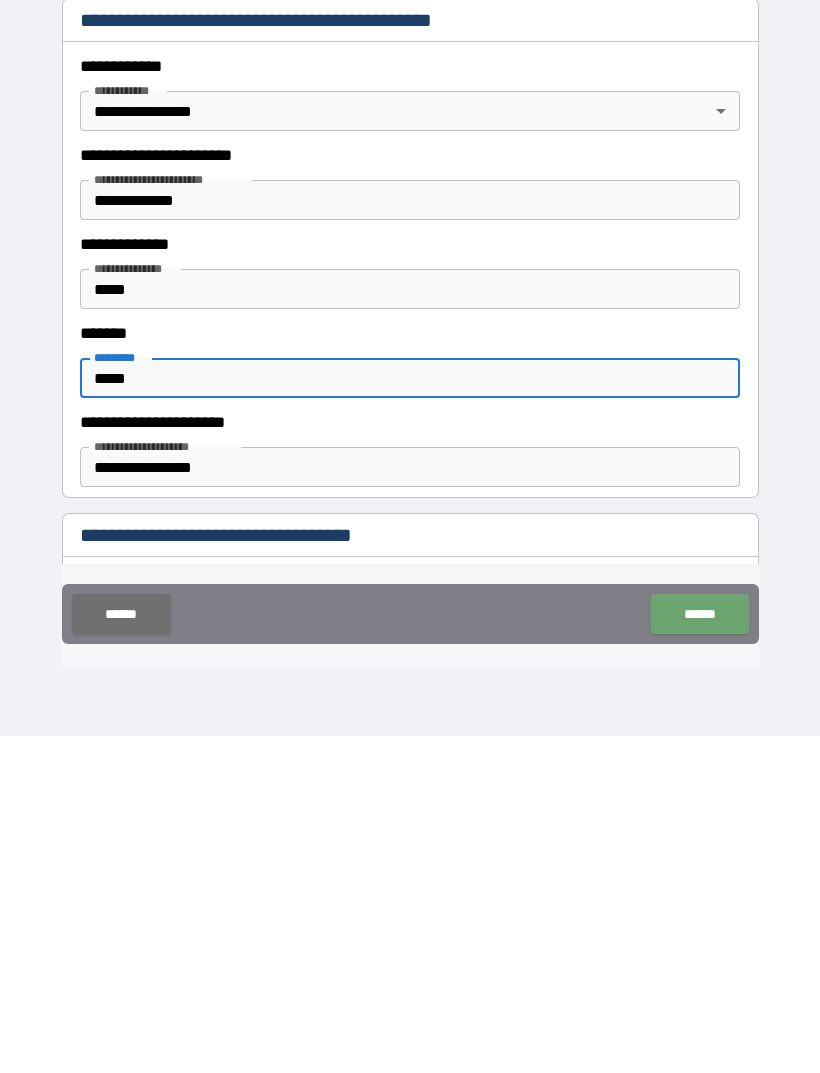 type on "*****" 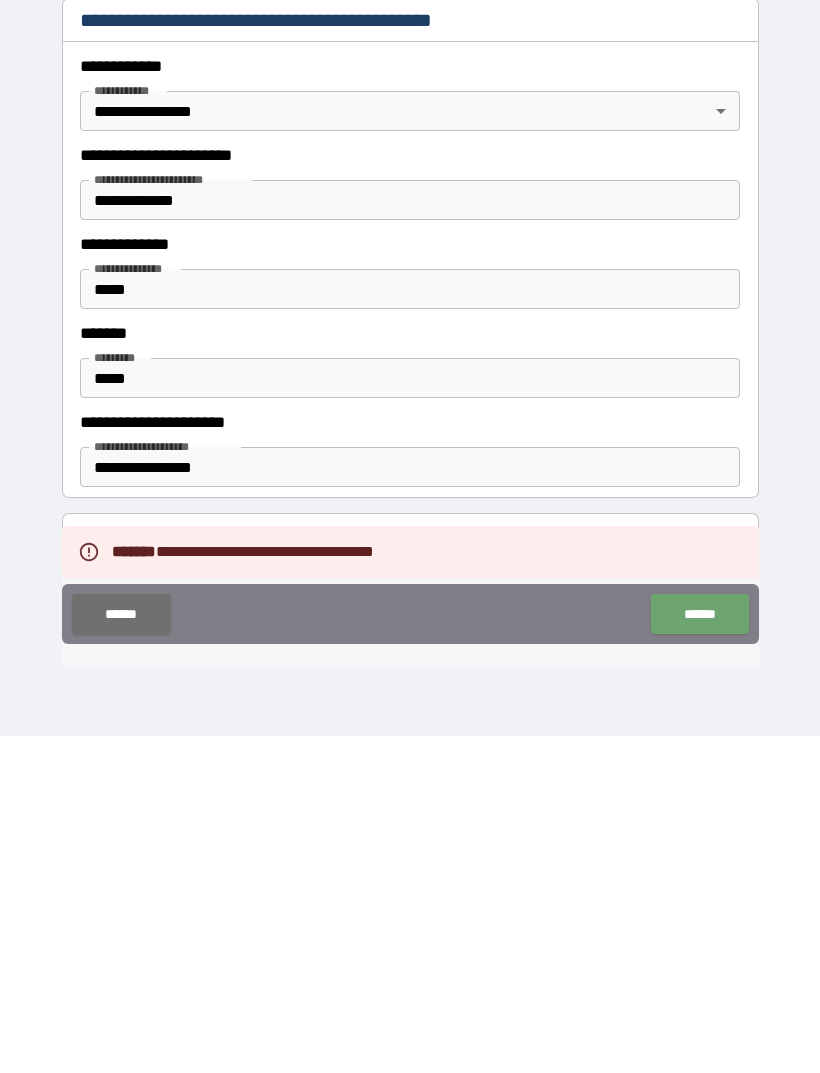 click on "******" at bounding box center (699, 951) 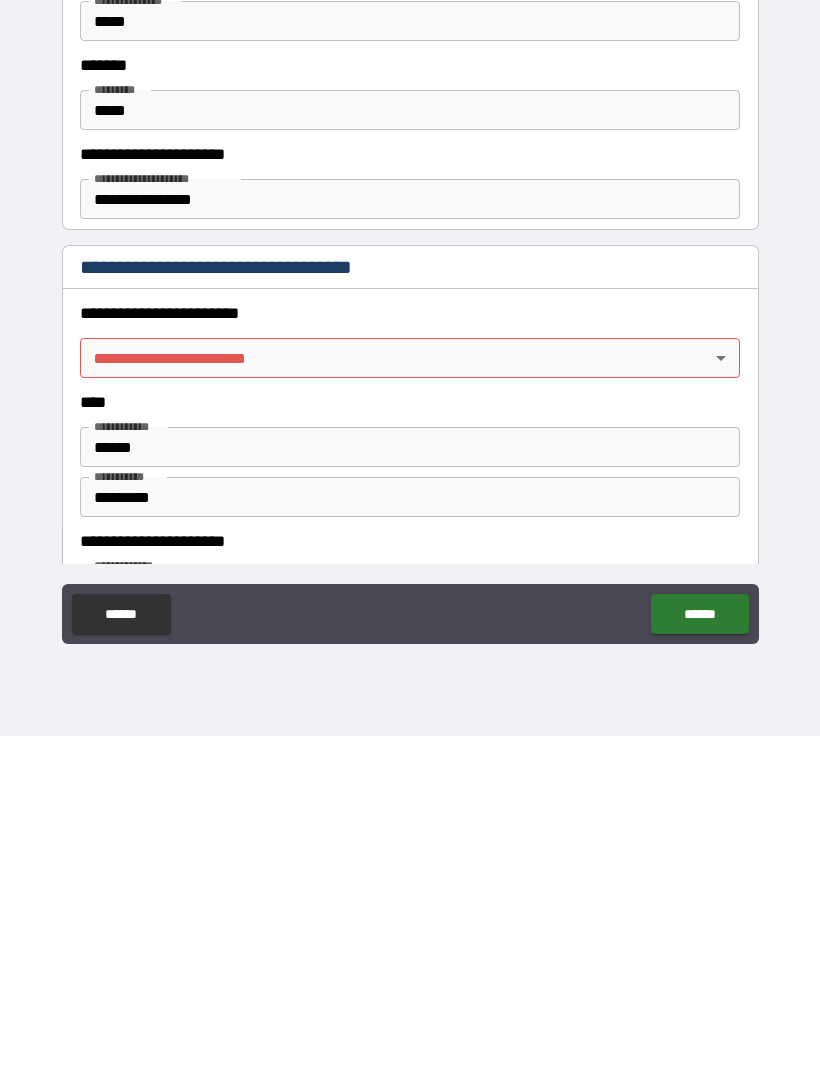 scroll, scrollTop: 455, scrollLeft: 0, axis: vertical 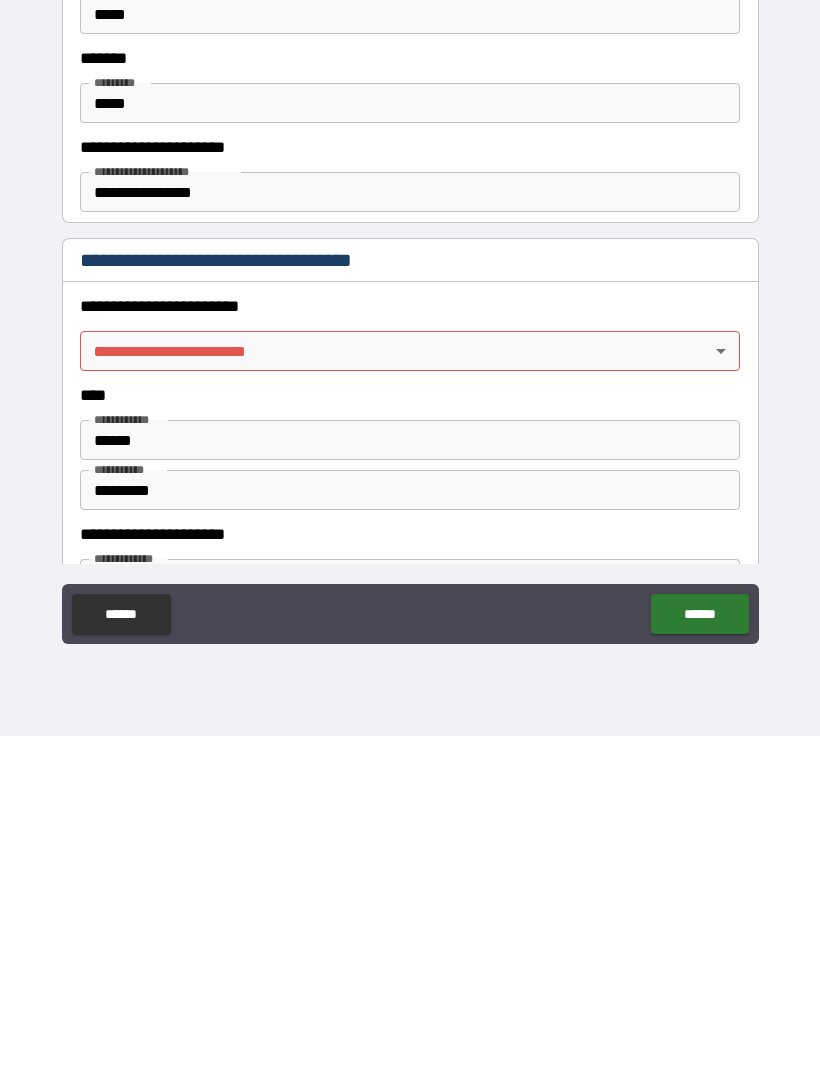 click on "**********" at bounding box center [410, 504] 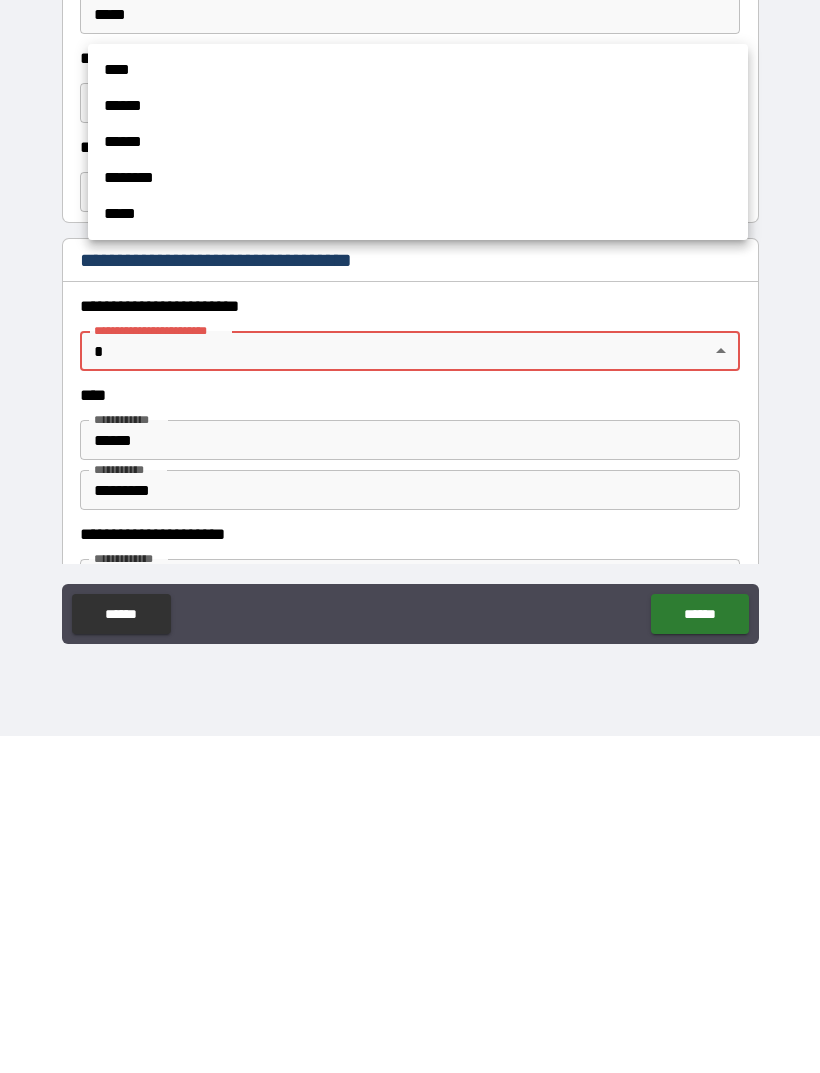 click at bounding box center (410, 536) 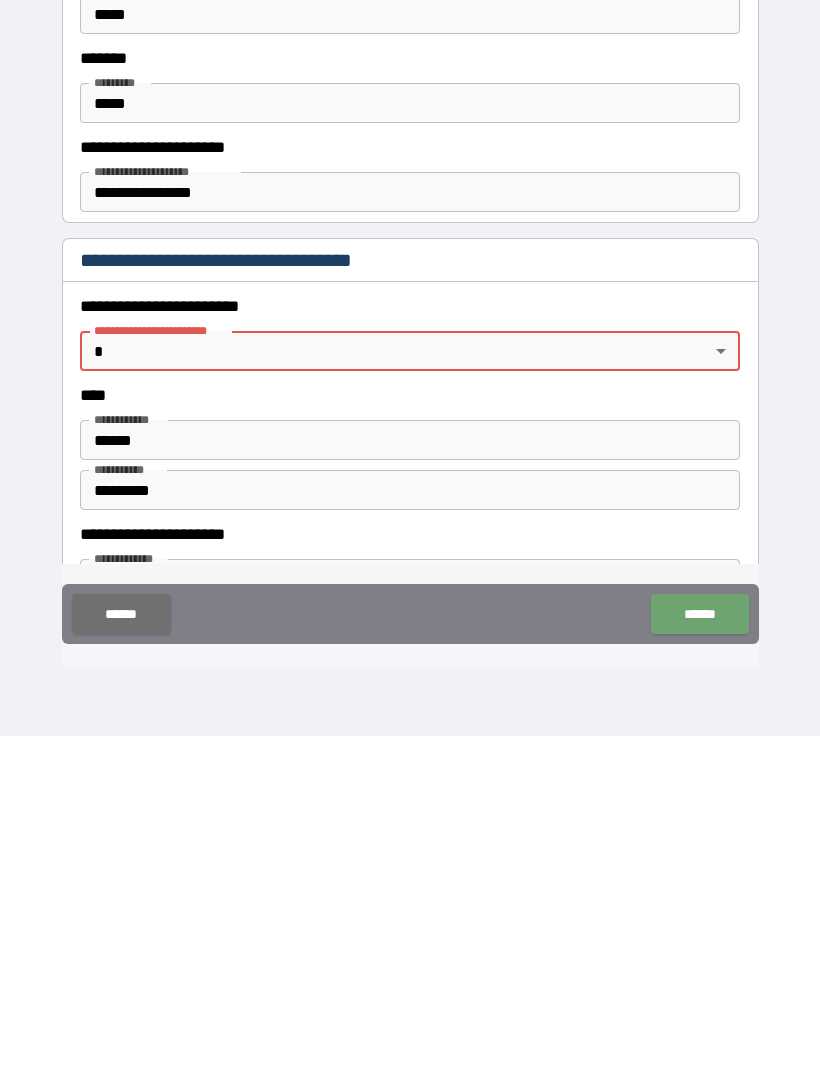 click on "******" at bounding box center [699, 951] 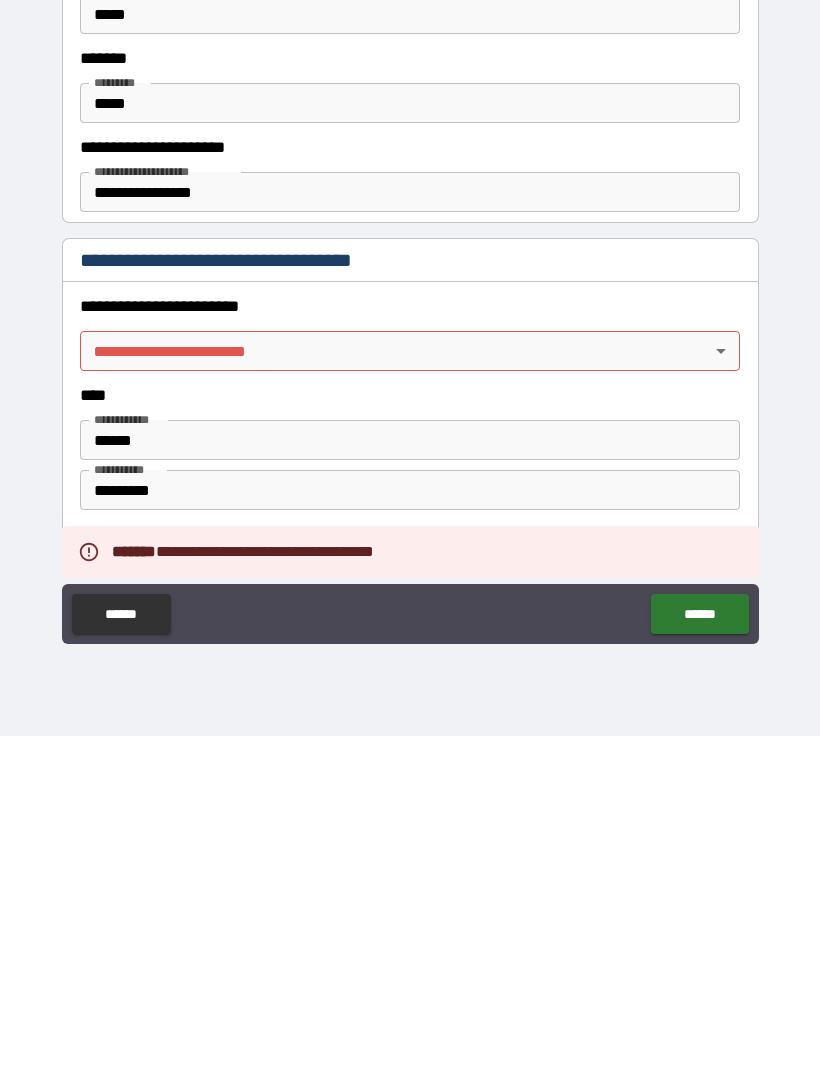 click on "**********" at bounding box center (410, 504) 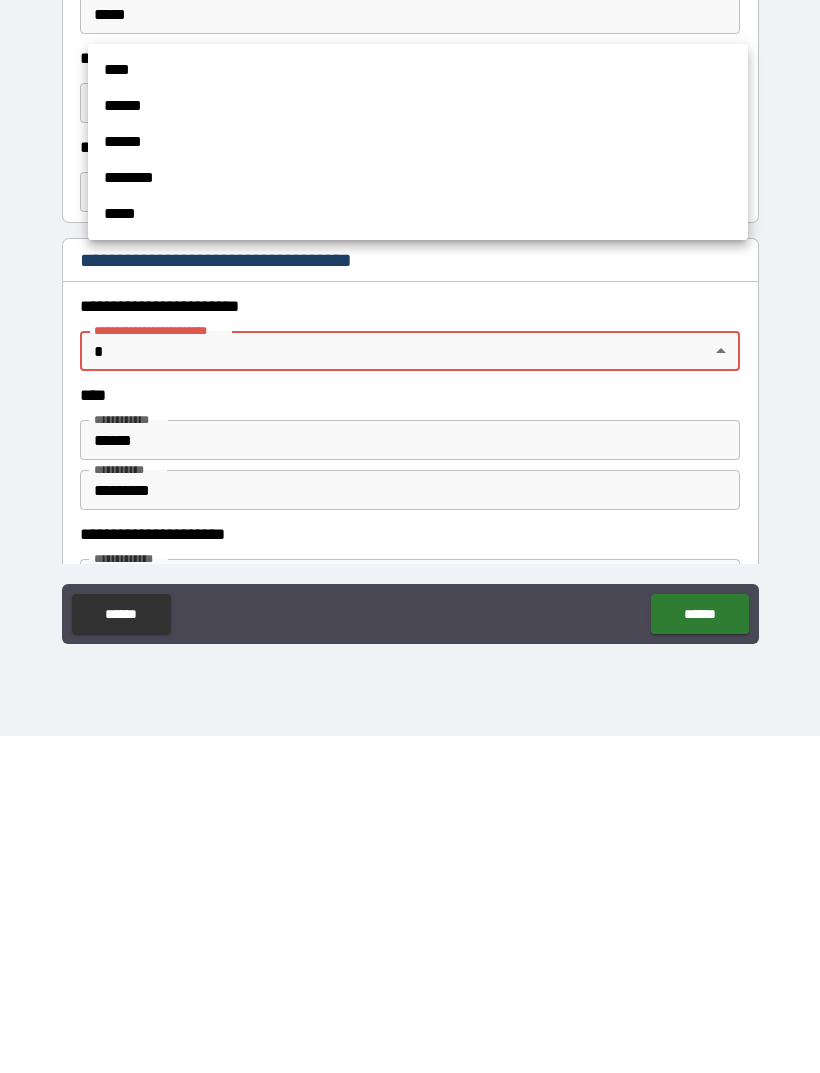 click at bounding box center [410, 536] 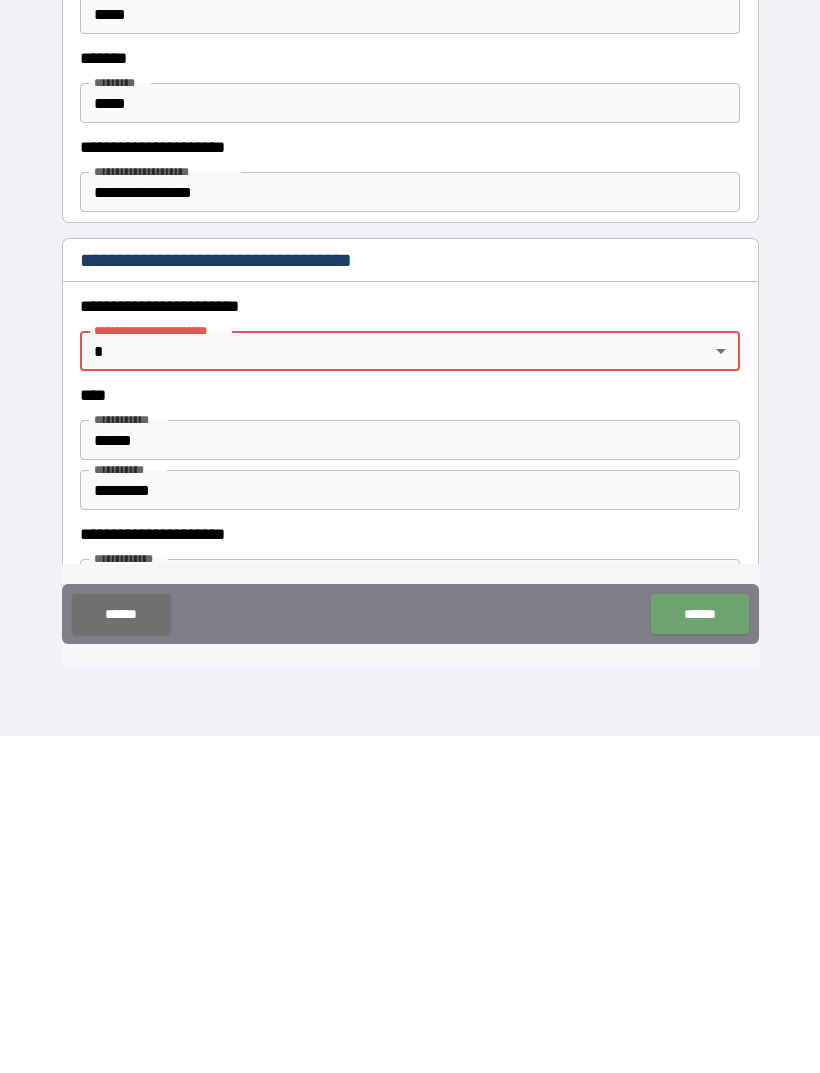 click on "******" at bounding box center [699, 951] 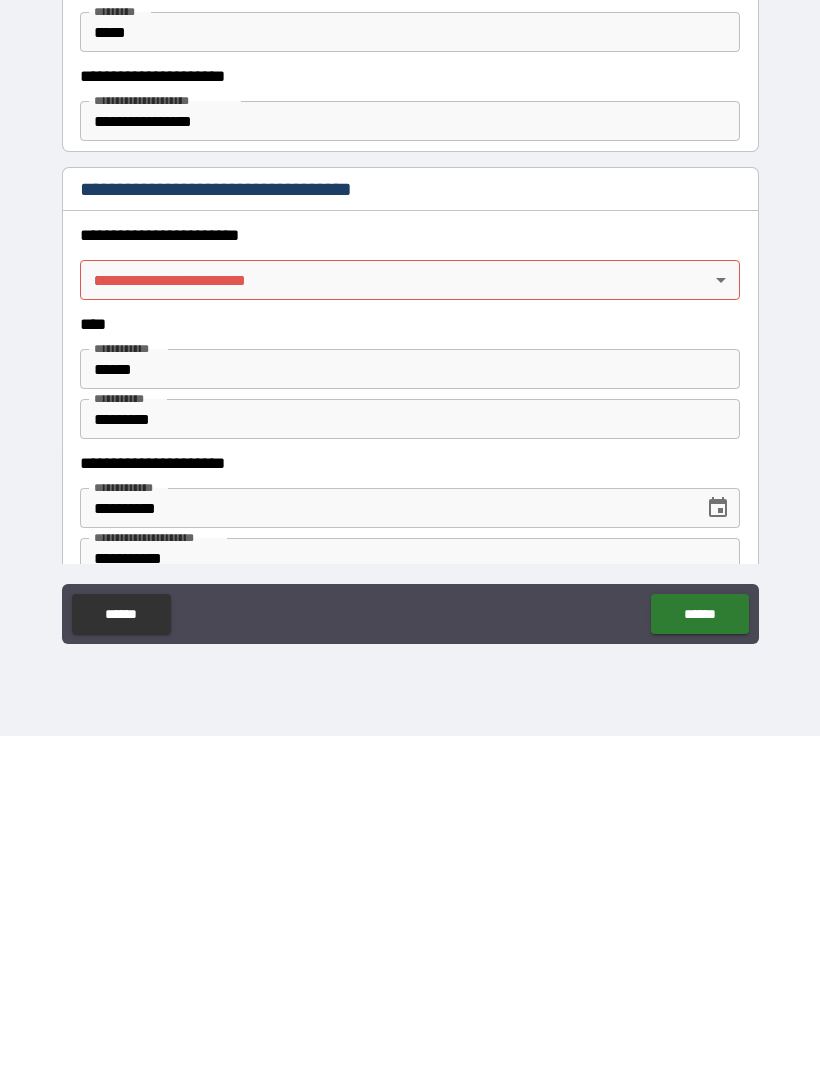 scroll, scrollTop: 529, scrollLeft: 0, axis: vertical 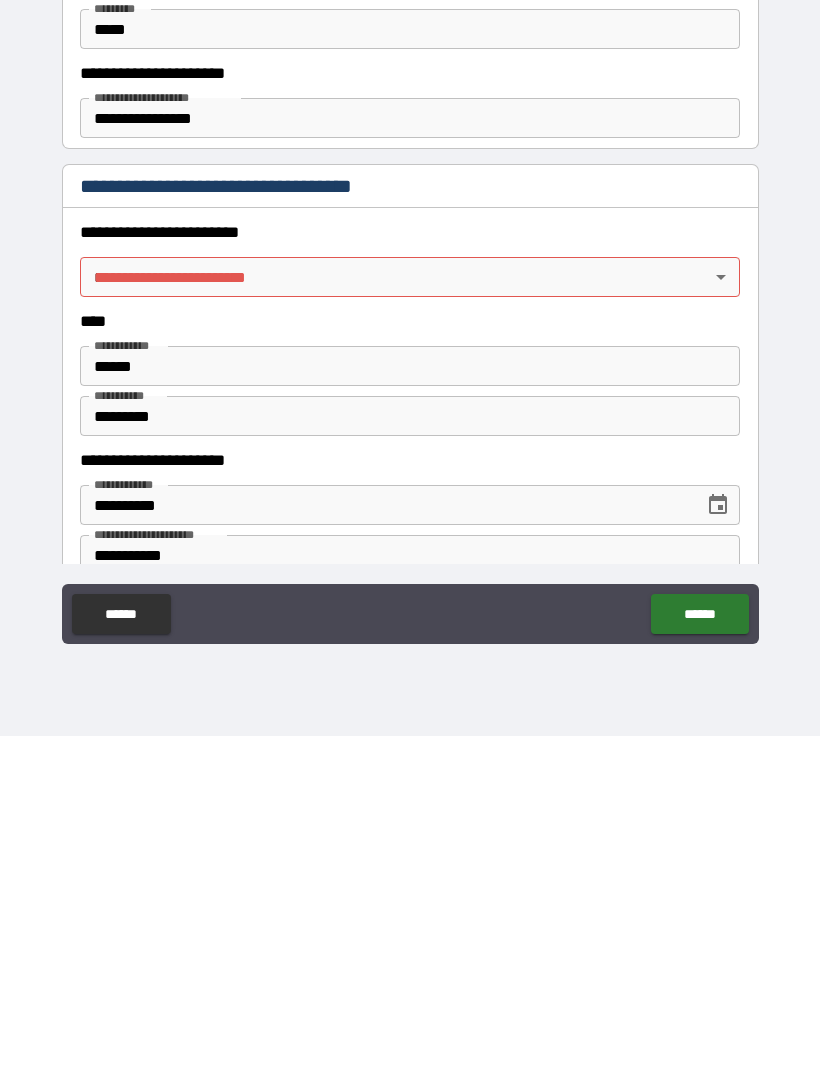 click on "**********" at bounding box center [410, 504] 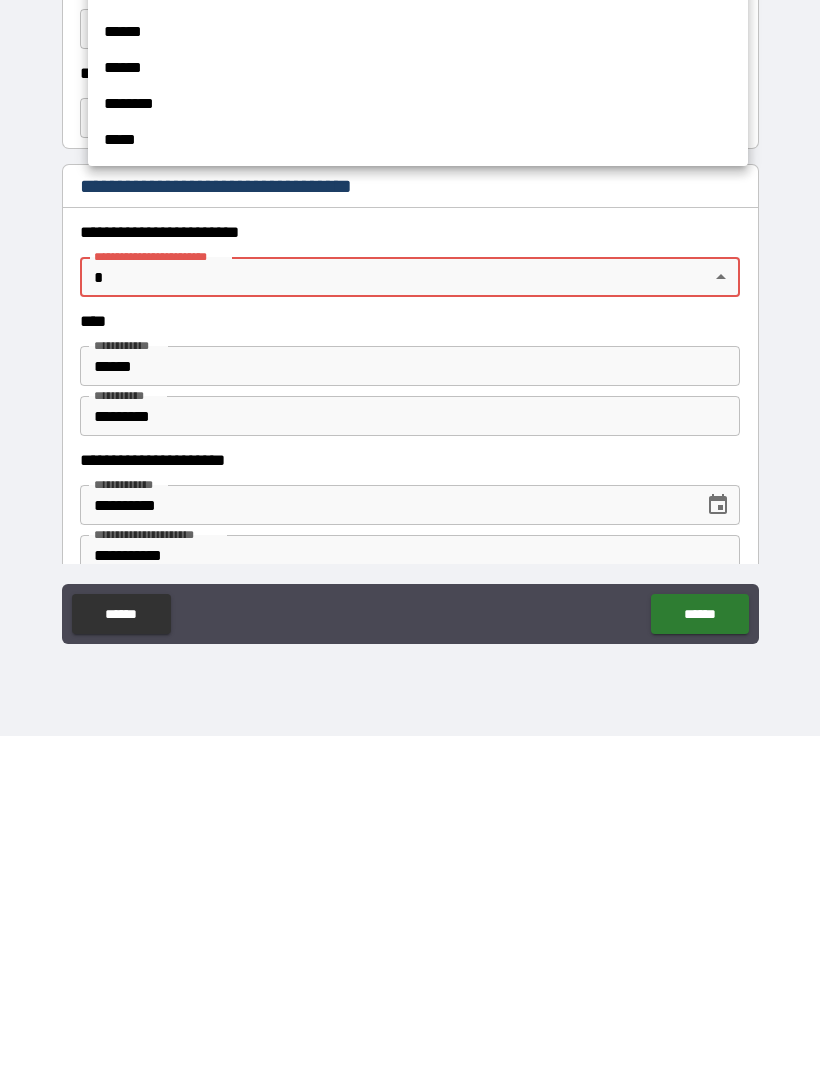 click at bounding box center (410, 536) 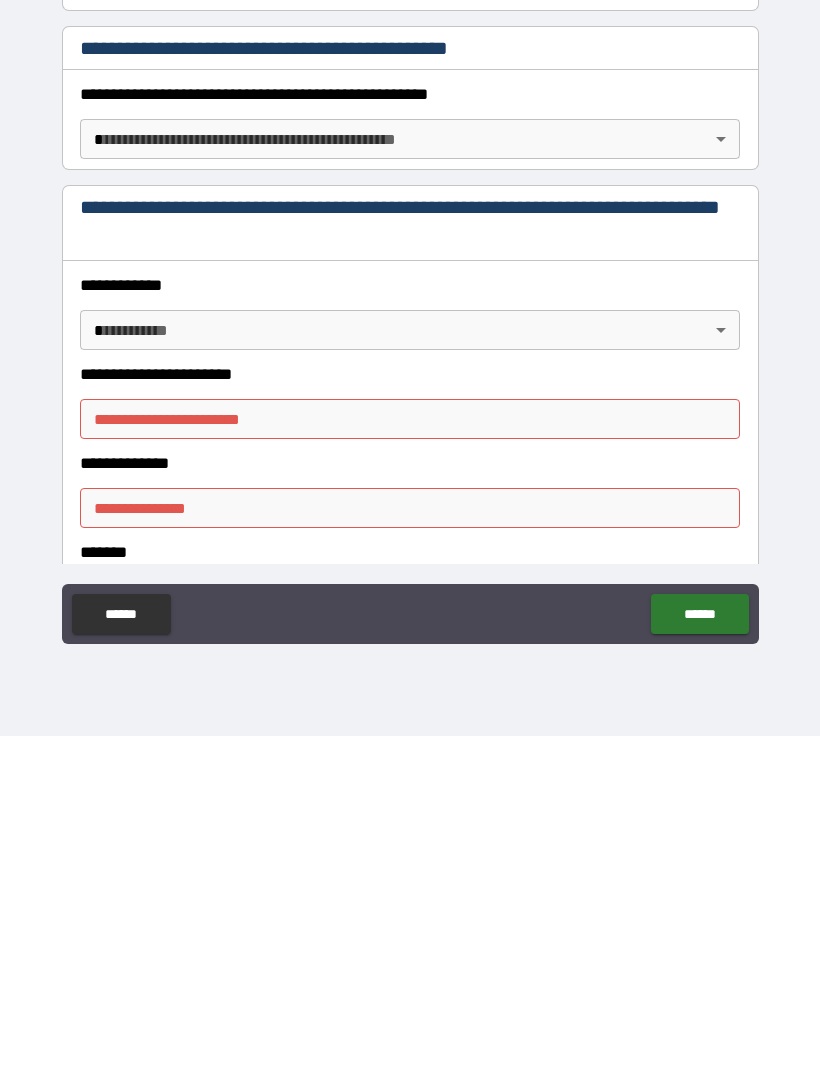 scroll, scrollTop: 1155, scrollLeft: 0, axis: vertical 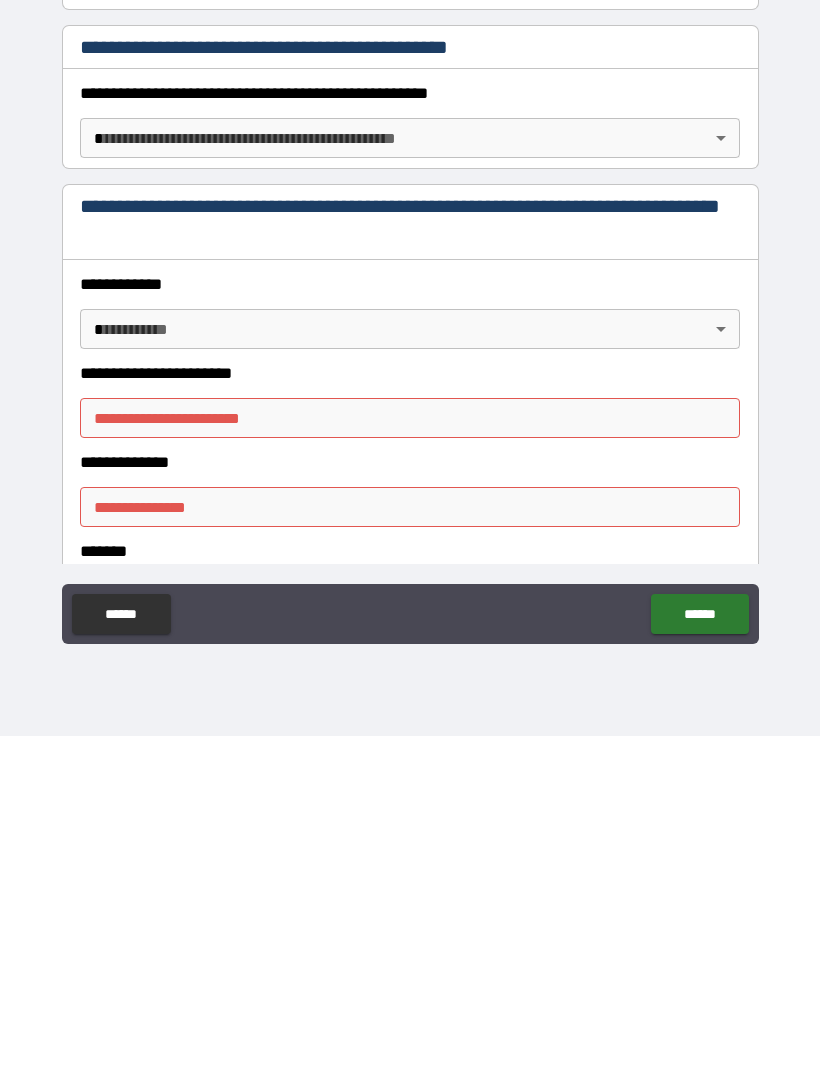 click on "**********" at bounding box center [410, 504] 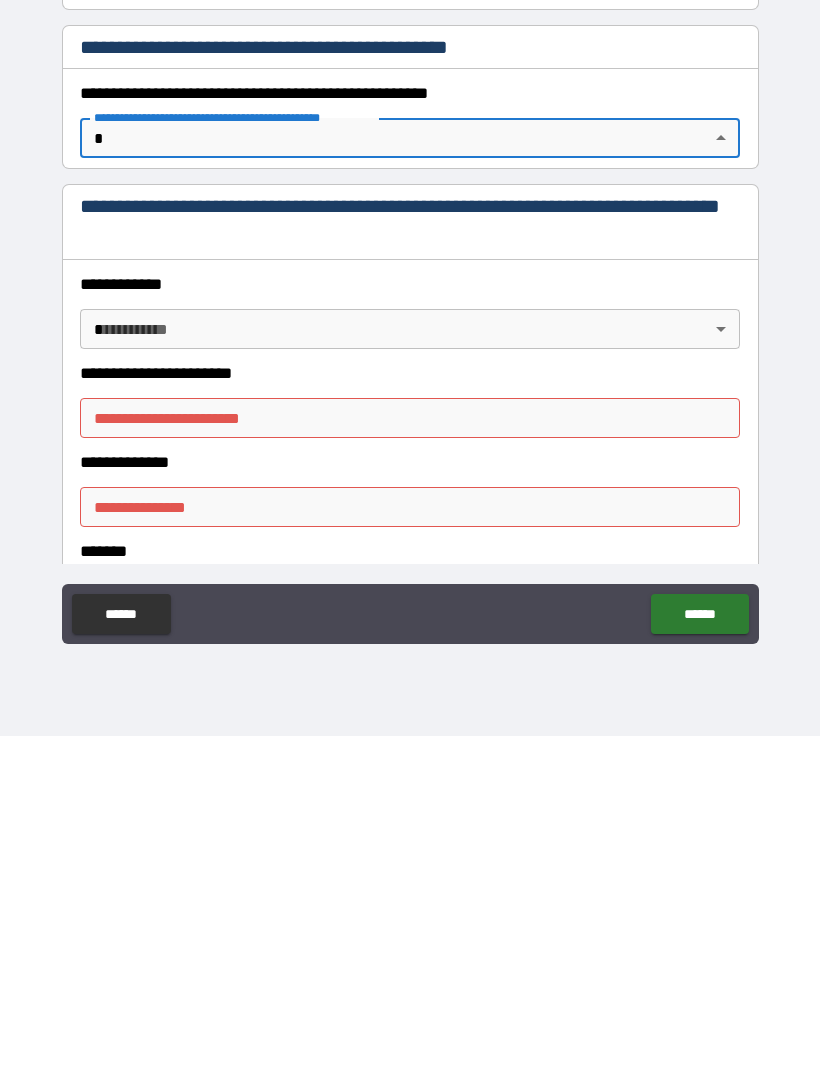 click at bounding box center (410, 536) 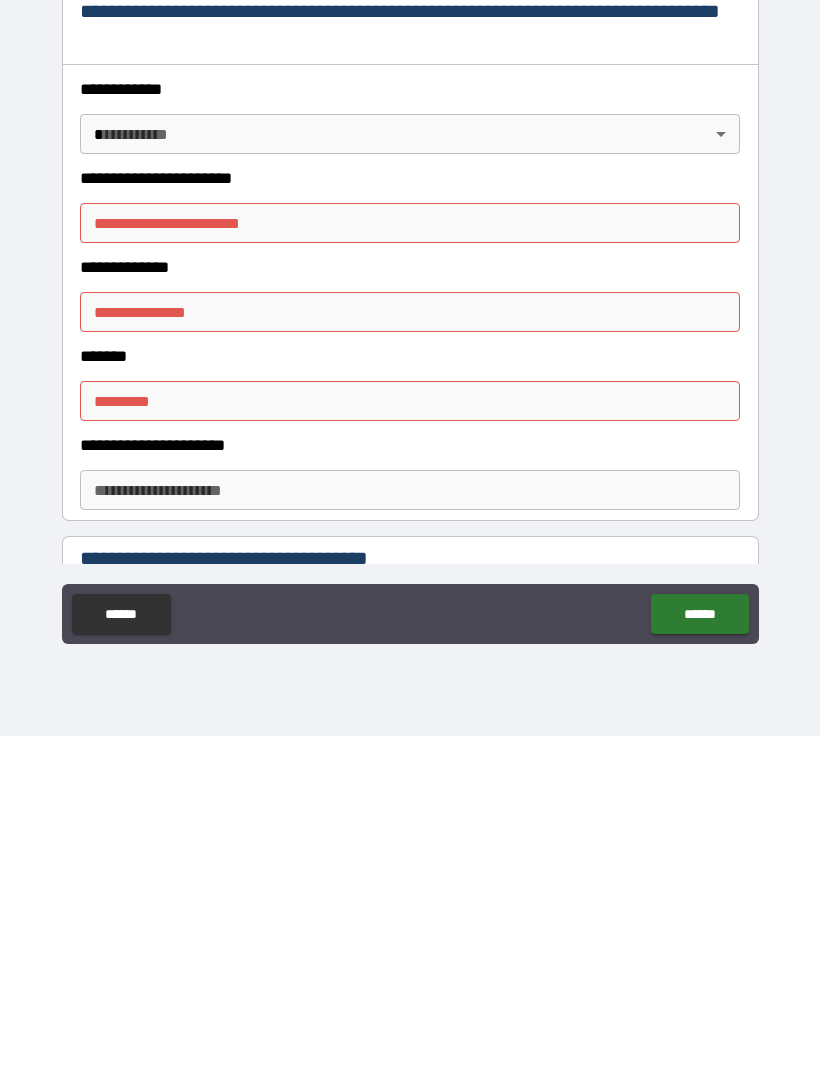 scroll, scrollTop: 1351, scrollLeft: 0, axis: vertical 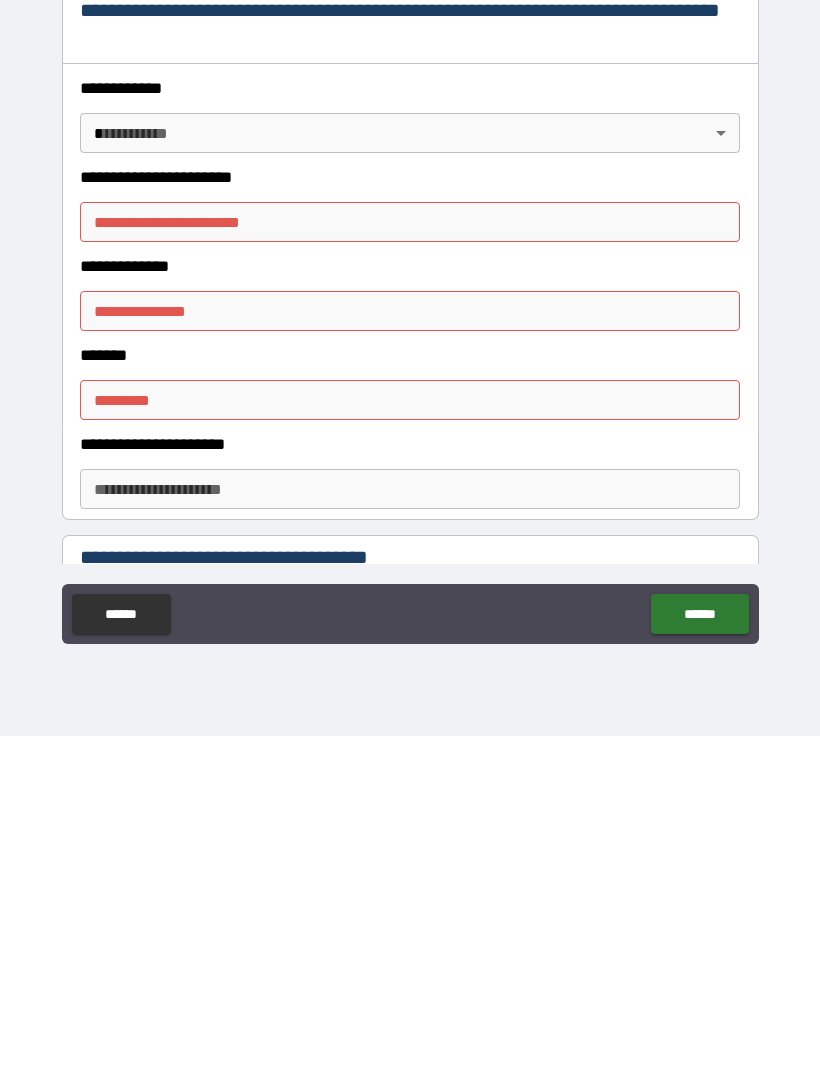 click on "**********" at bounding box center [410, 559] 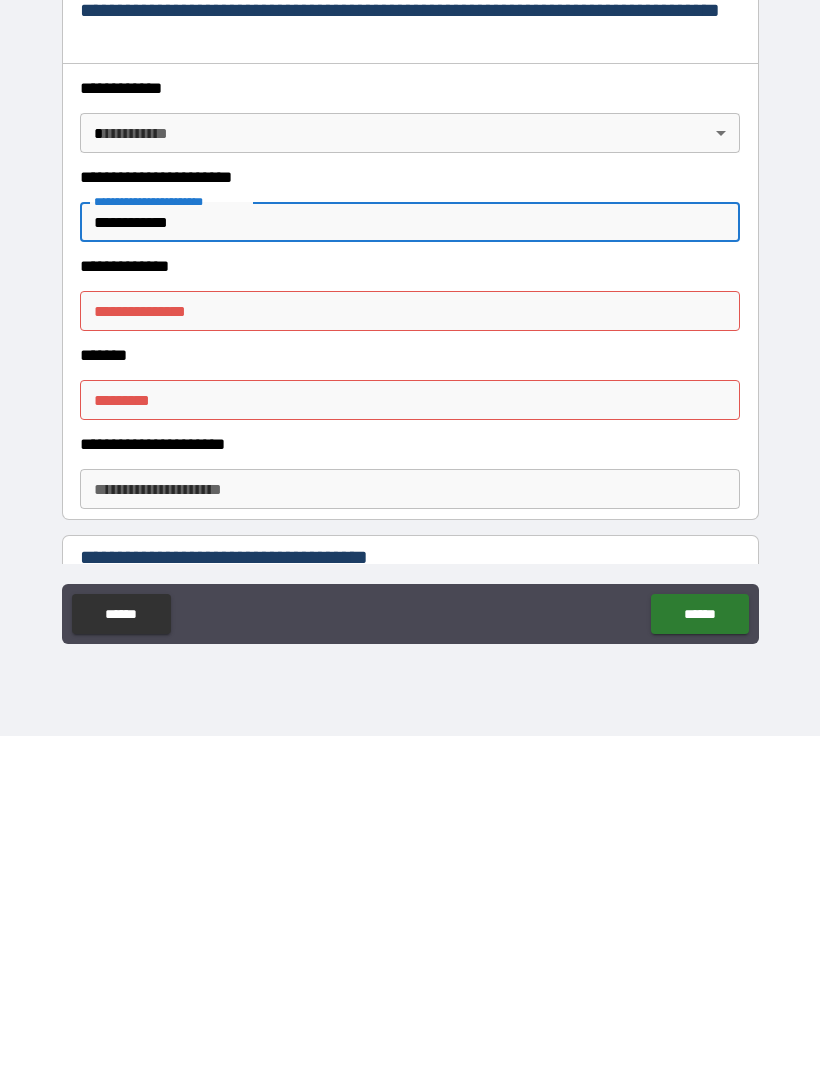 type on "**********" 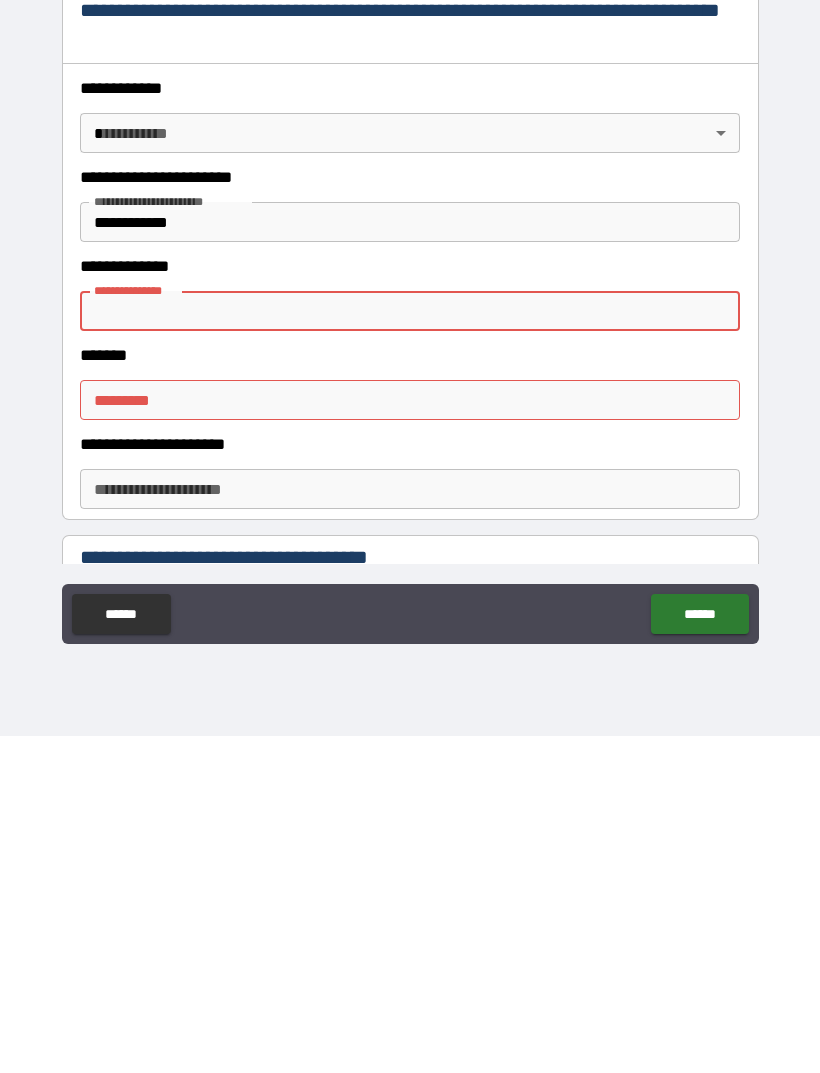 click on "**********" at bounding box center [410, 648] 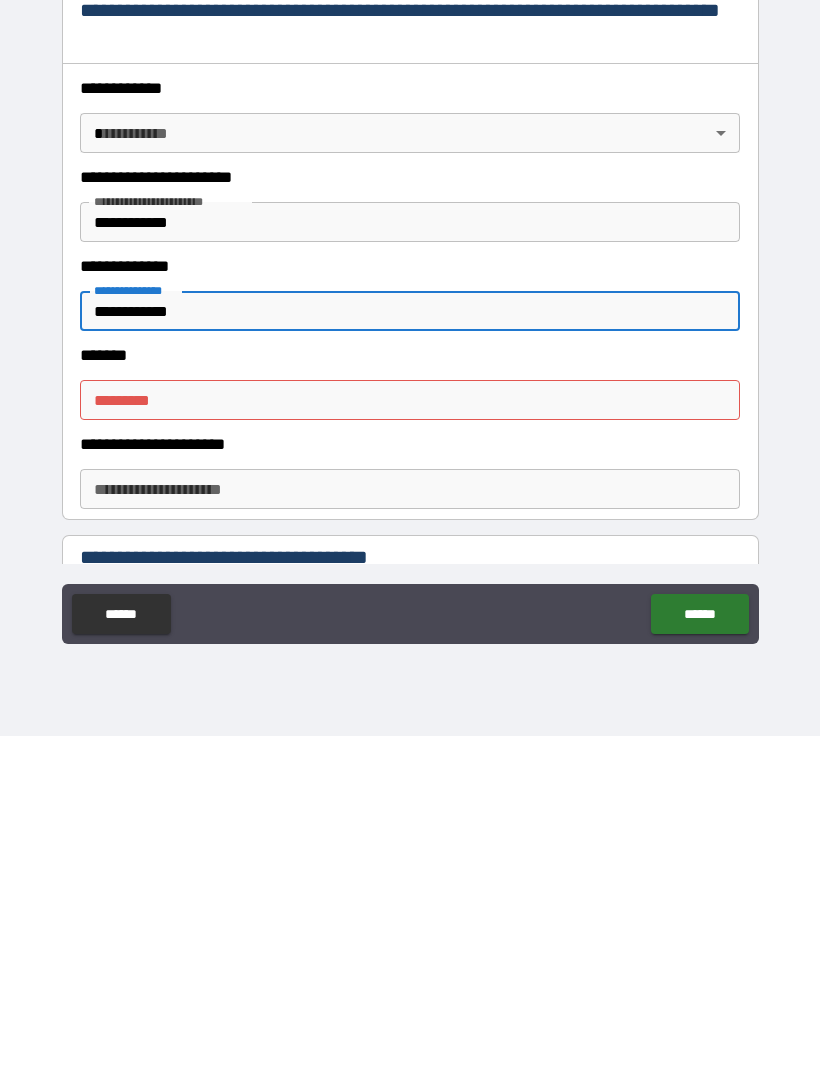 type on "**********" 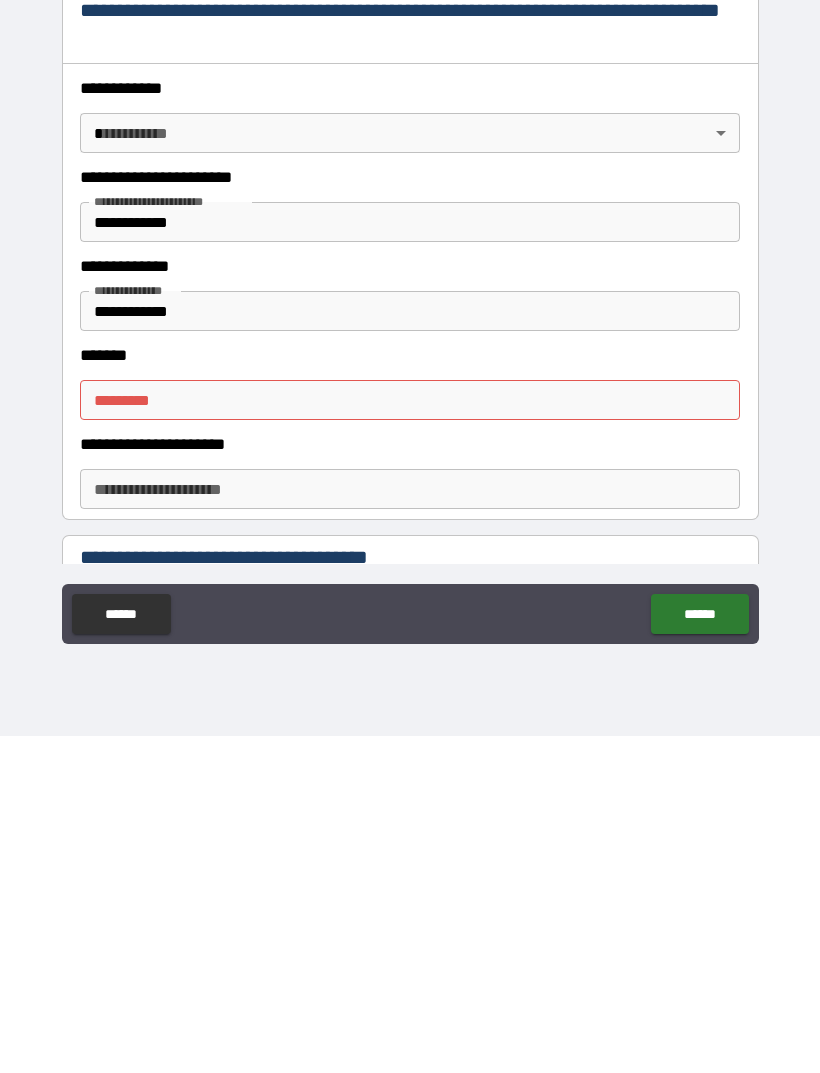 click on "******* *******   * *******   *" at bounding box center [410, 722] 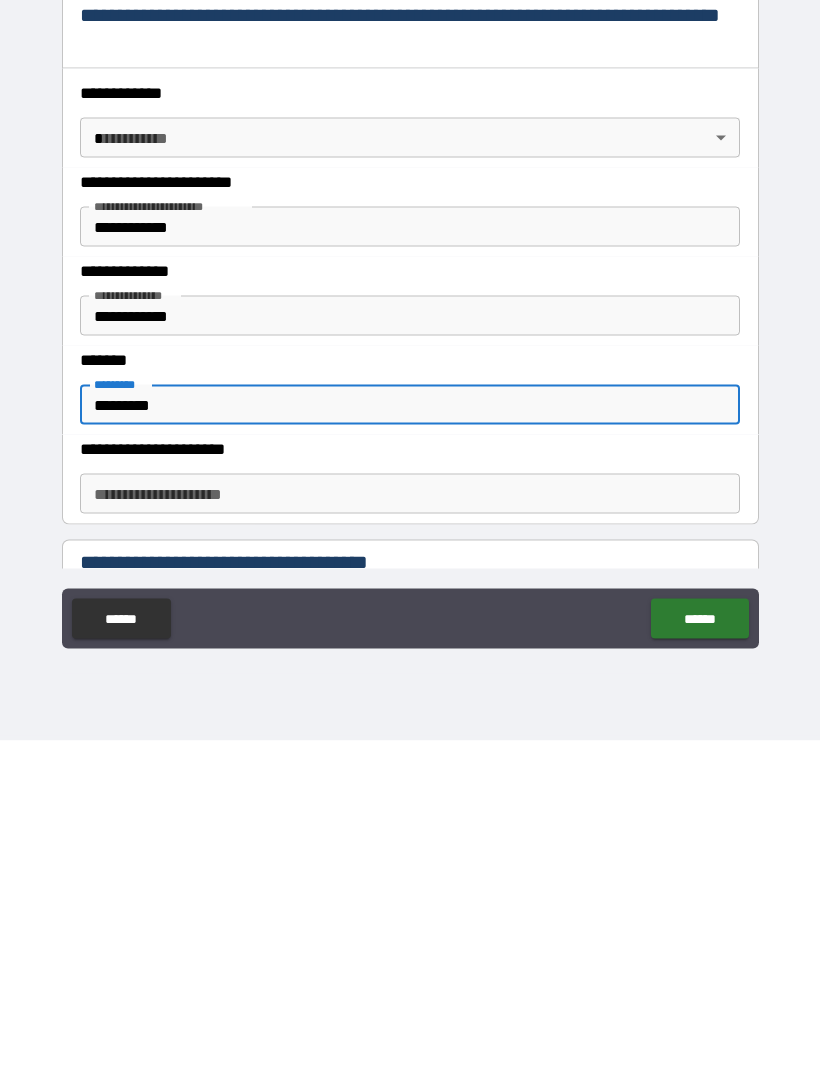 type on "*********" 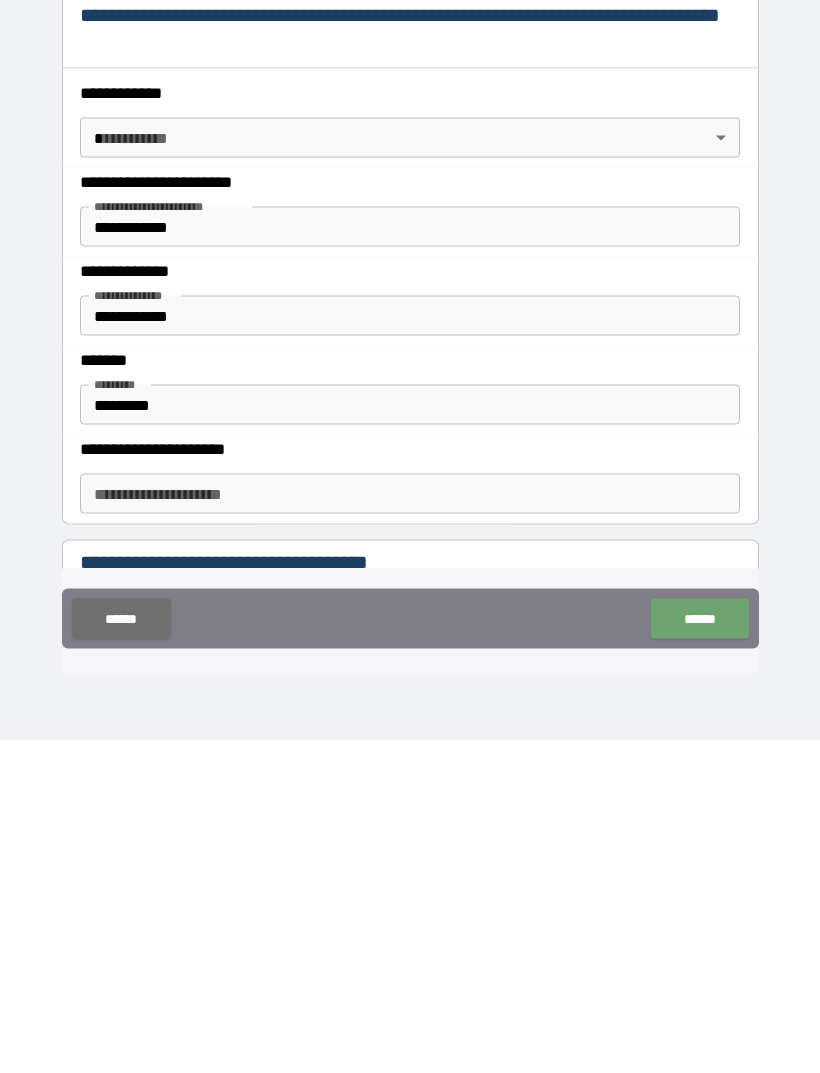 click on "******" at bounding box center (699, 951) 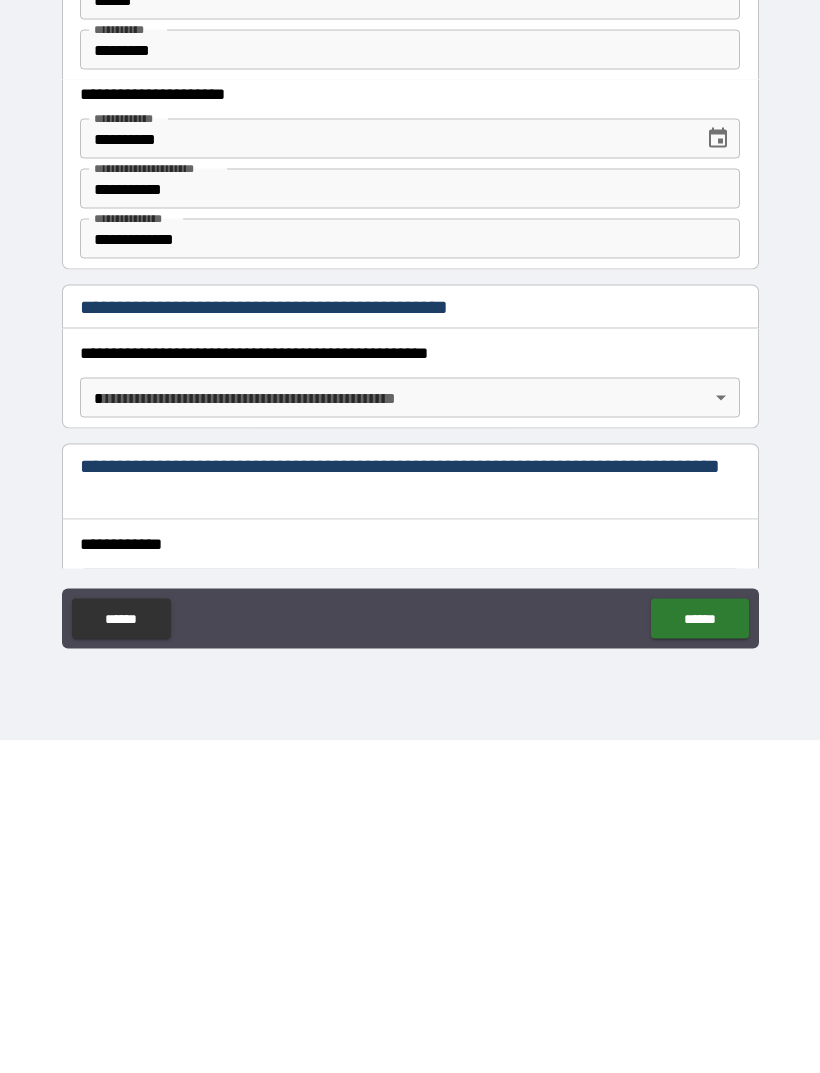 scroll, scrollTop: 906, scrollLeft: 0, axis: vertical 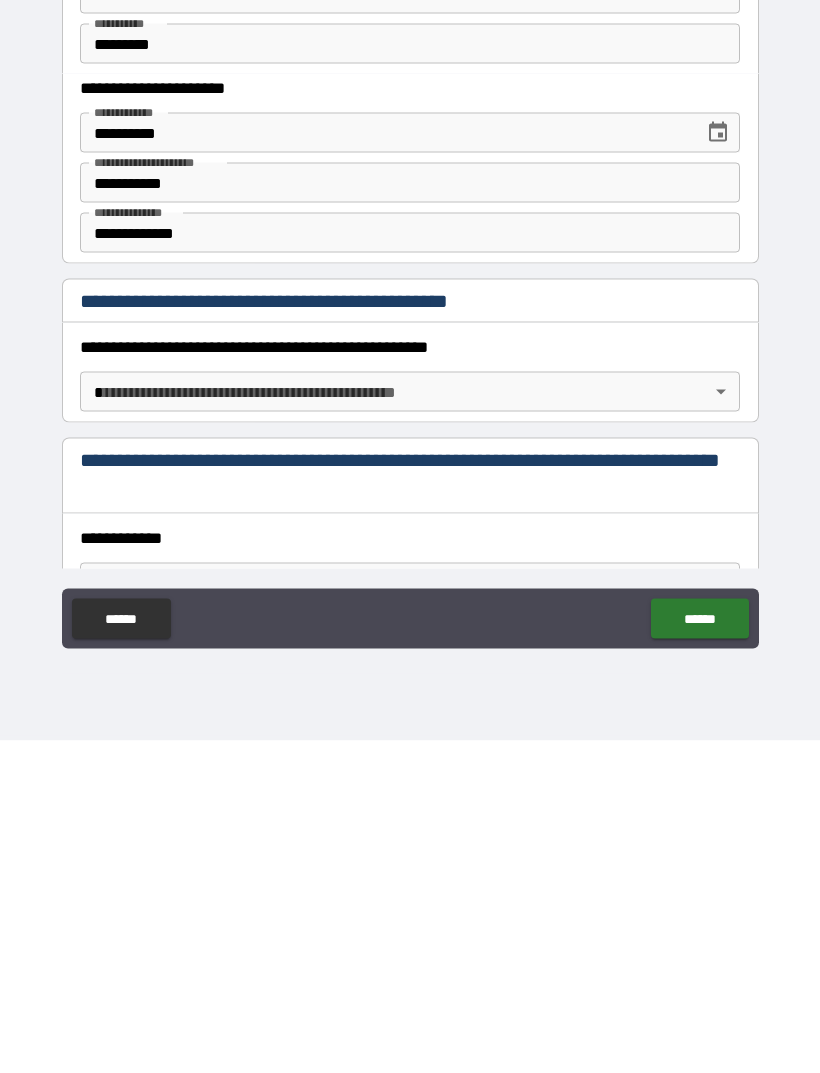 click on "**********" at bounding box center [410, 504] 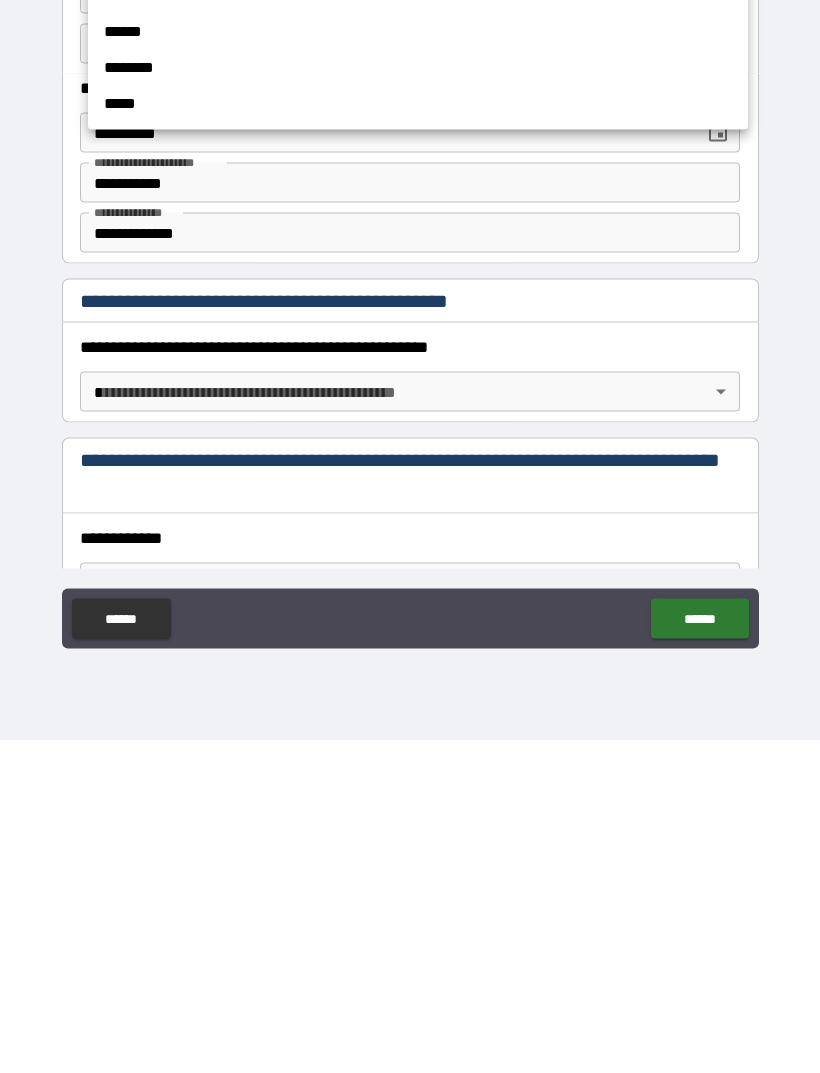 click on "****" at bounding box center (418, 292) 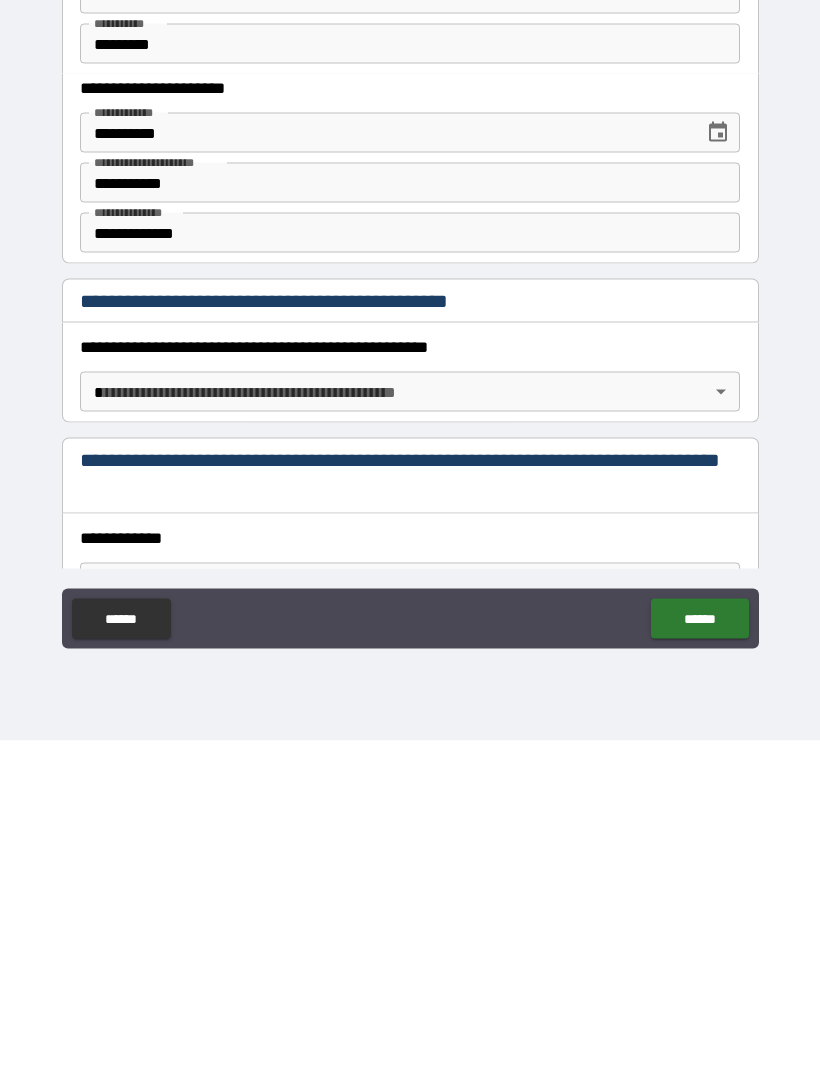 click on "******" at bounding box center (699, 951) 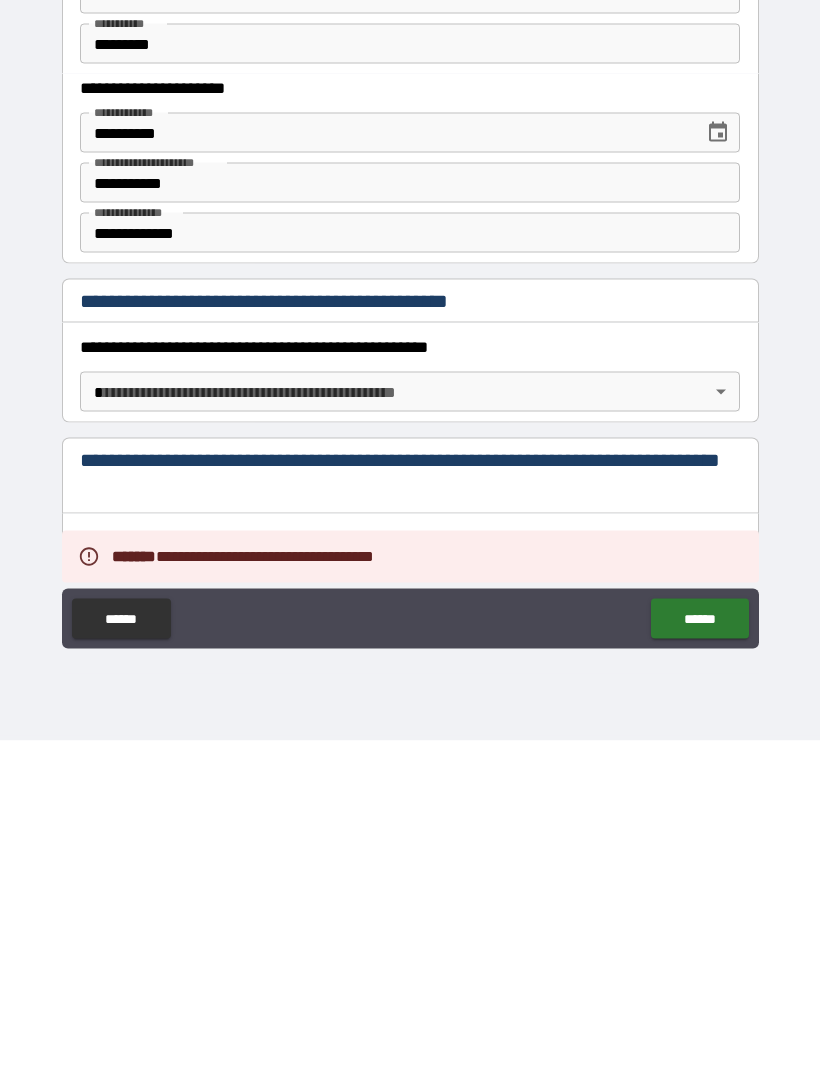 click on "******" at bounding box center (699, 951) 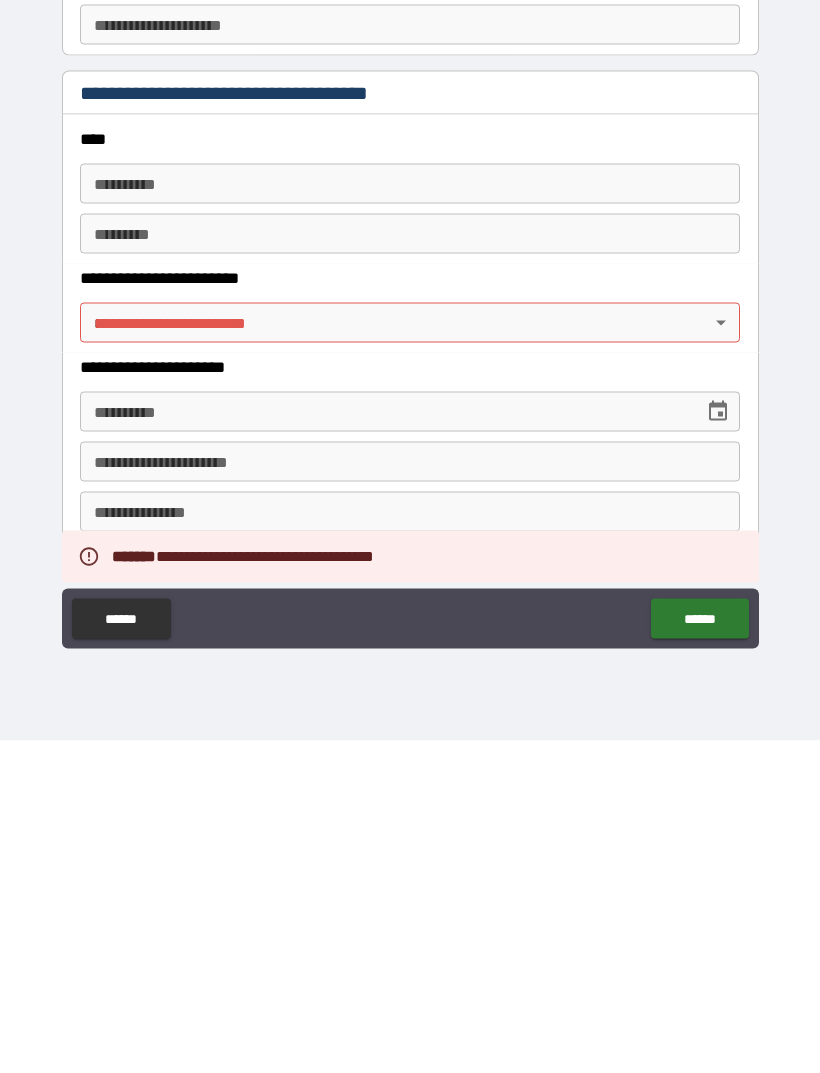 scroll, scrollTop: 1821, scrollLeft: 0, axis: vertical 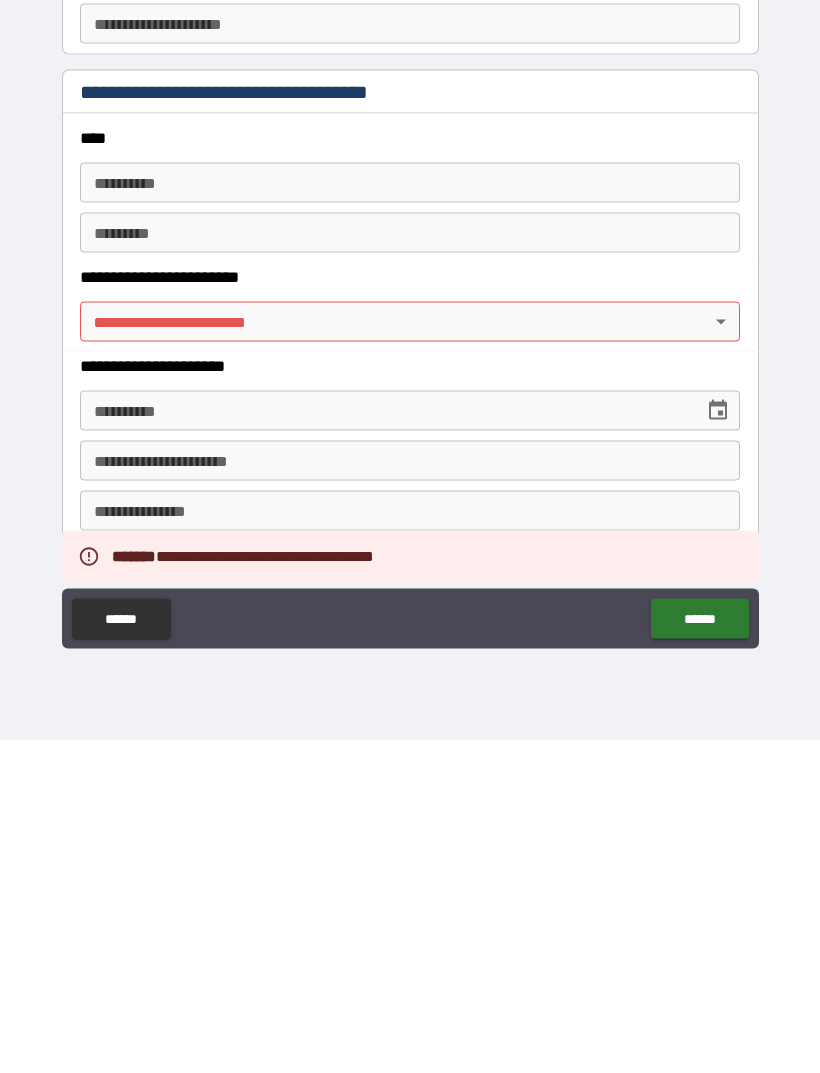 click on "**********" at bounding box center [410, 504] 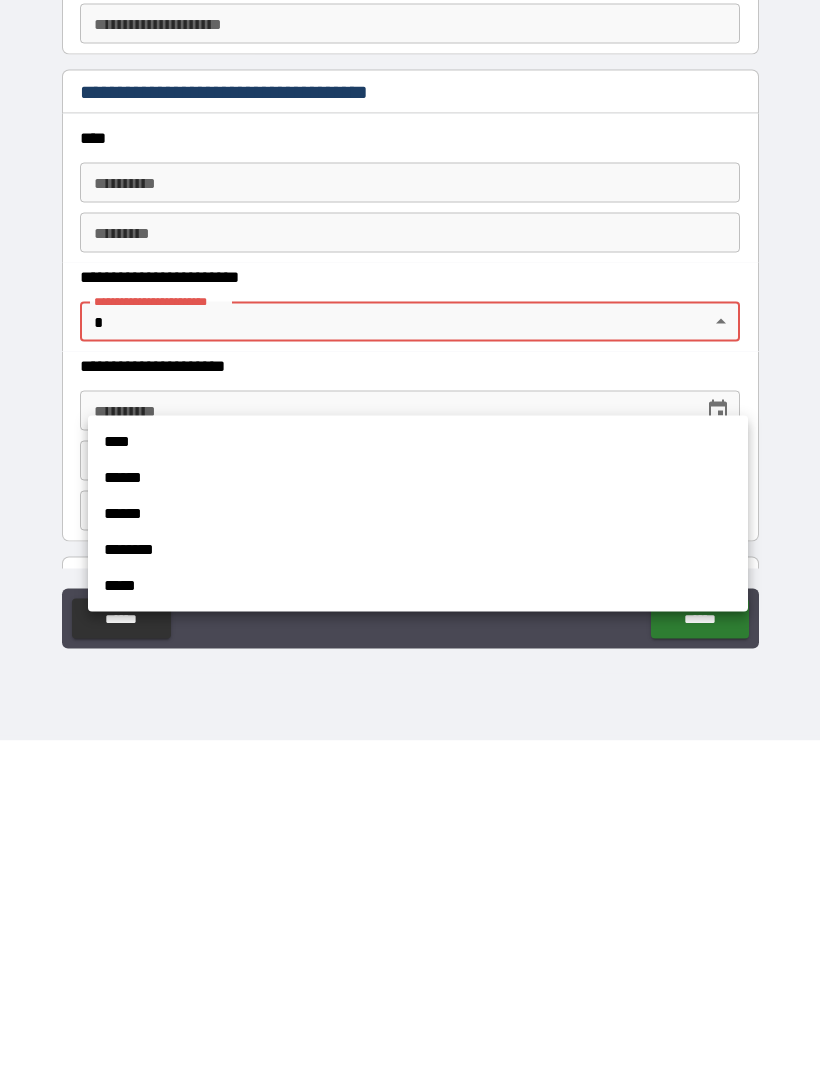 click on "****" at bounding box center (418, 774) 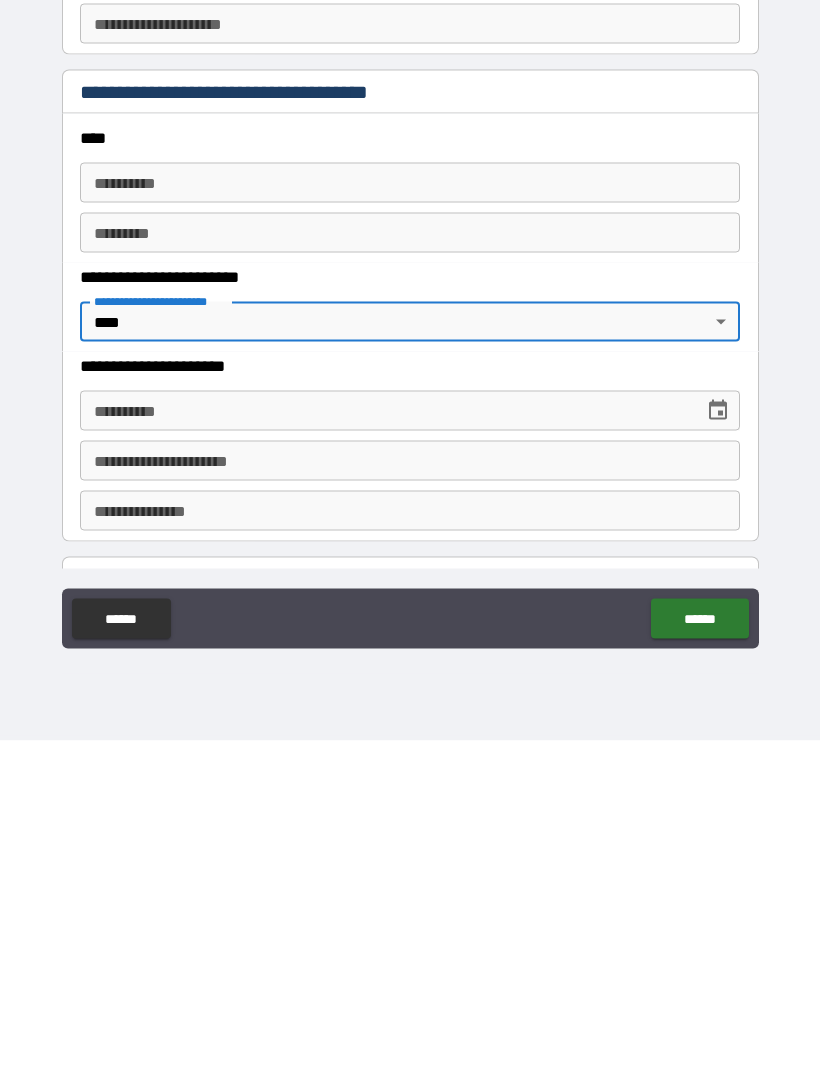 type on "*" 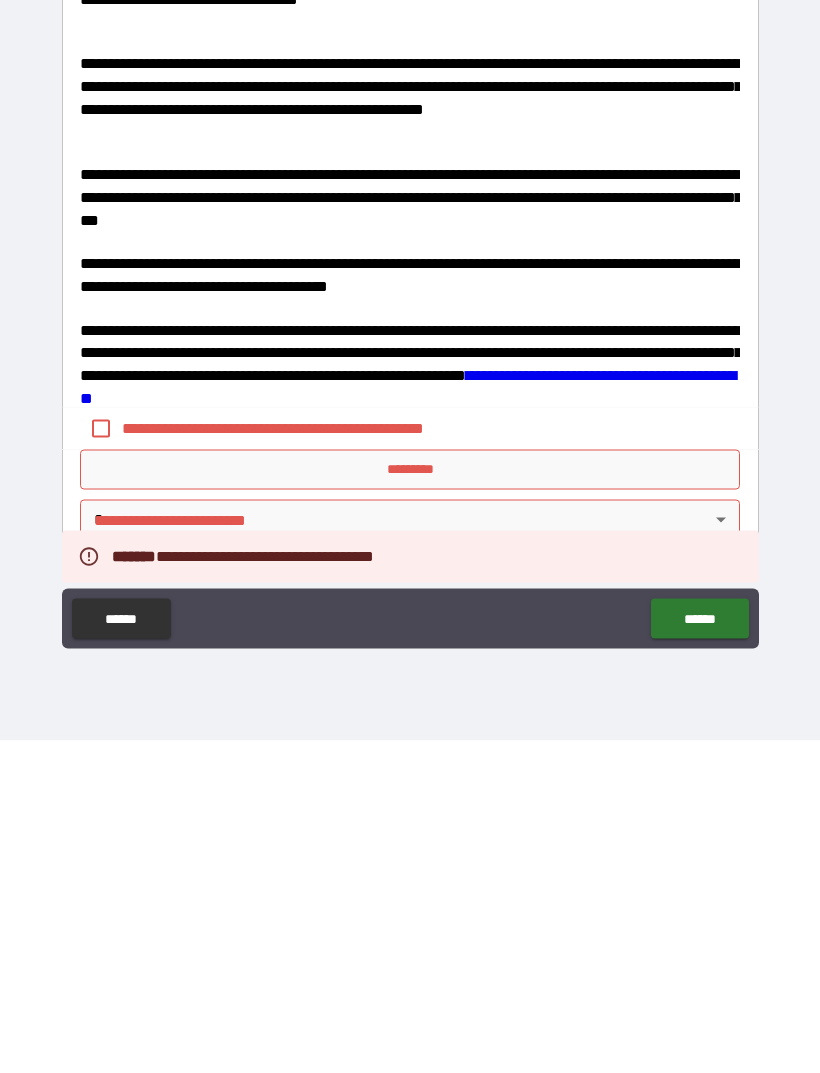 scroll, scrollTop: 2583, scrollLeft: 0, axis: vertical 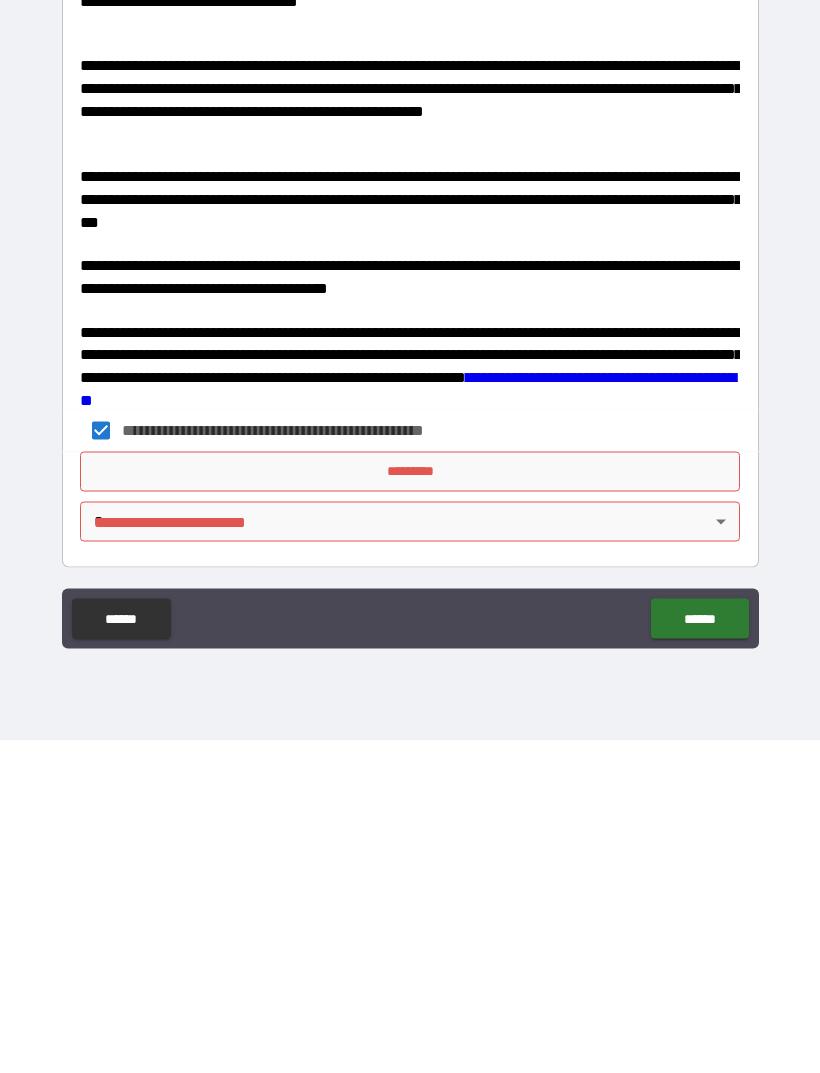 click on "*********" at bounding box center (410, 804) 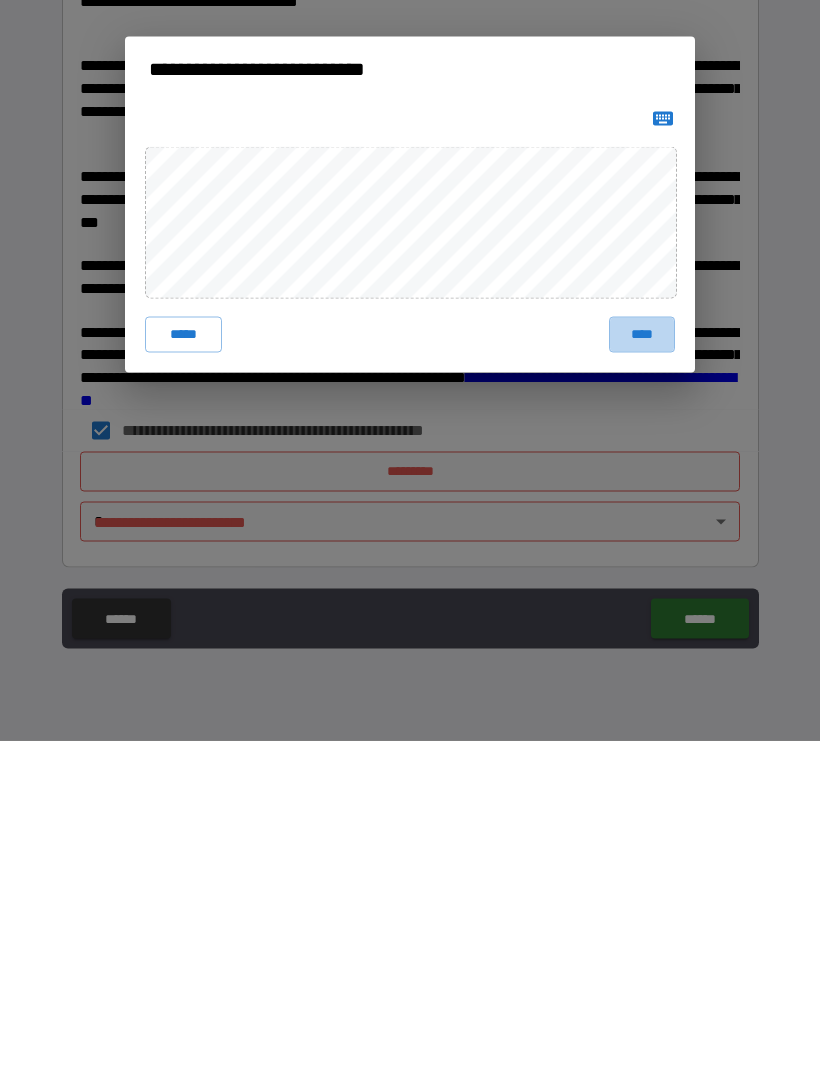 click on "****" at bounding box center (642, 667) 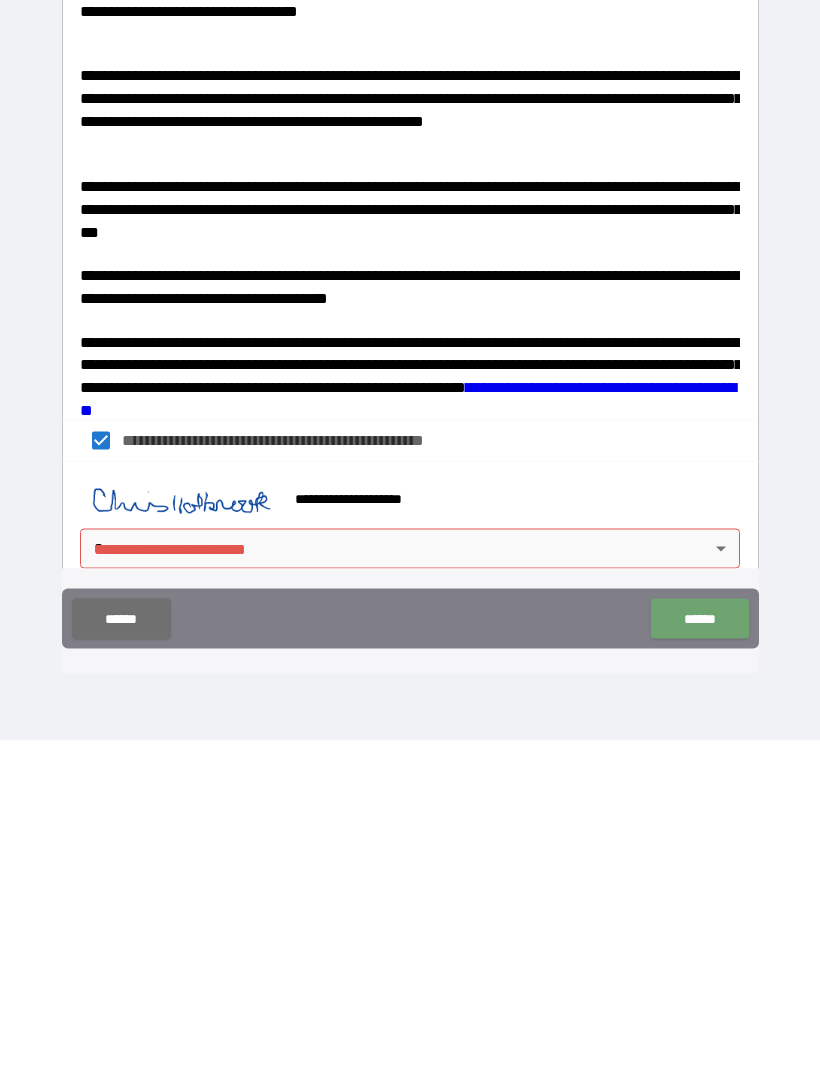 click on "******" at bounding box center (699, 951) 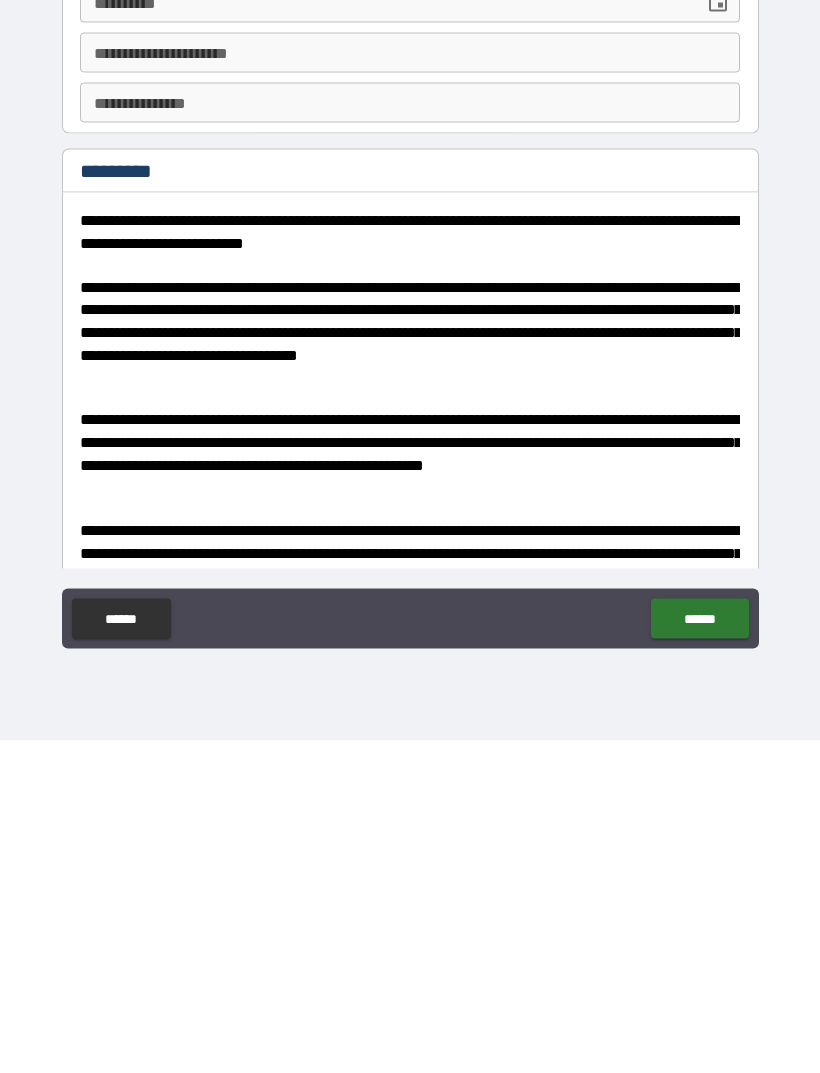 scroll, scrollTop: 2227, scrollLeft: 0, axis: vertical 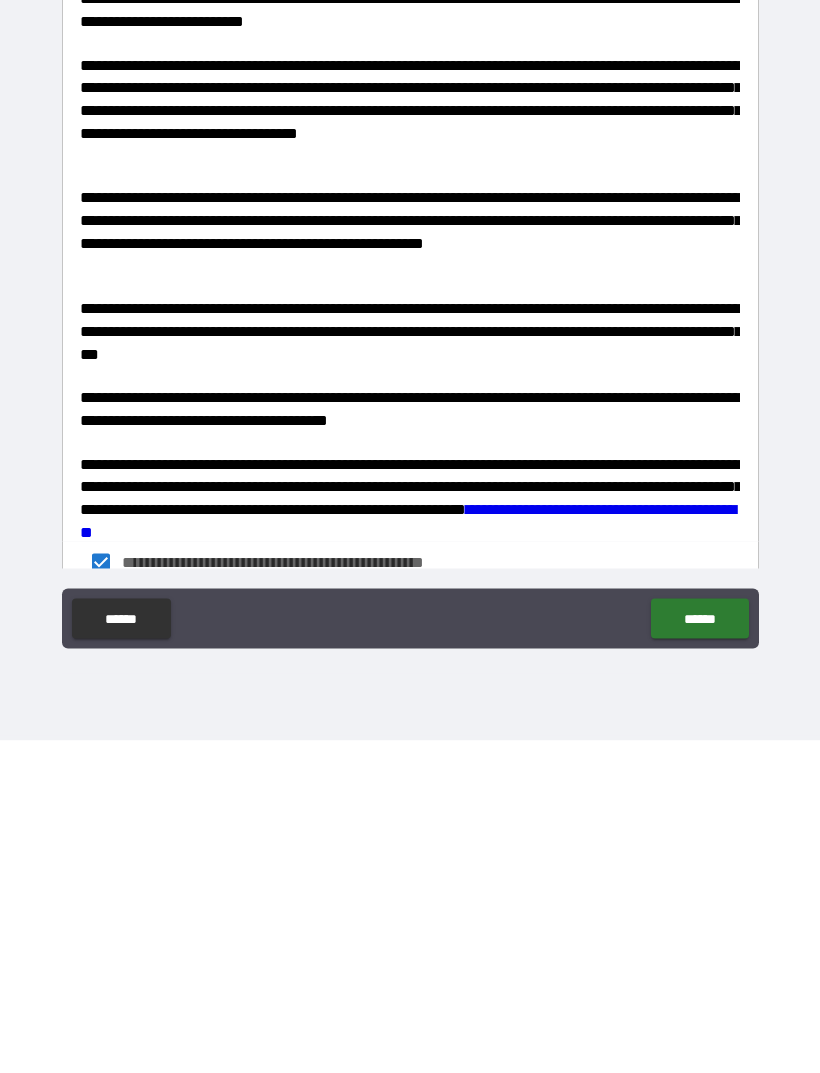 click on "******" at bounding box center [699, 951] 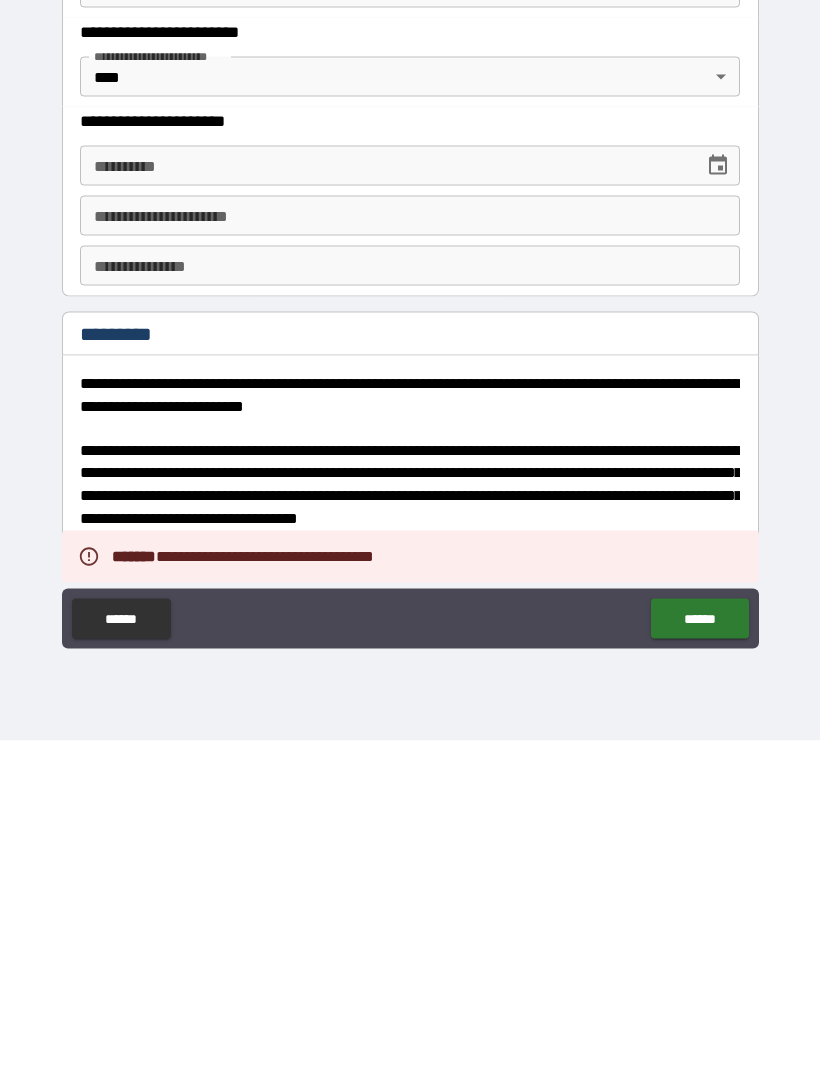 scroll, scrollTop: 2055, scrollLeft: 0, axis: vertical 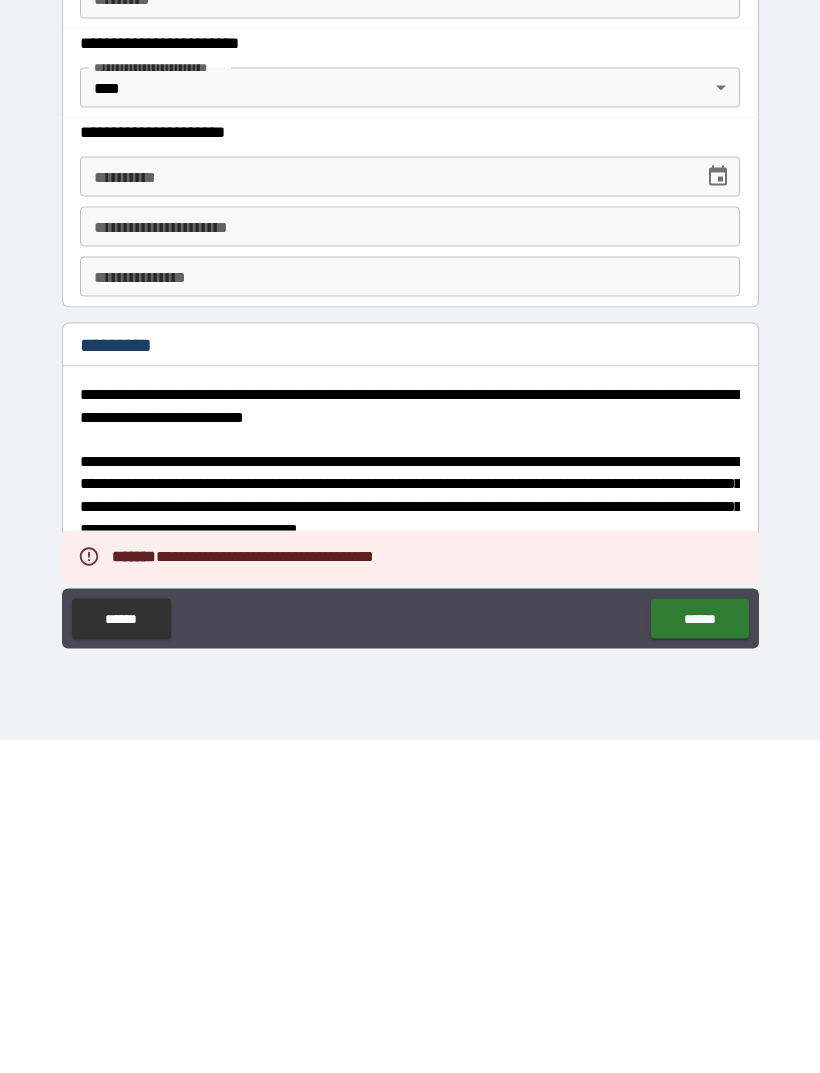 click on "**********" at bounding box center [410, 838] 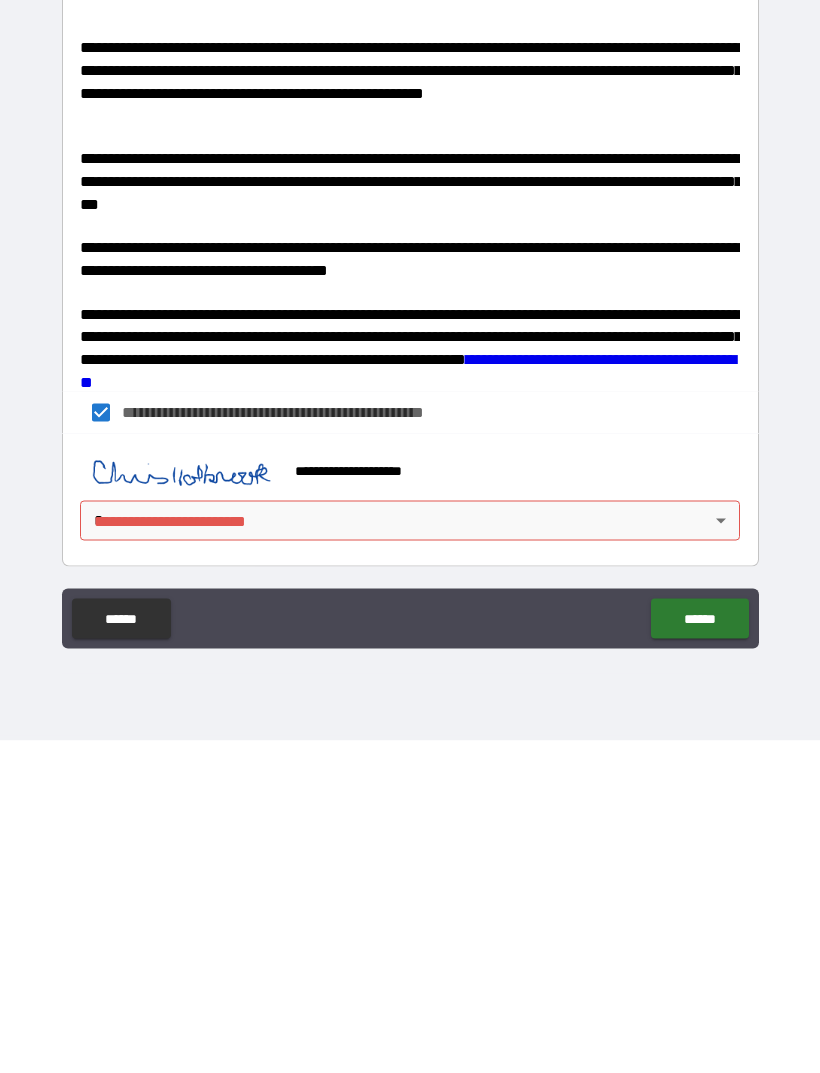 scroll, scrollTop: 2600, scrollLeft: 0, axis: vertical 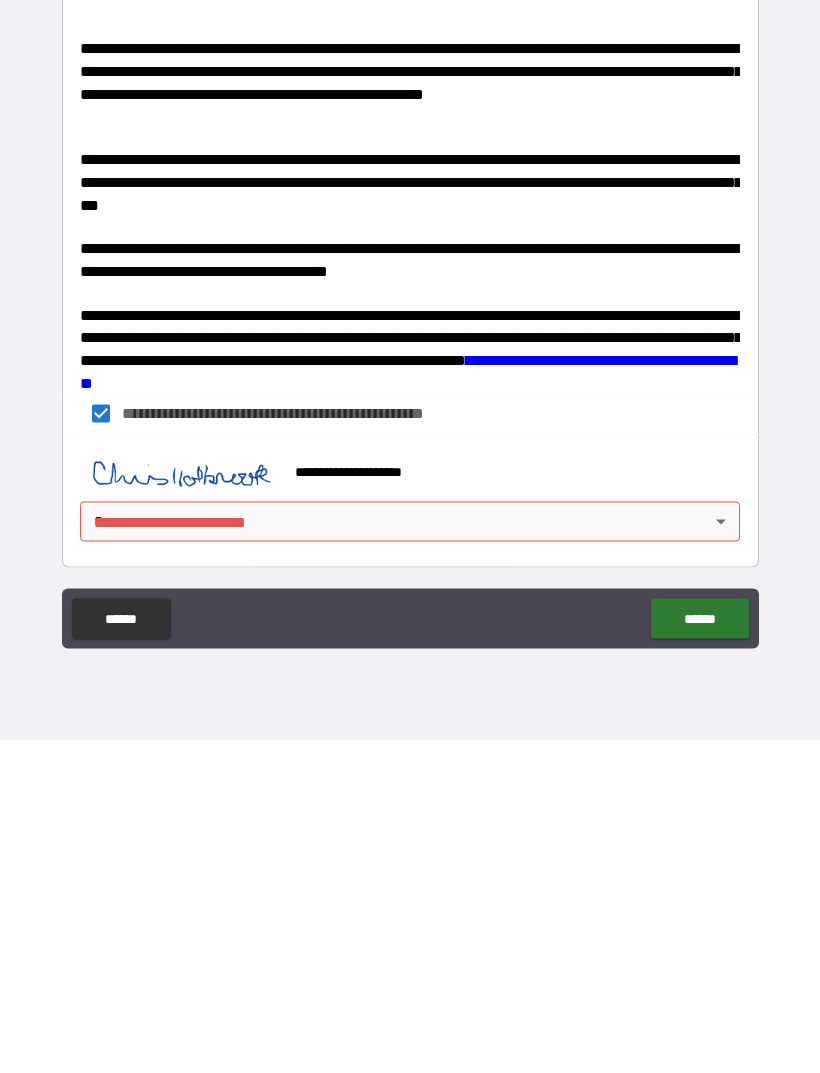 click on "**********" at bounding box center (410, 504) 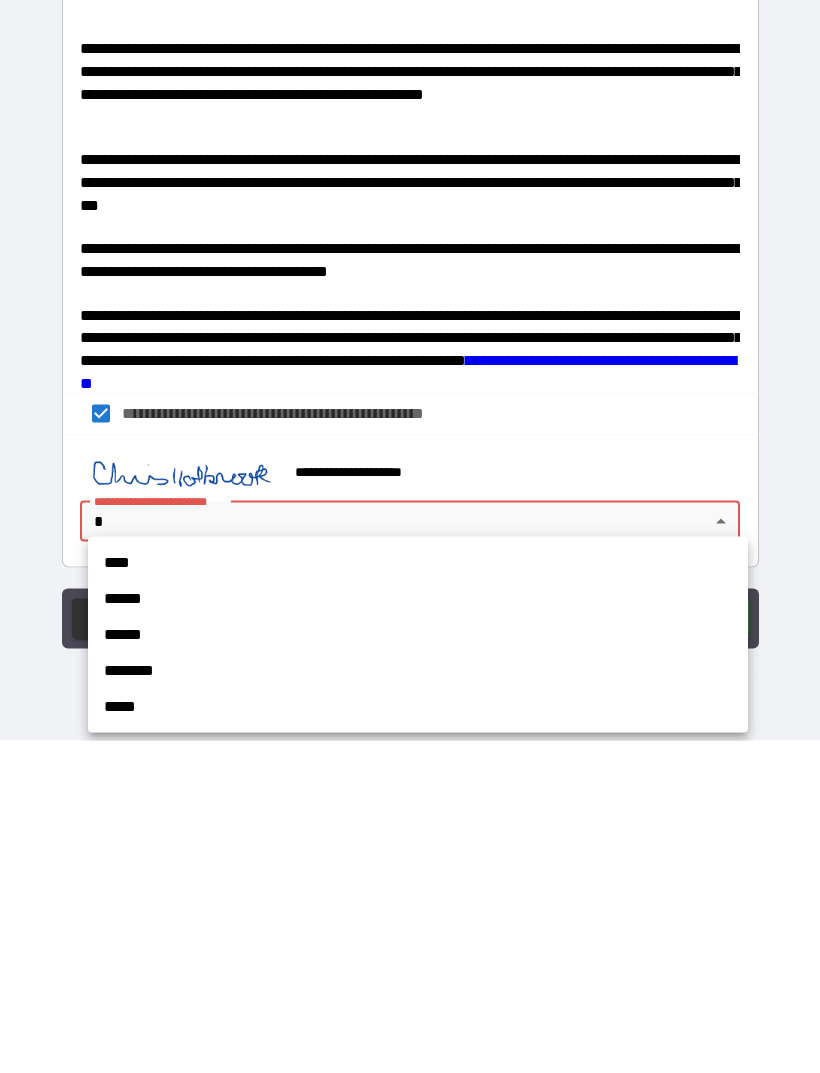 click on "****" at bounding box center [418, 895] 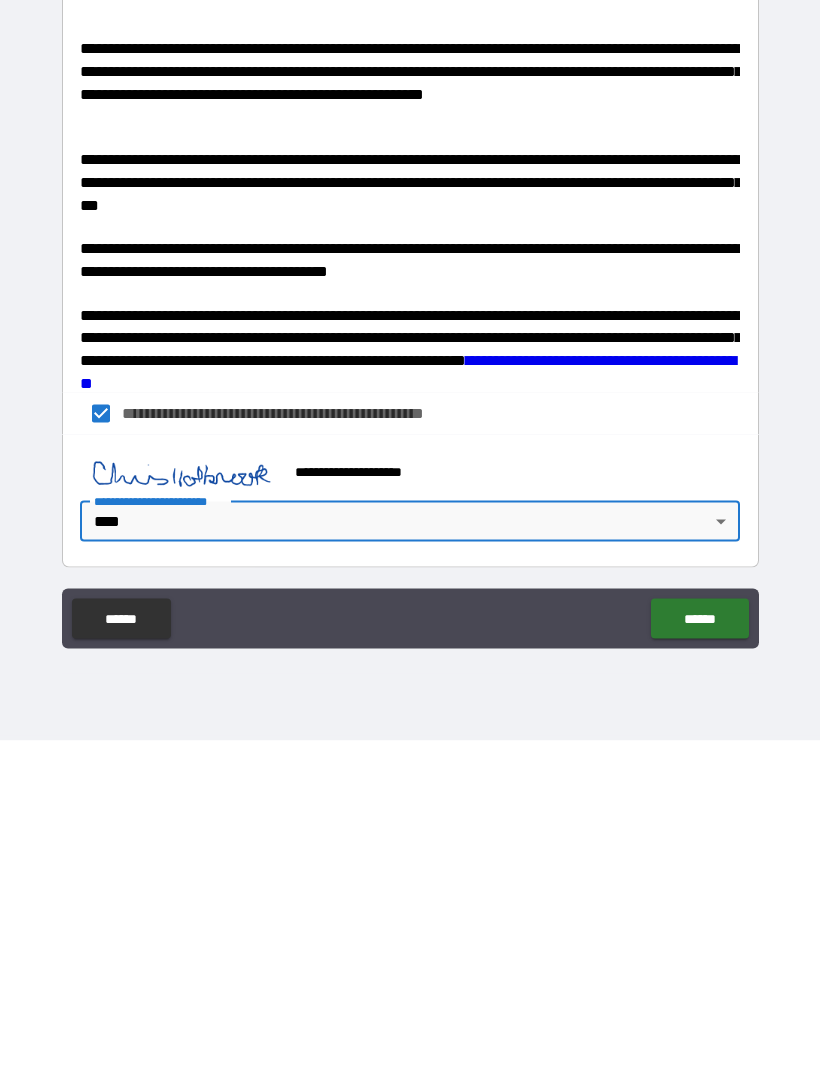 click on "******" at bounding box center [699, 951] 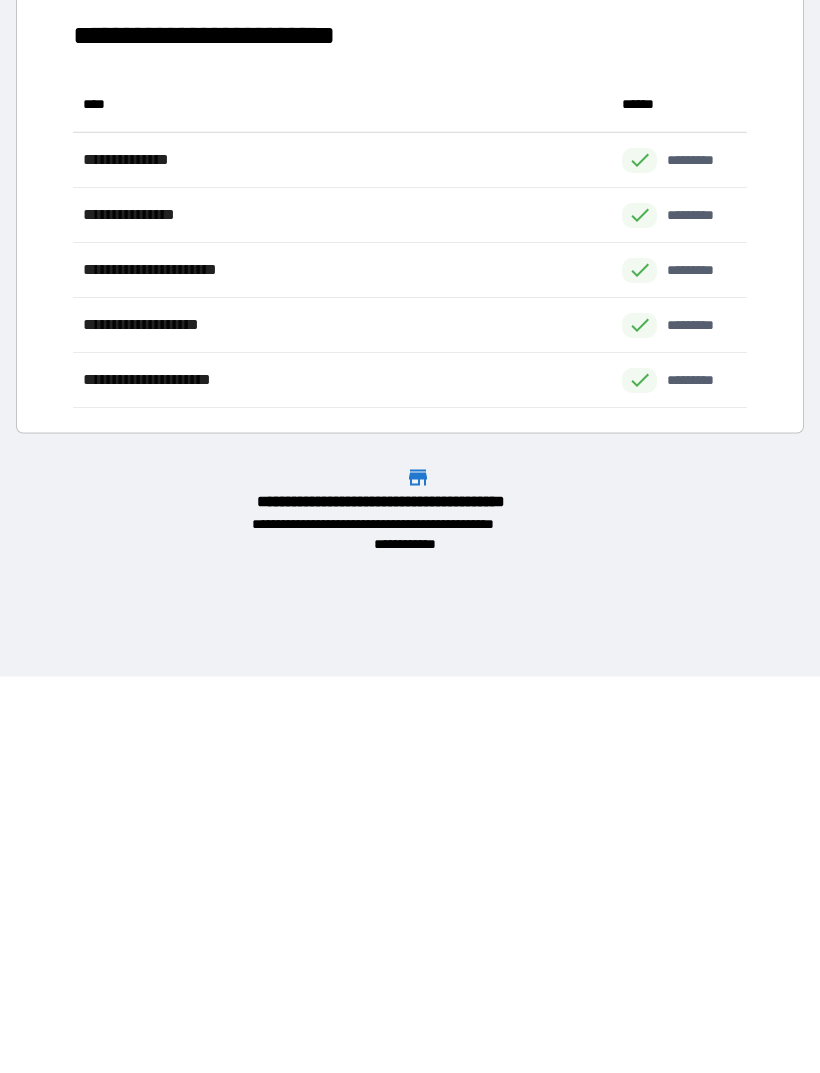 scroll, scrollTop: 1, scrollLeft: 1, axis: both 